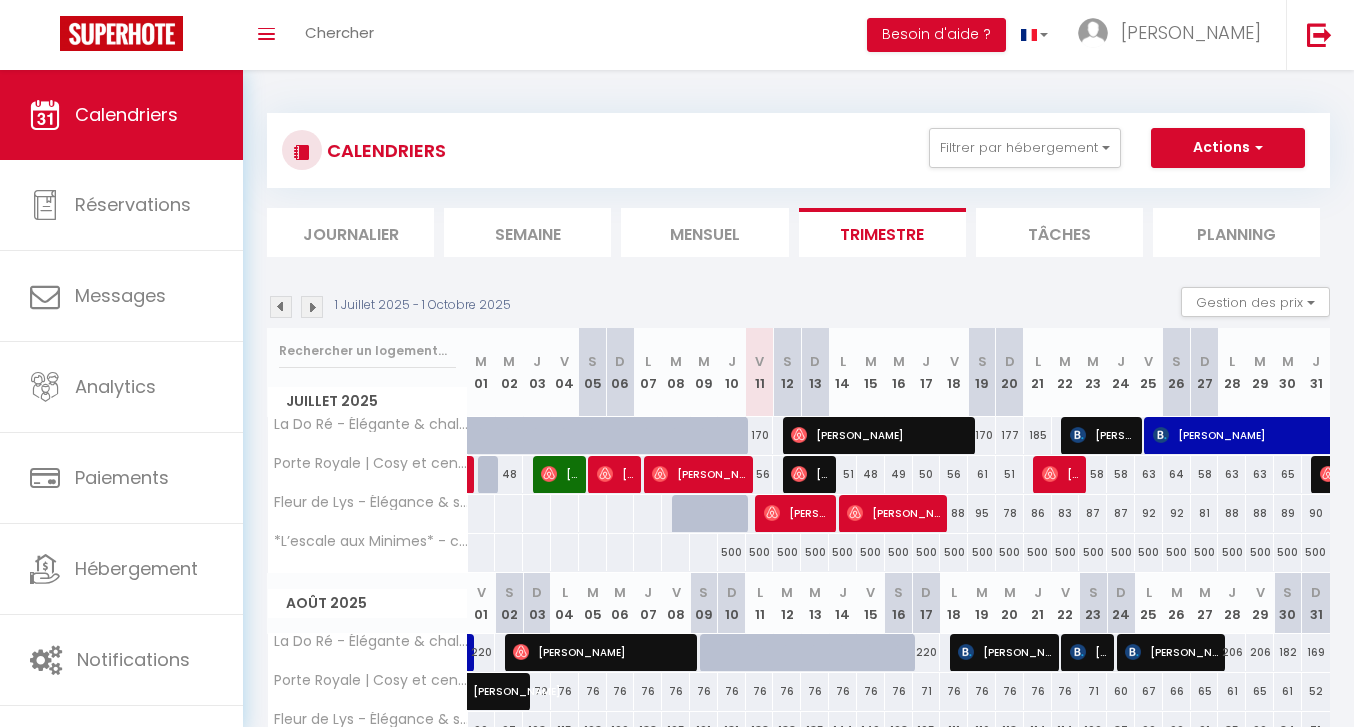 scroll, scrollTop: 0, scrollLeft: 0, axis: both 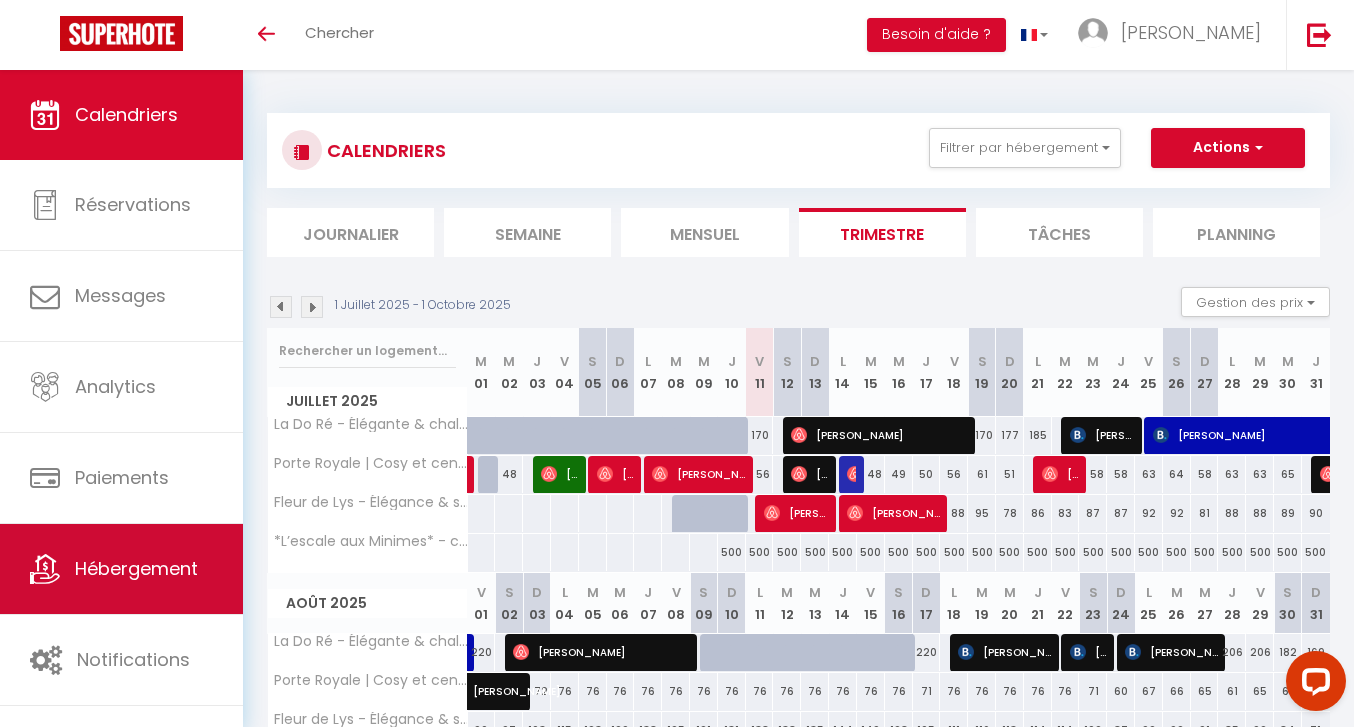 click on "Hébergement" at bounding box center [136, 568] 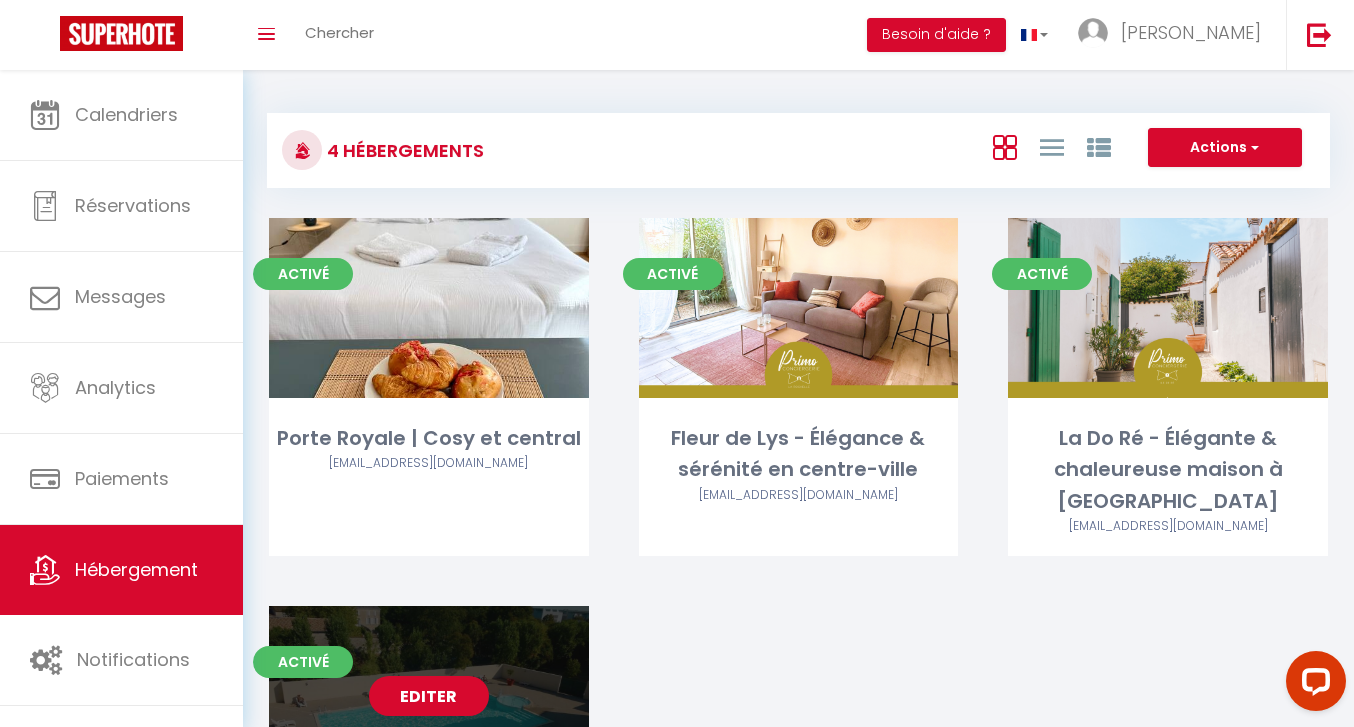click on "Editer" at bounding box center (429, 696) 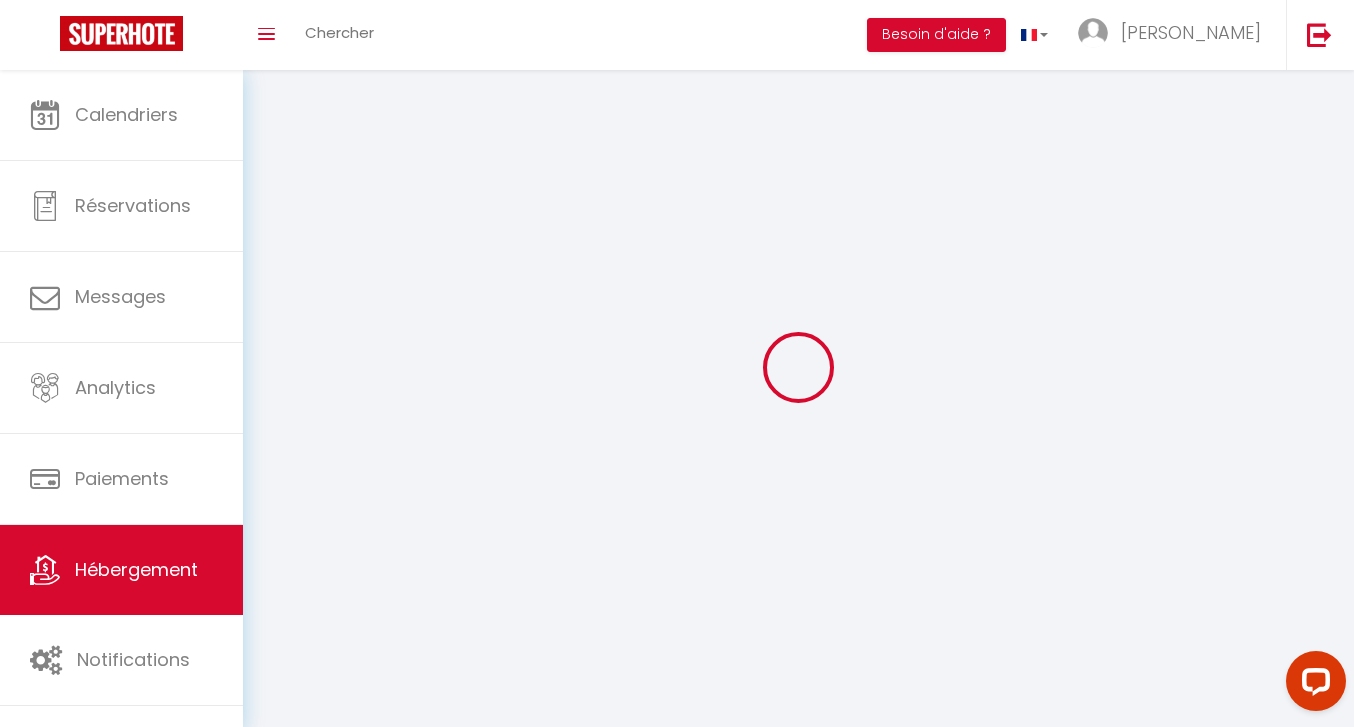 select 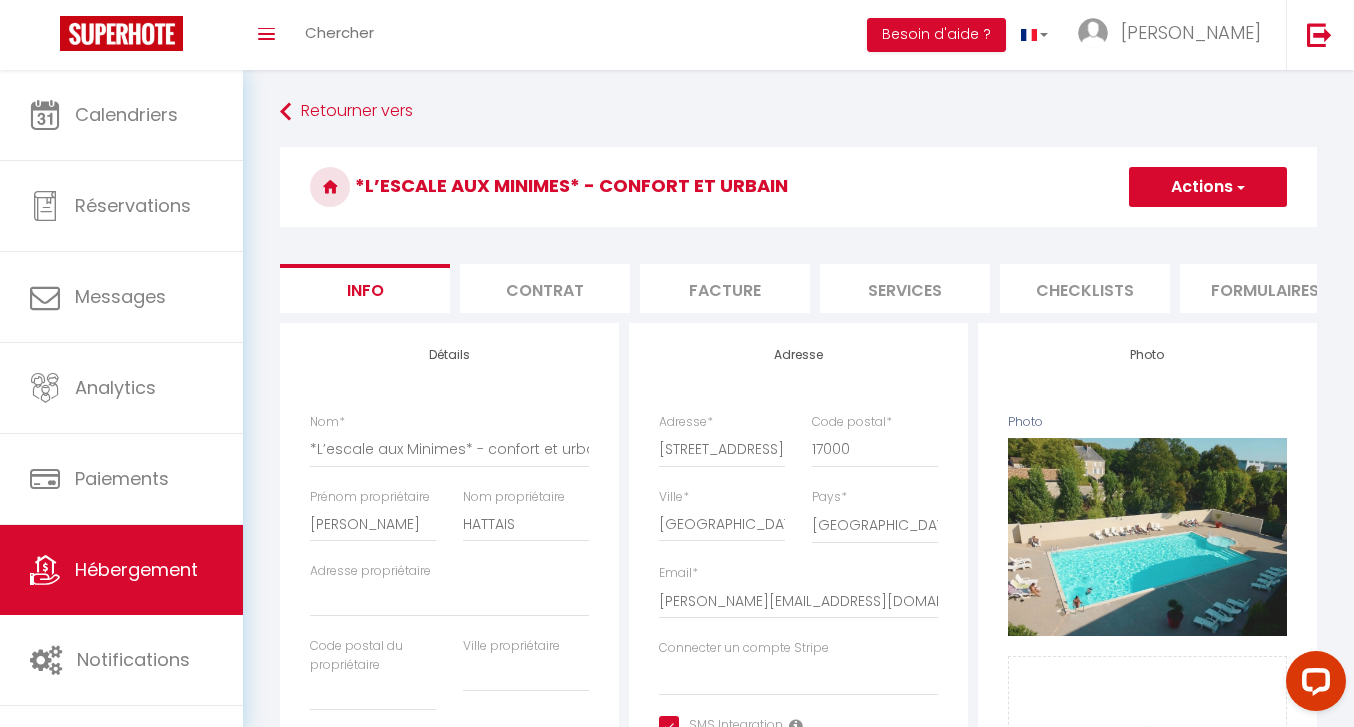 select 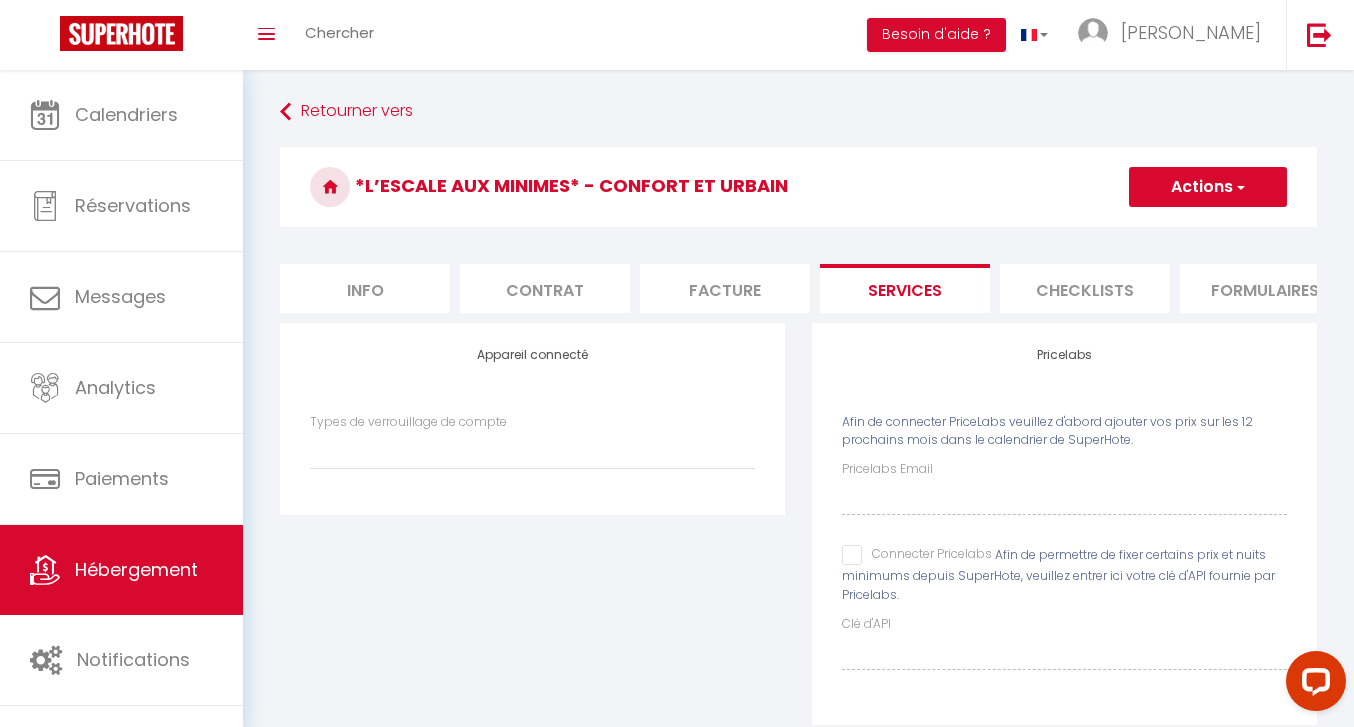 click on "Connecter Pricelabs" at bounding box center [917, 555] 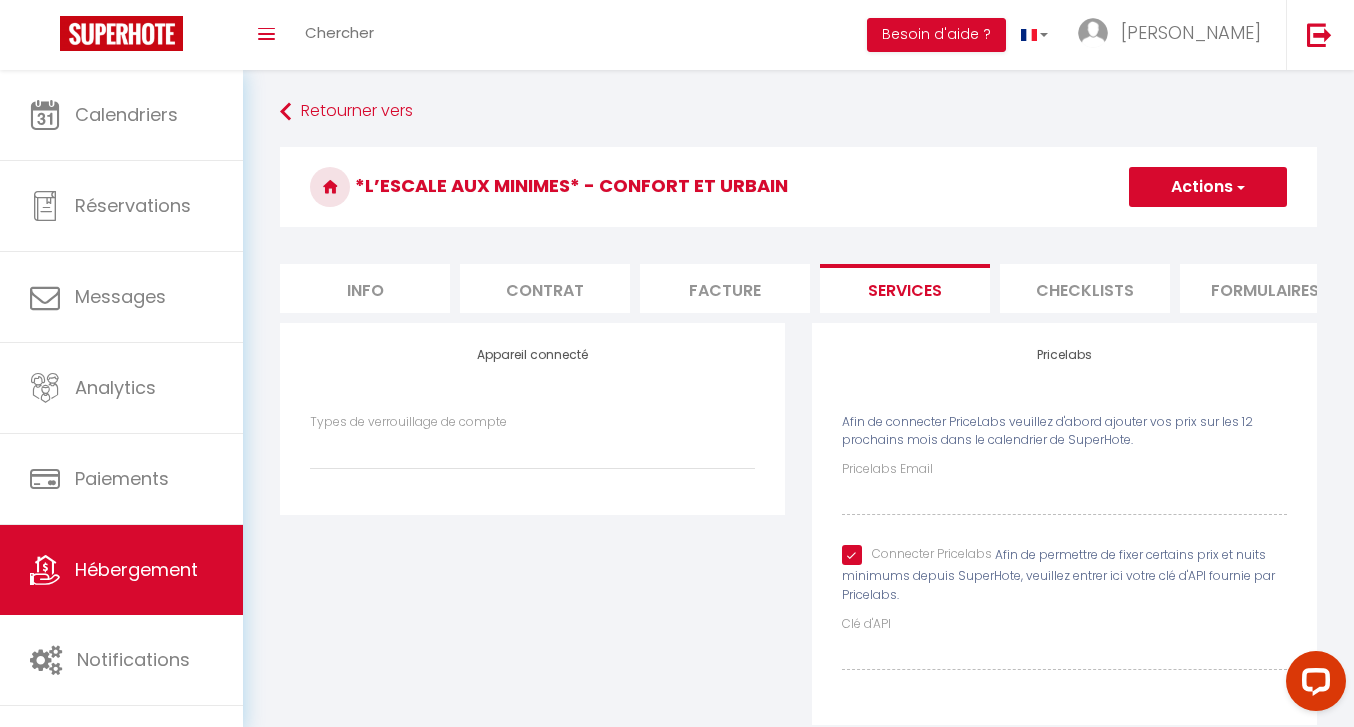 select 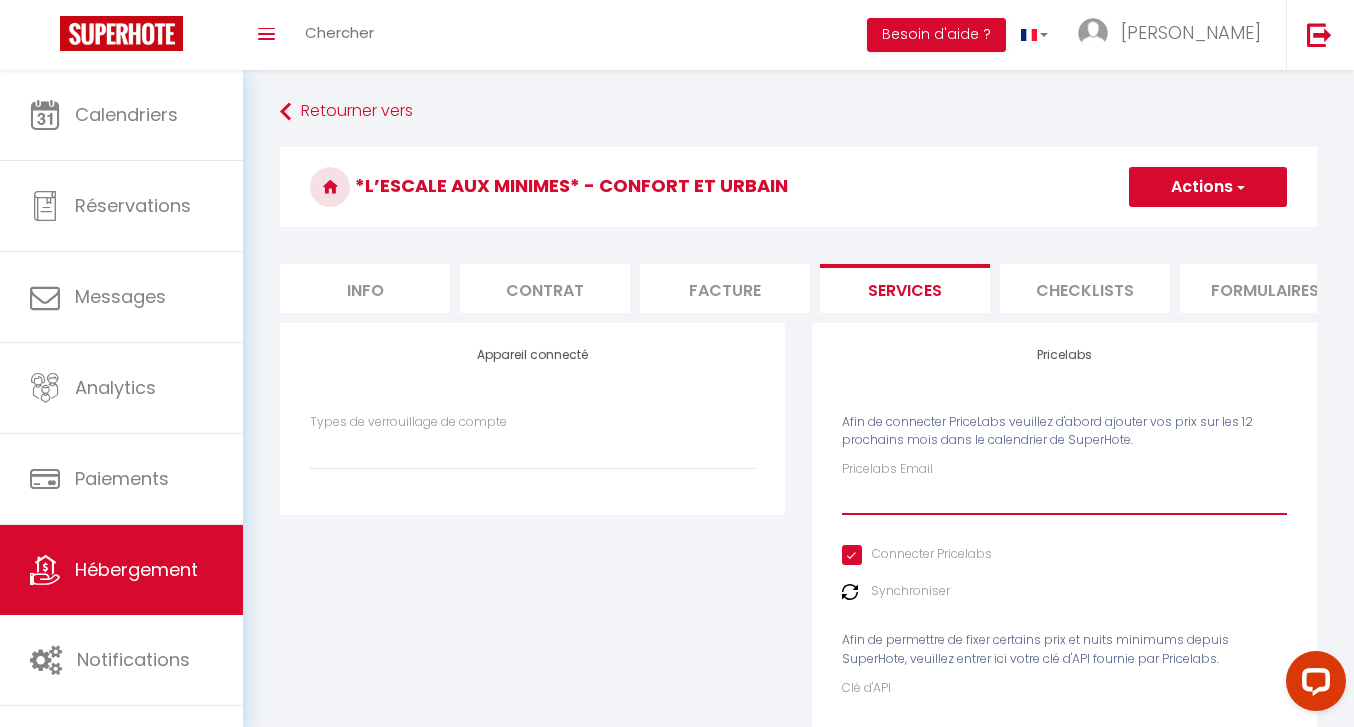 click on "Pricelabs Email" at bounding box center (1064, 497) 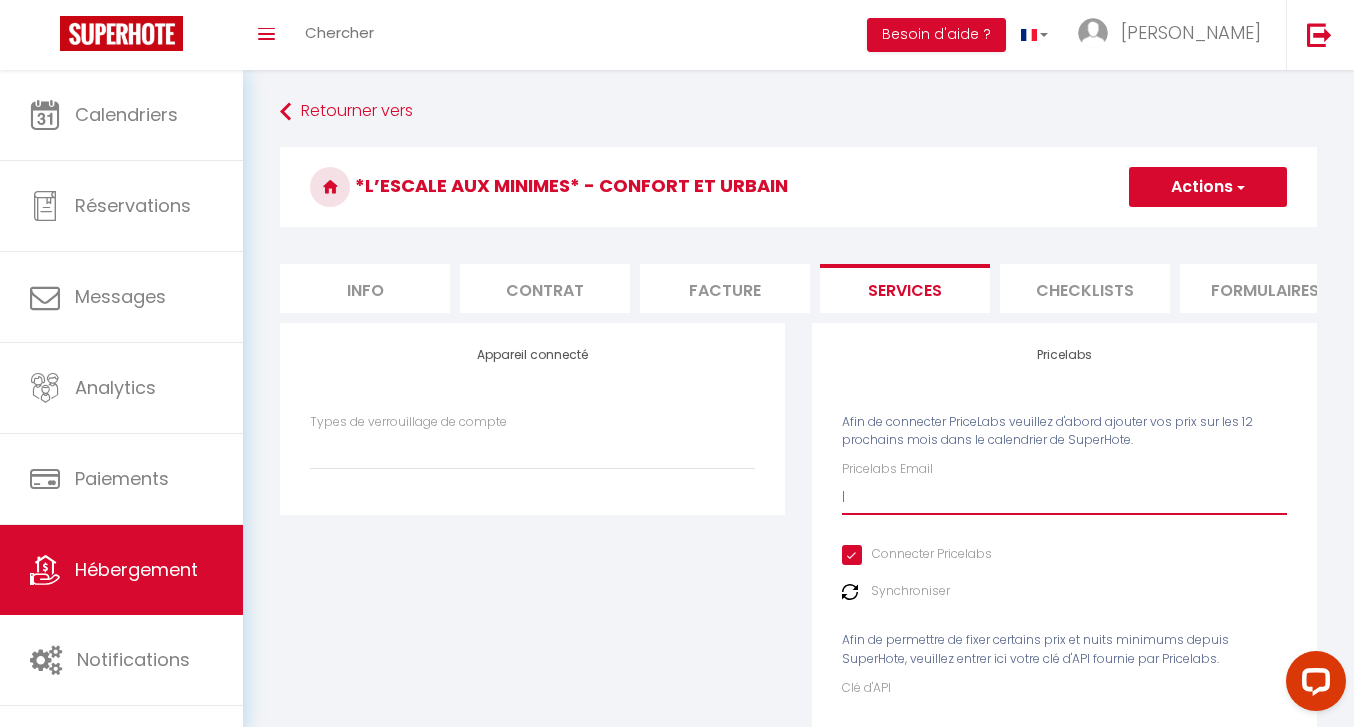 select 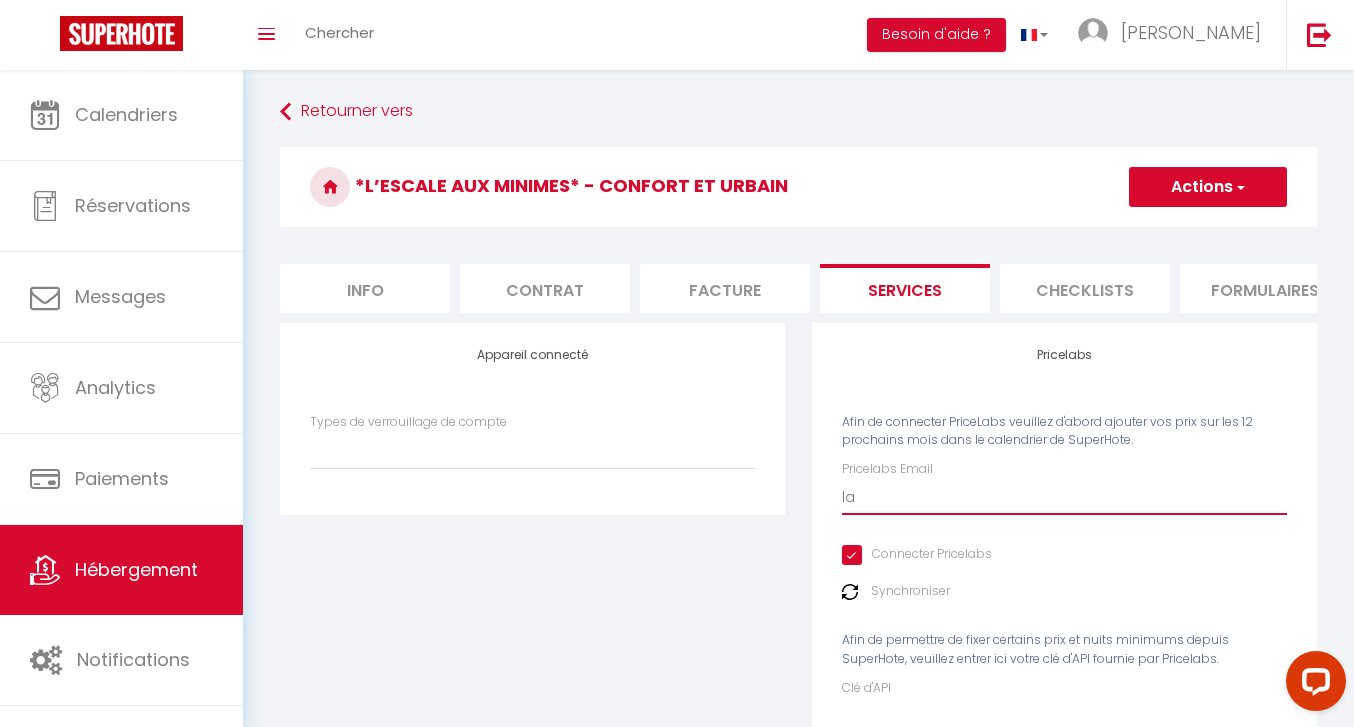 select 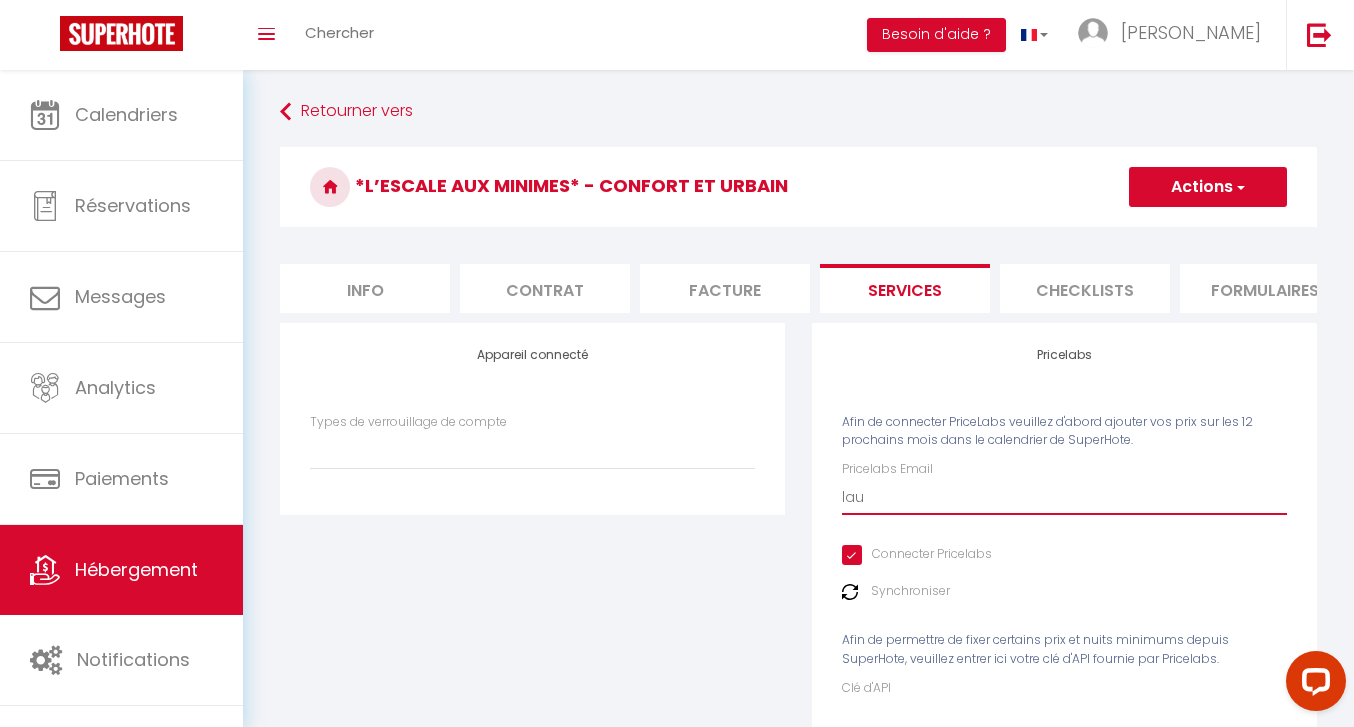 select 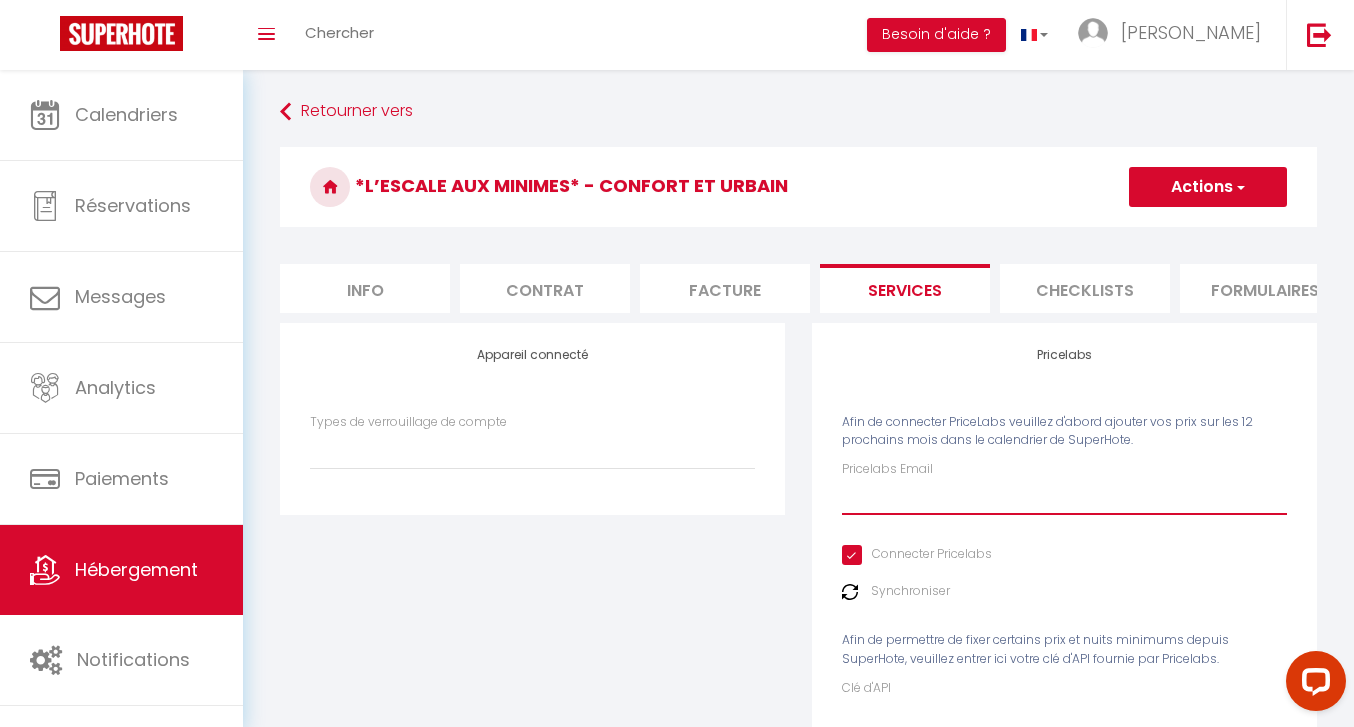 type on "[PERSON_NAME][EMAIL_ADDRESS][DOMAIN_NAME]" 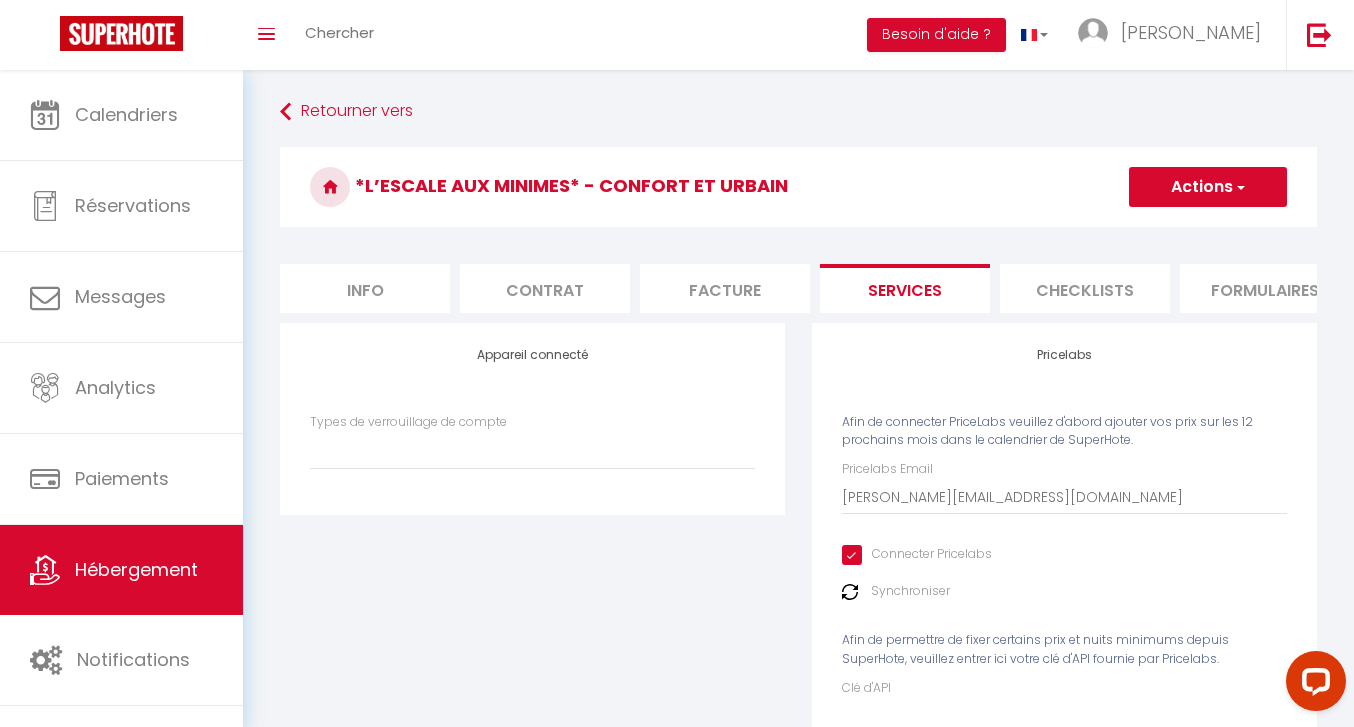 select 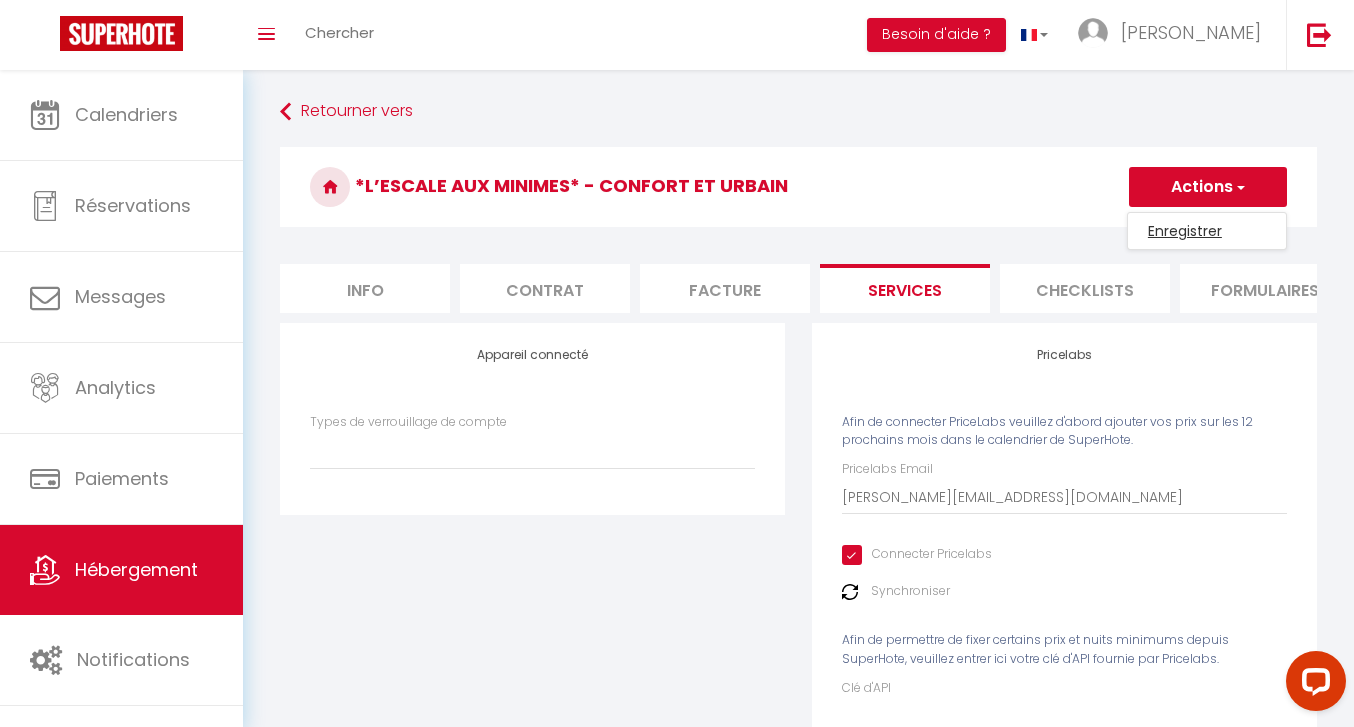 click on "Enregistrer" at bounding box center [1207, 231] 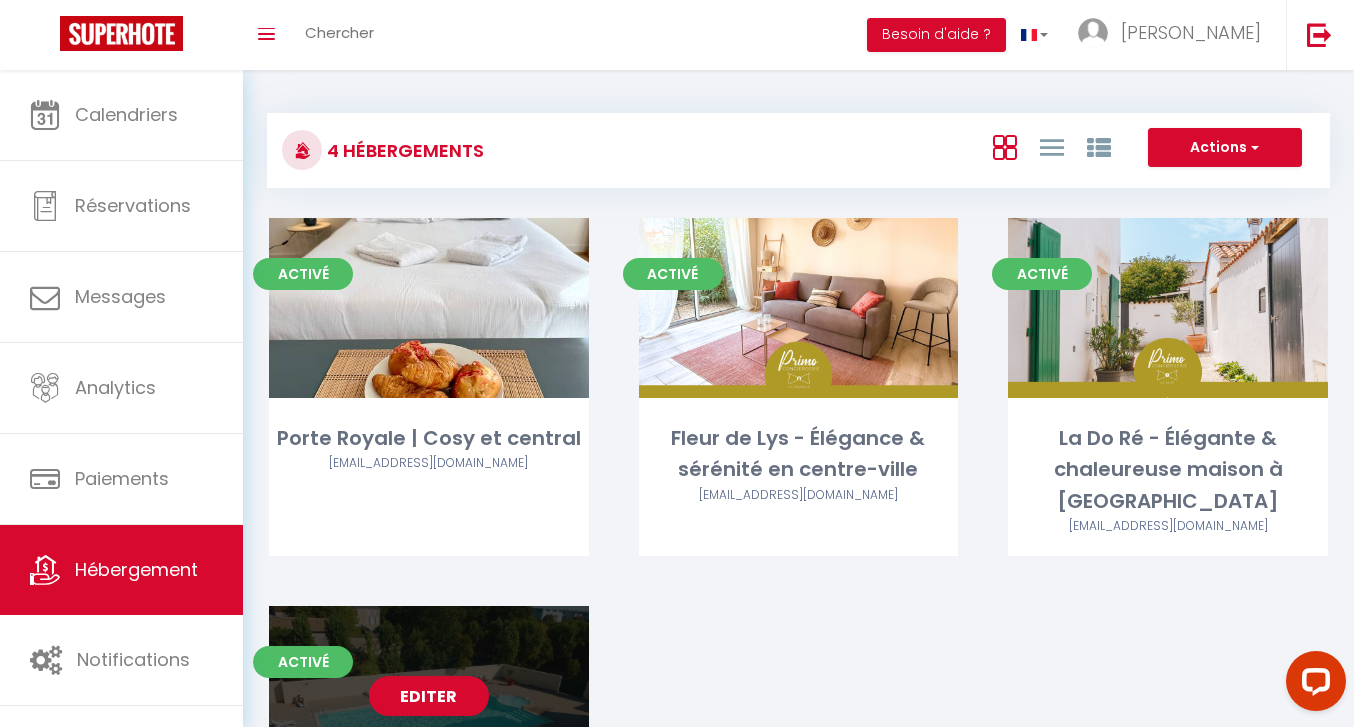click on "Editer" at bounding box center (429, 696) 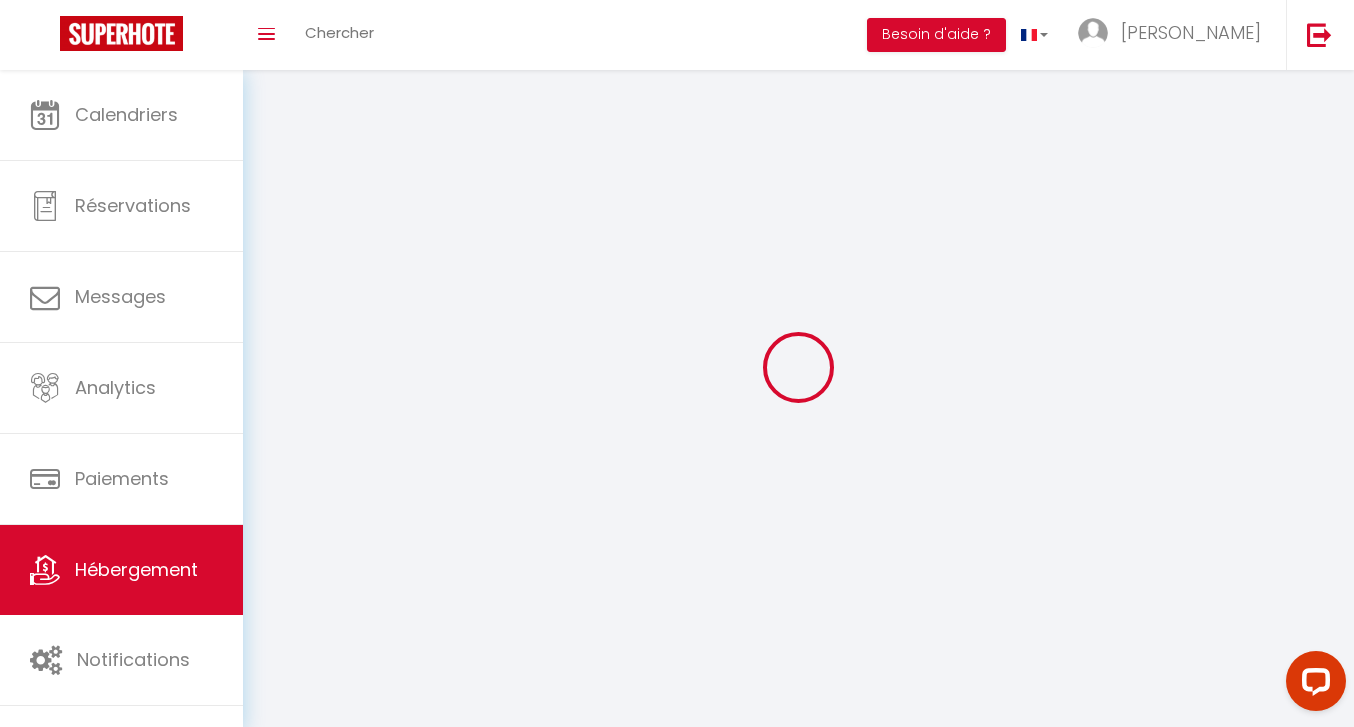 select 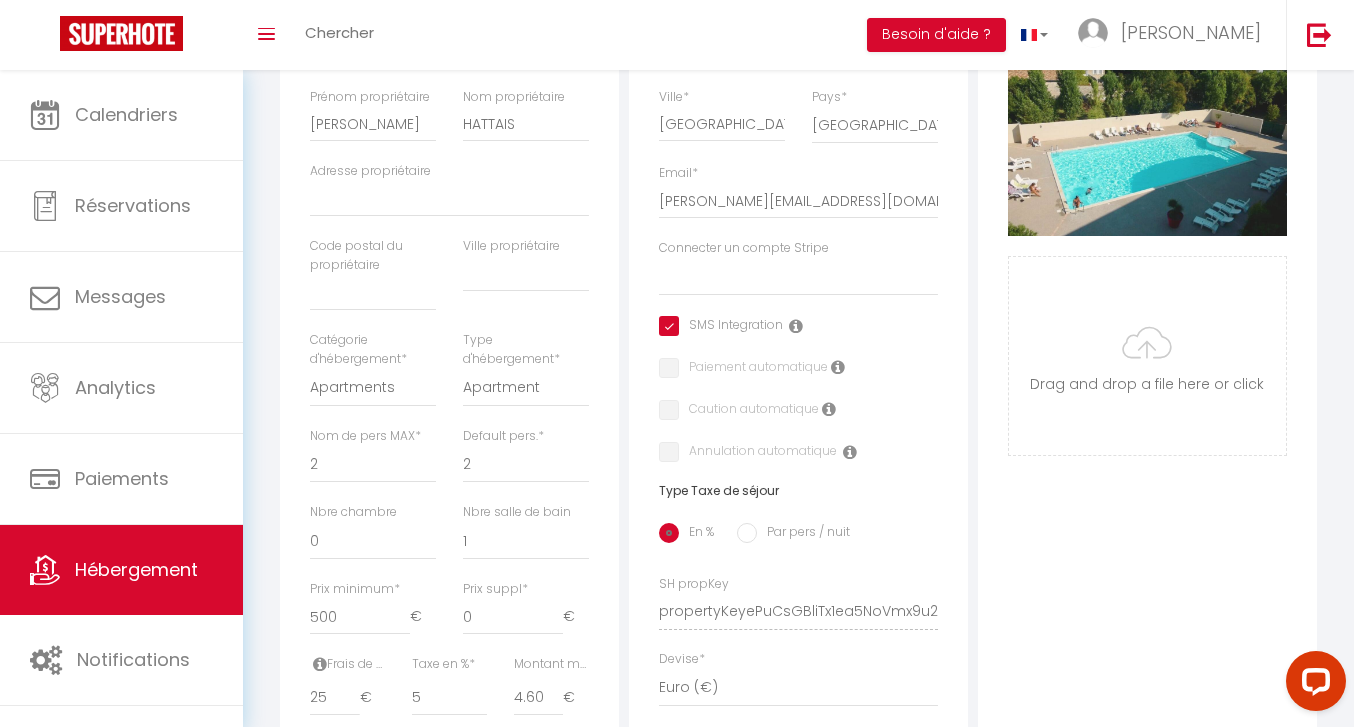 scroll, scrollTop: 444, scrollLeft: 0, axis: vertical 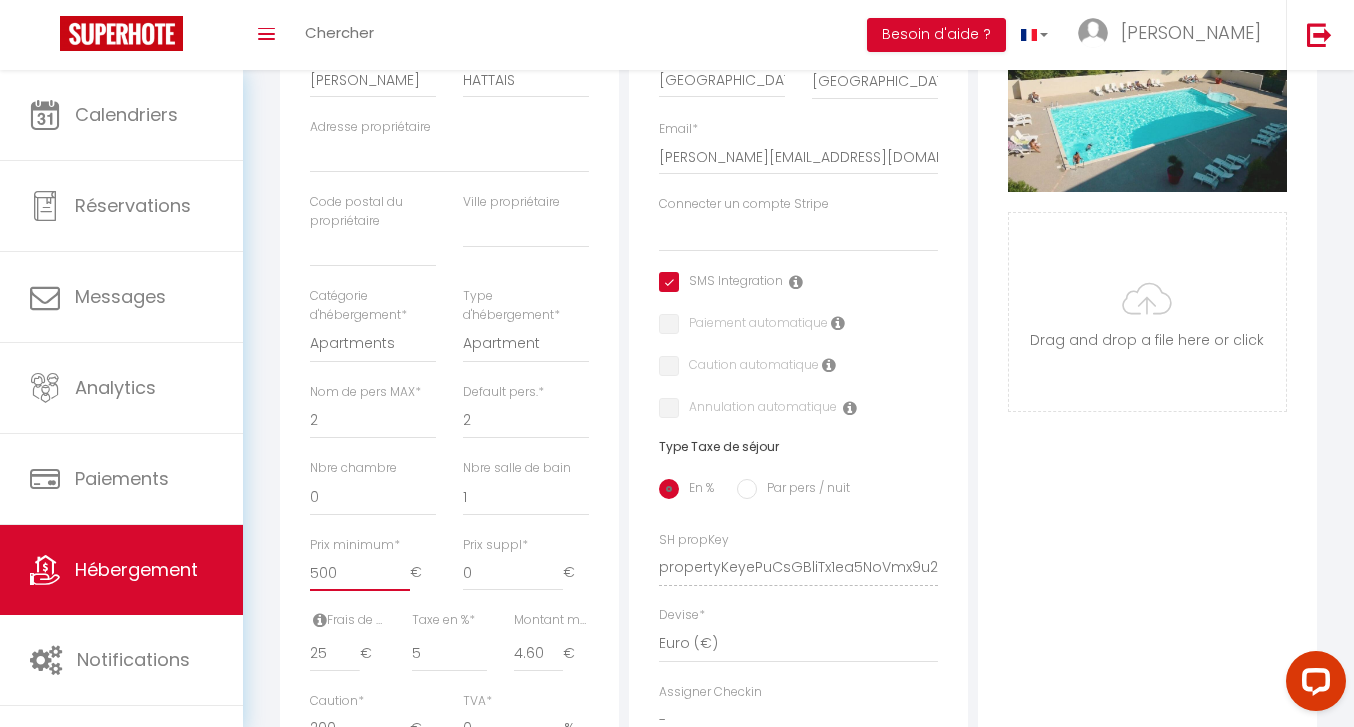 click on "500" at bounding box center [360, 573] 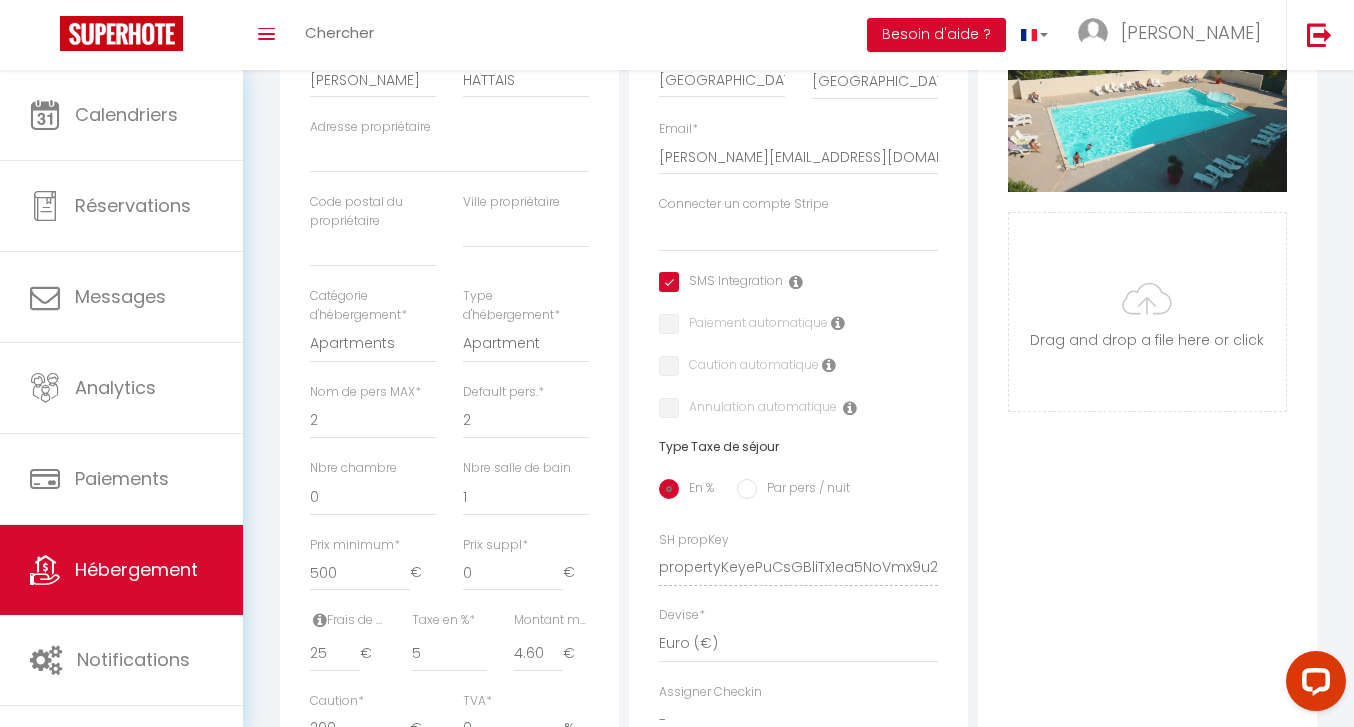 click on "Hébergement" at bounding box center (136, 569) 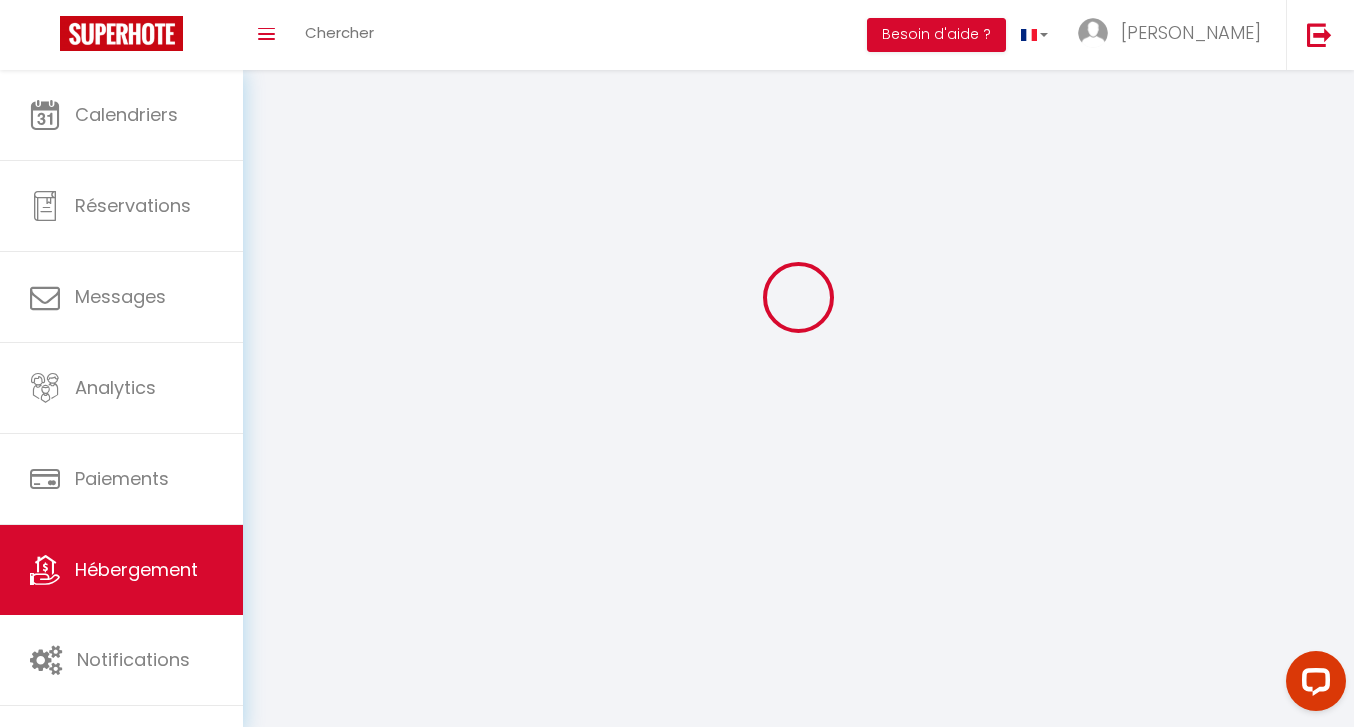 scroll, scrollTop: 0, scrollLeft: 0, axis: both 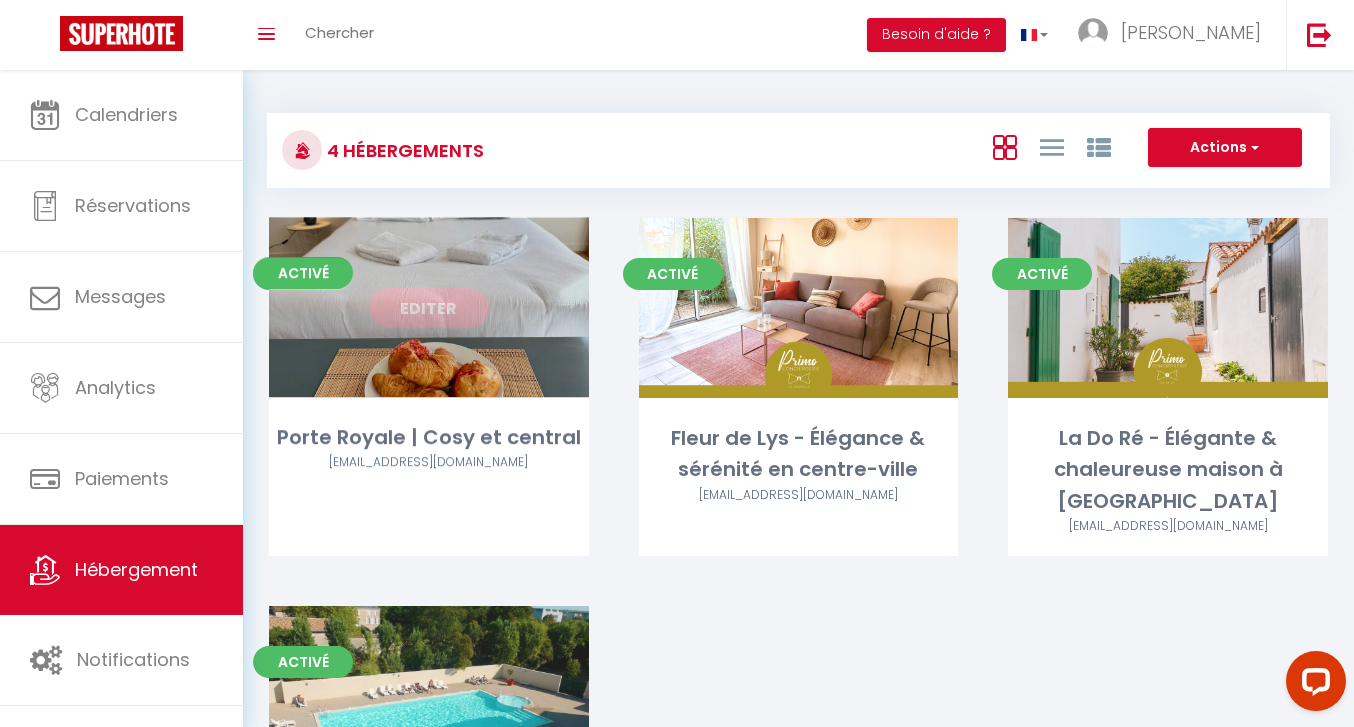 click on "Editer" at bounding box center [429, 308] 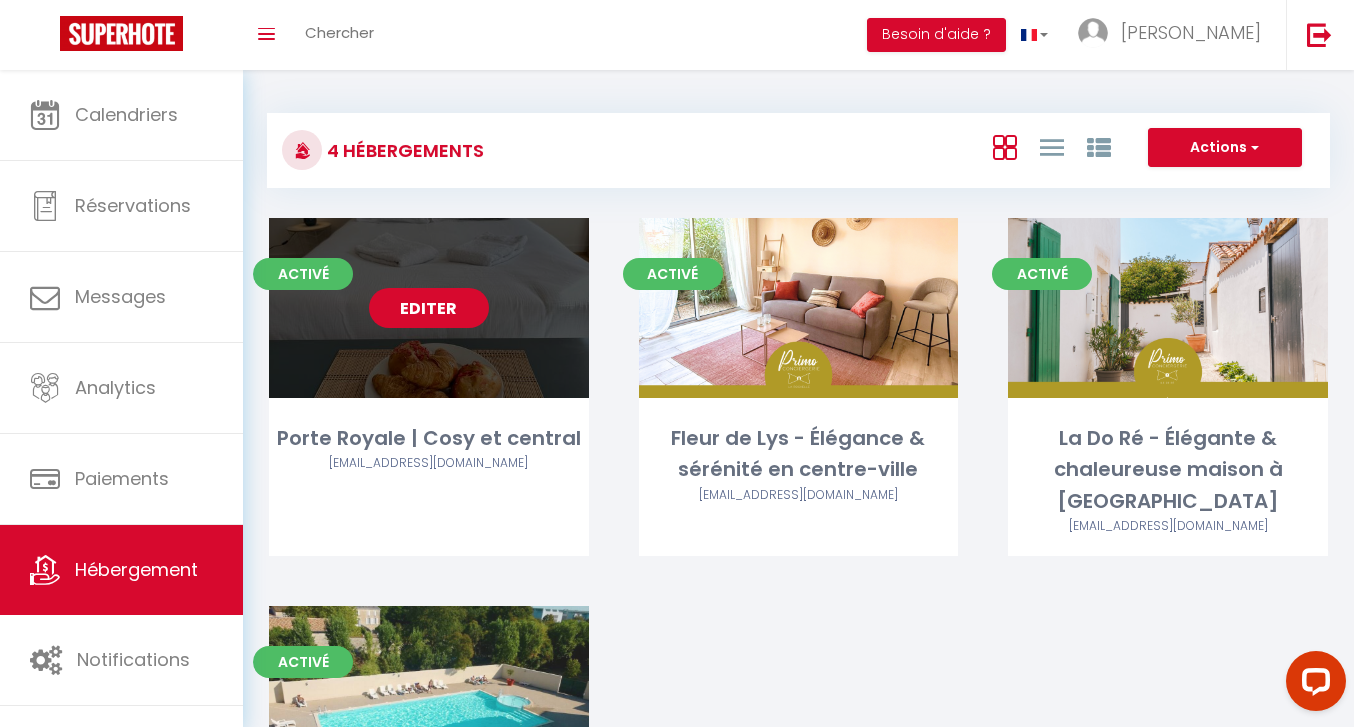 click on "Editer" at bounding box center [429, 308] 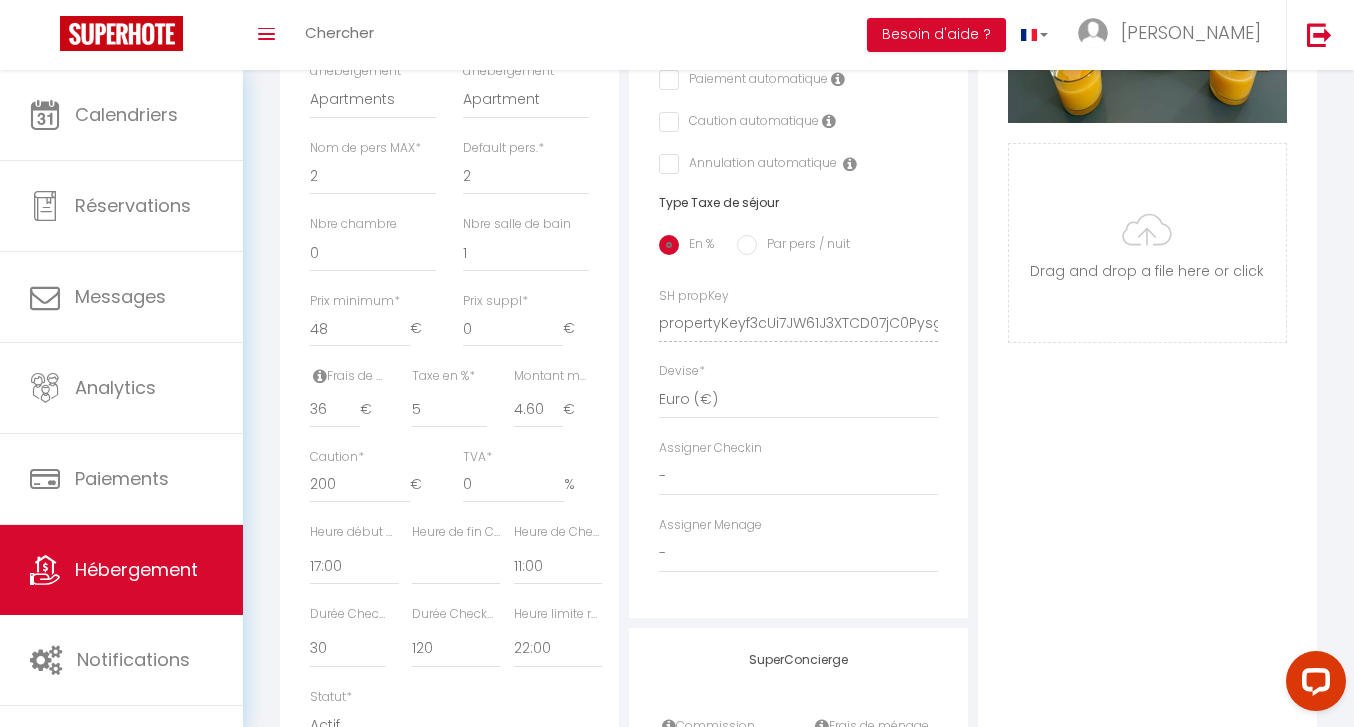 scroll, scrollTop: 689, scrollLeft: 0, axis: vertical 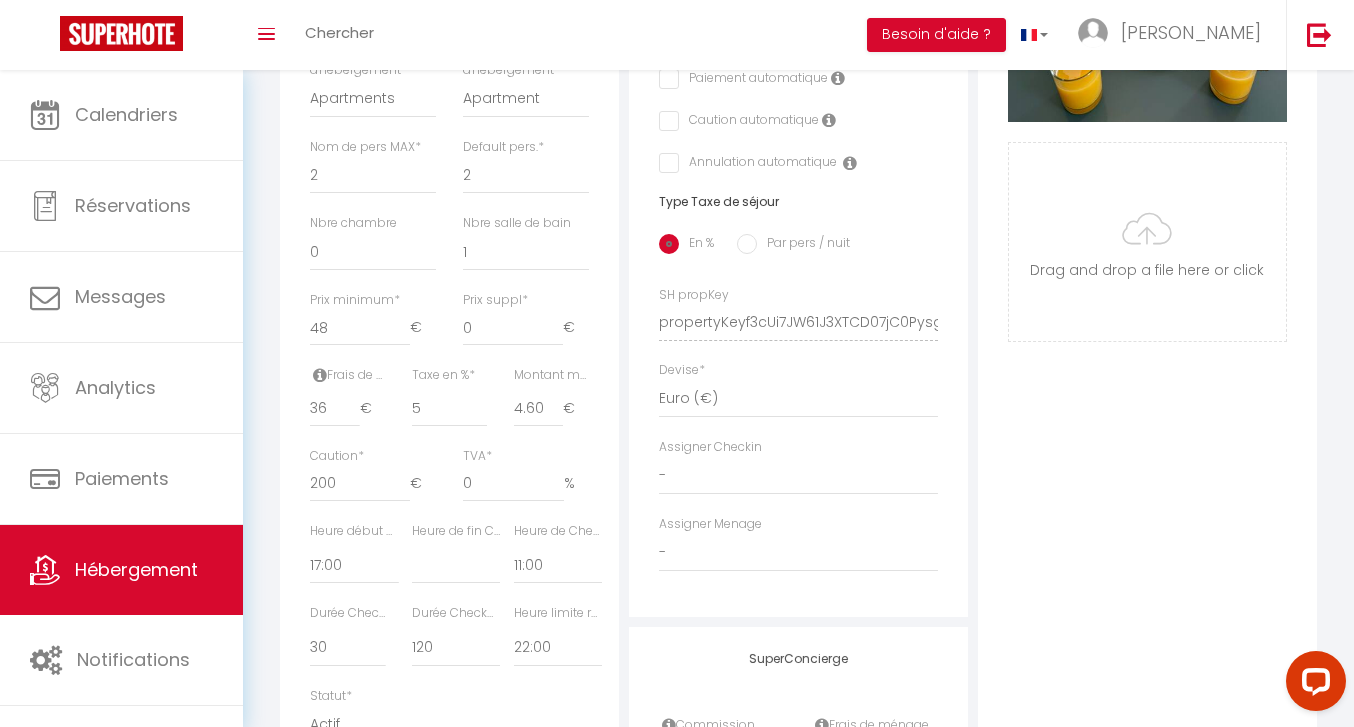 click on "Hébergement" at bounding box center [136, 569] 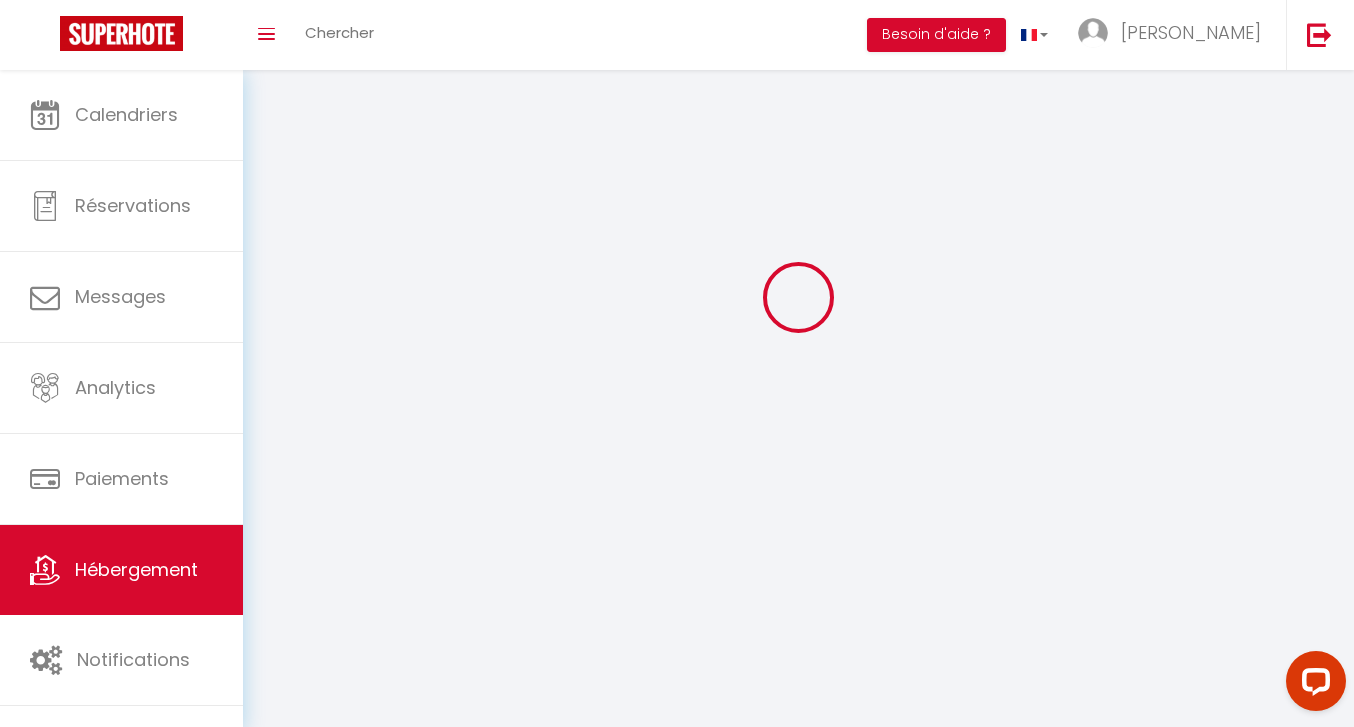 scroll, scrollTop: 0, scrollLeft: 0, axis: both 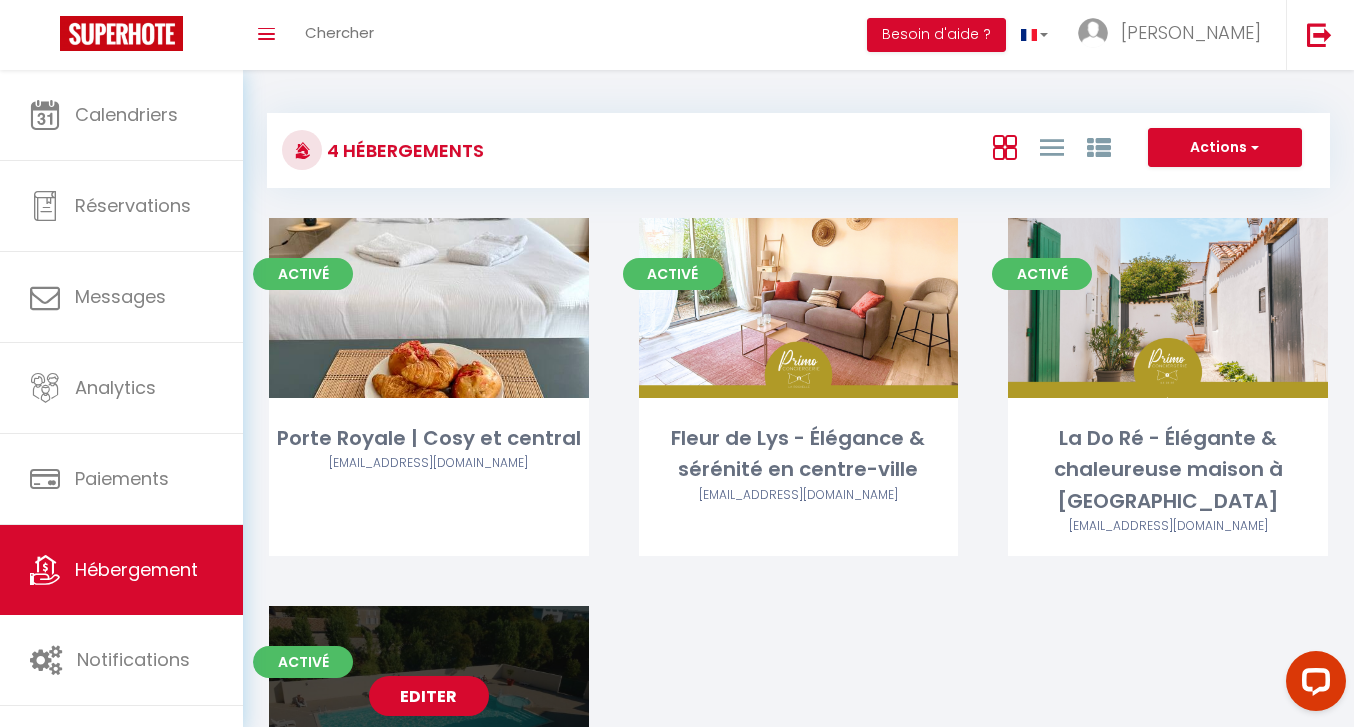 click on "Editer" at bounding box center [429, 696] 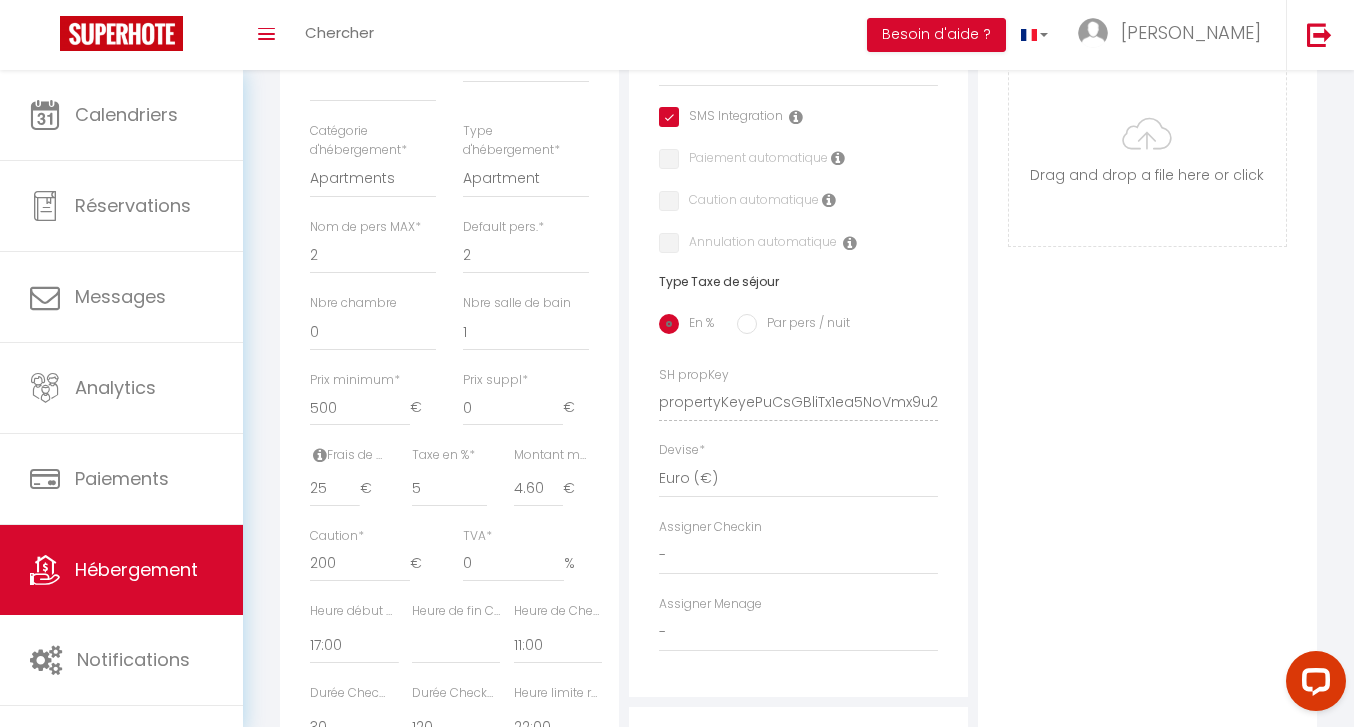 scroll, scrollTop: 615, scrollLeft: 0, axis: vertical 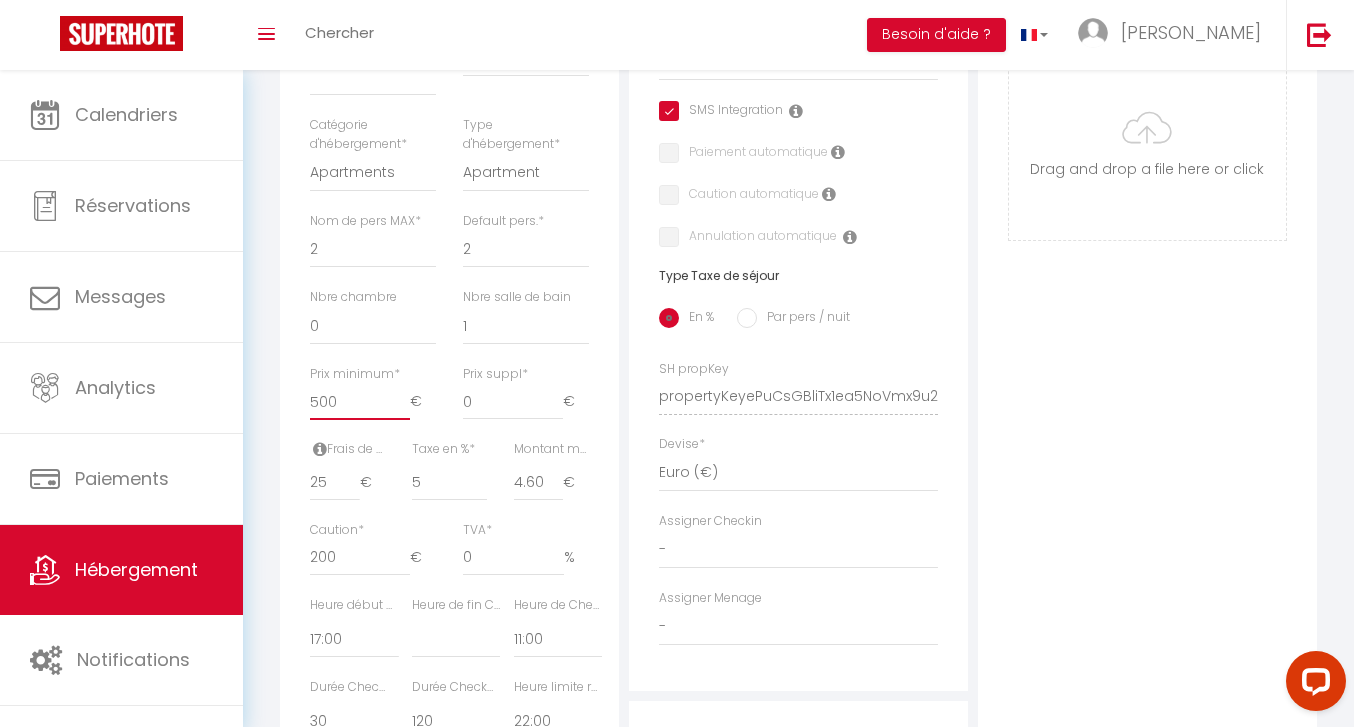 click on "500" at bounding box center [360, 402] 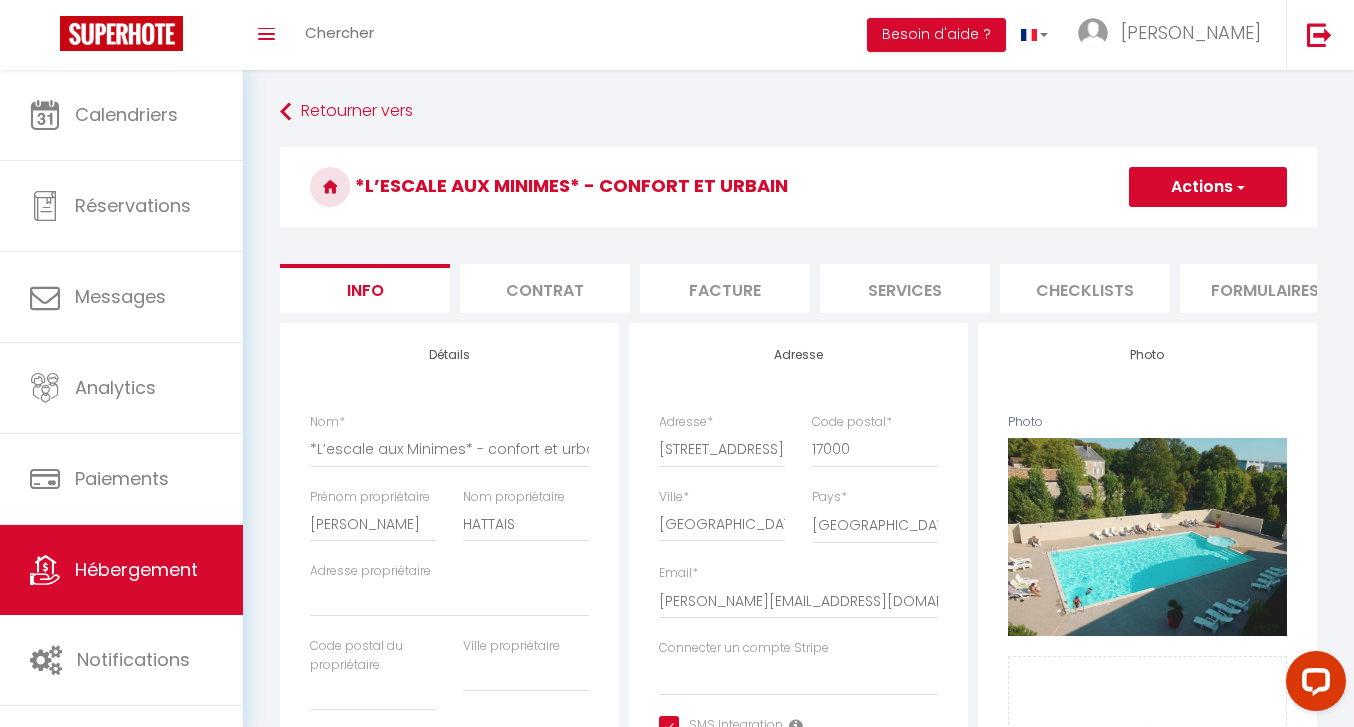 scroll, scrollTop: 0, scrollLeft: 0, axis: both 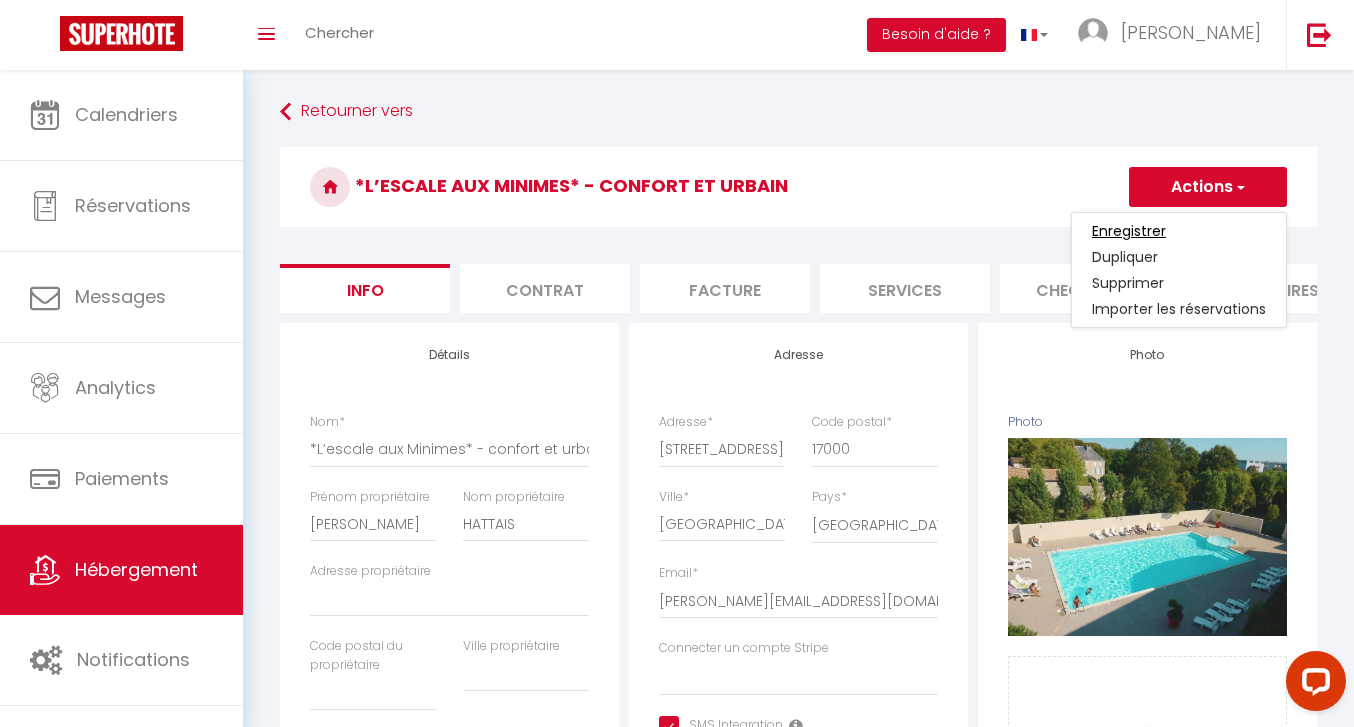 click on "Enregistrer" at bounding box center (1129, 231) 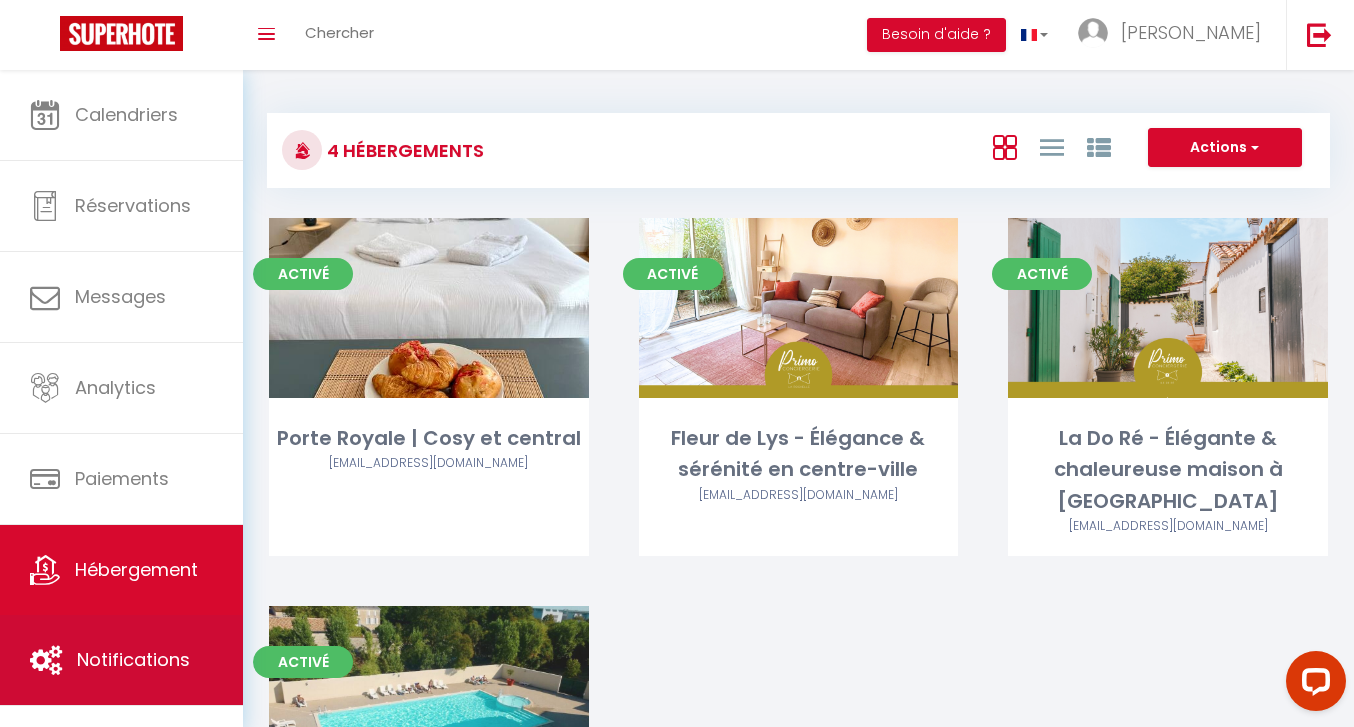 click on "Notifications" at bounding box center (133, 659) 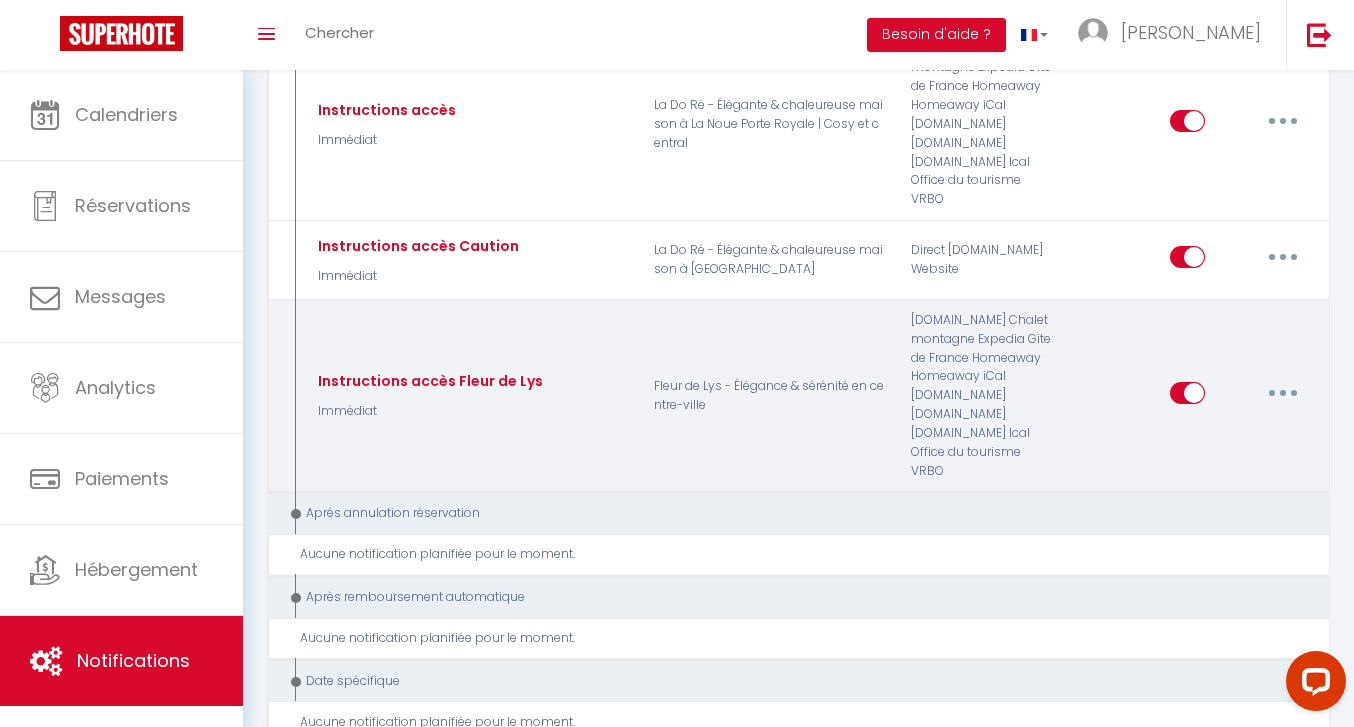 scroll, scrollTop: 2761, scrollLeft: 0, axis: vertical 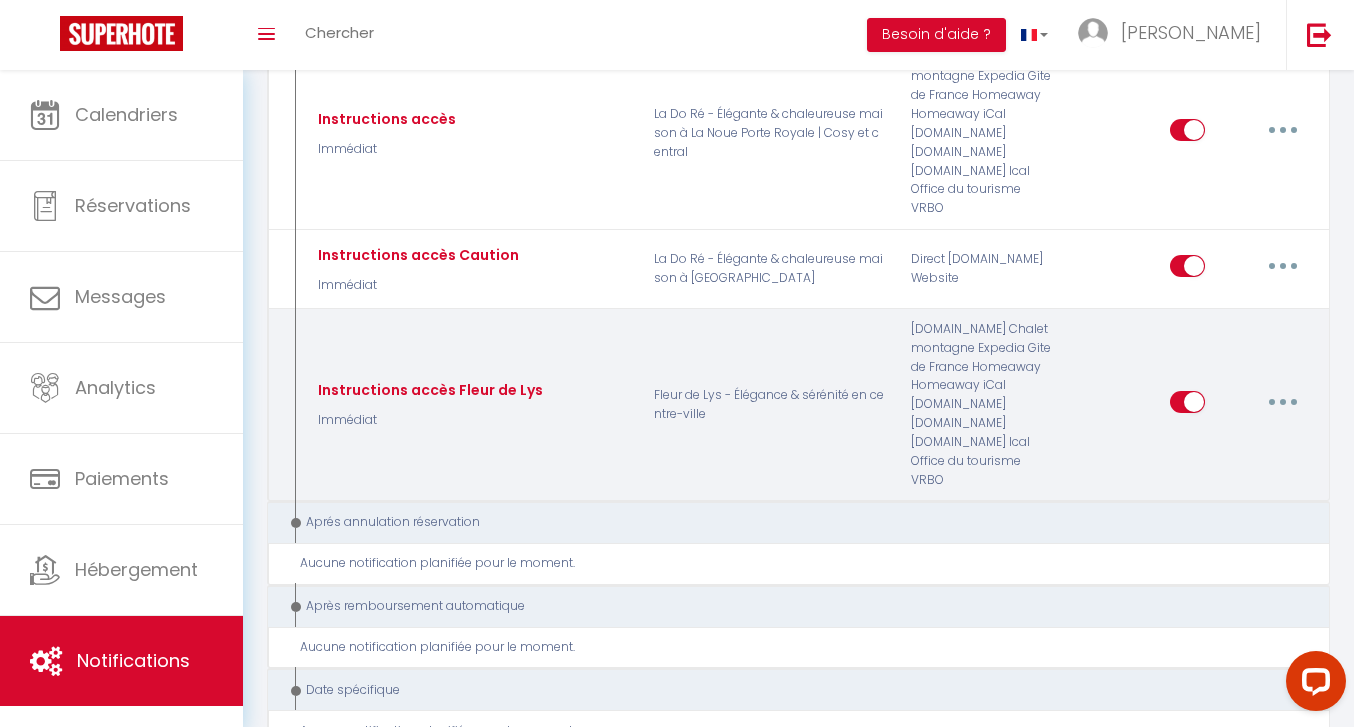 click at bounding box center [1283, 402] 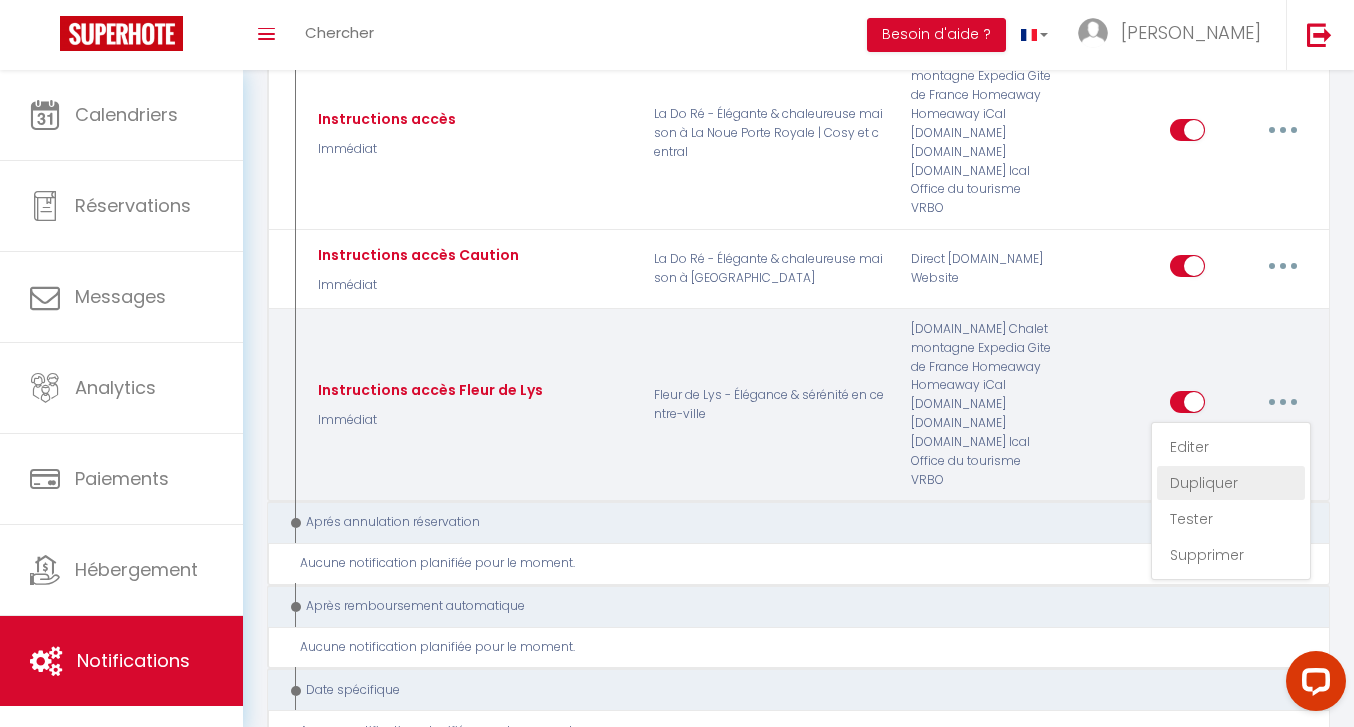 click on "Dupliquer" at bounding box center [1231, 483] 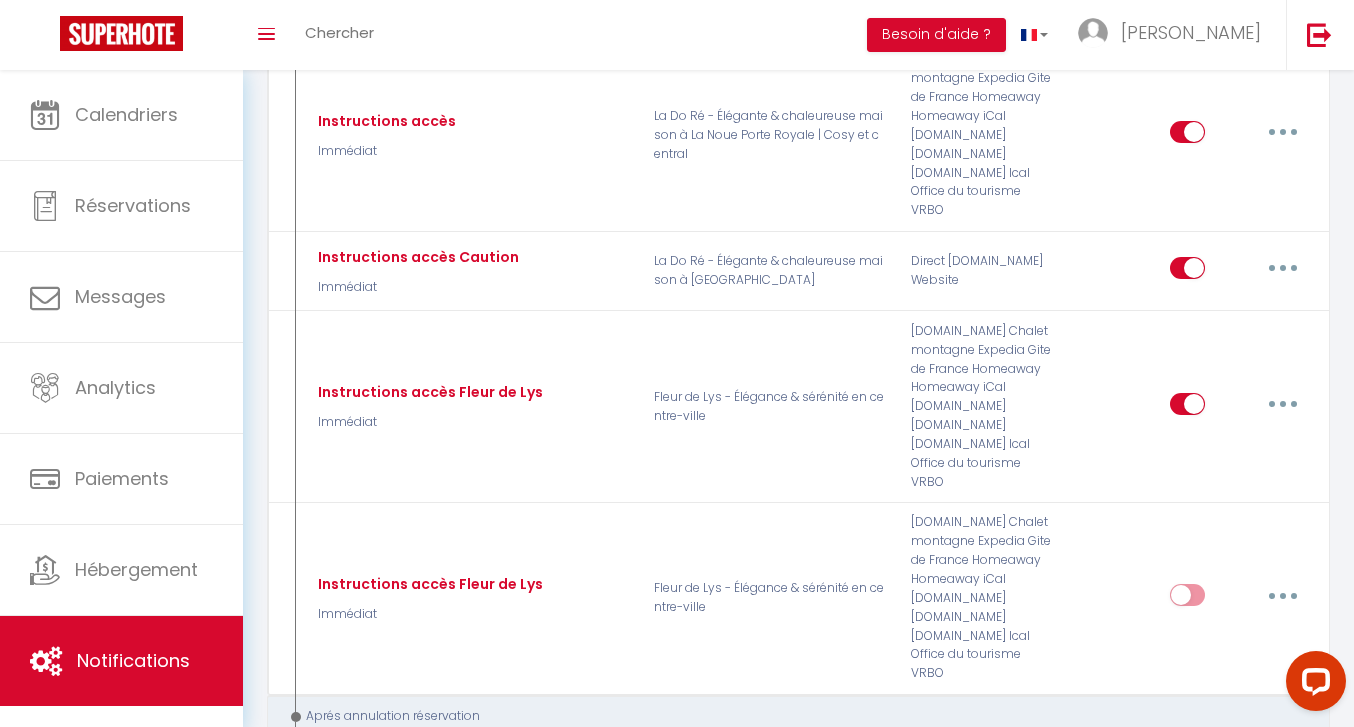 scroll, scrollTop: 2755, scrollLeft: 0, axis: vertical 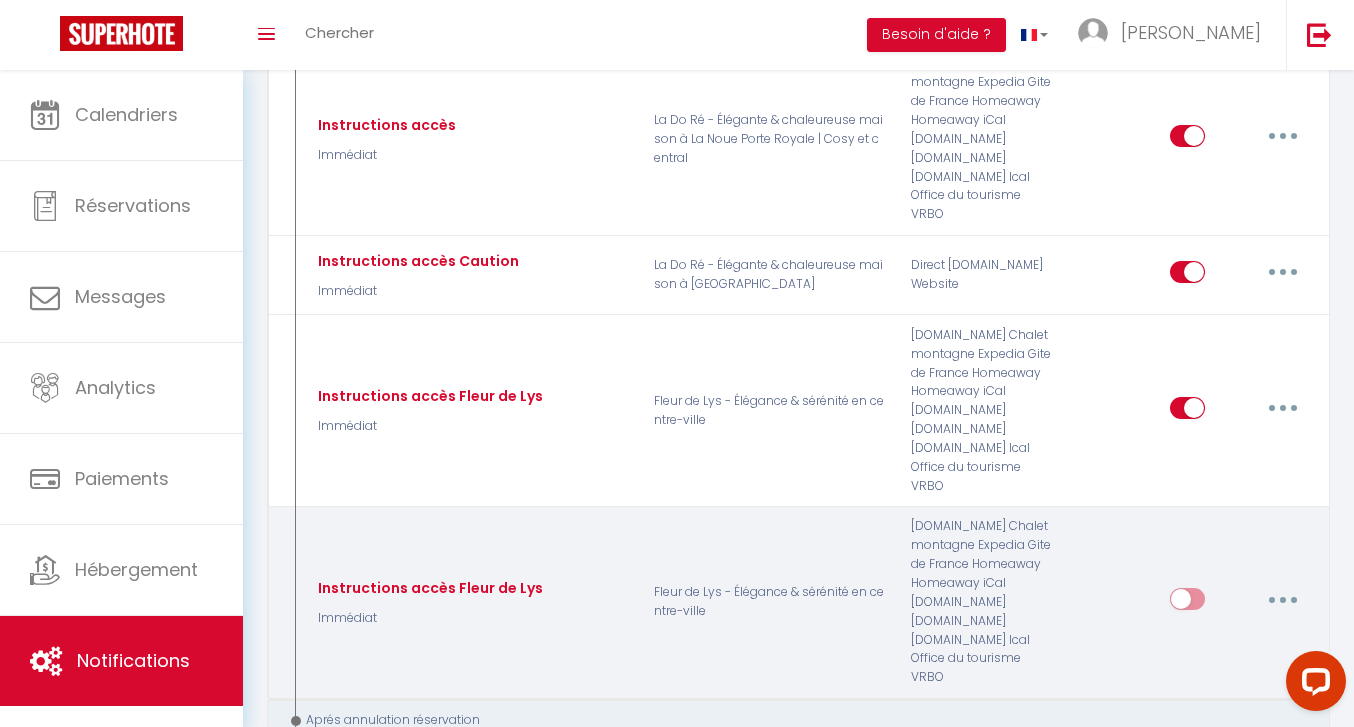 click at bounding box center [1283, 599] 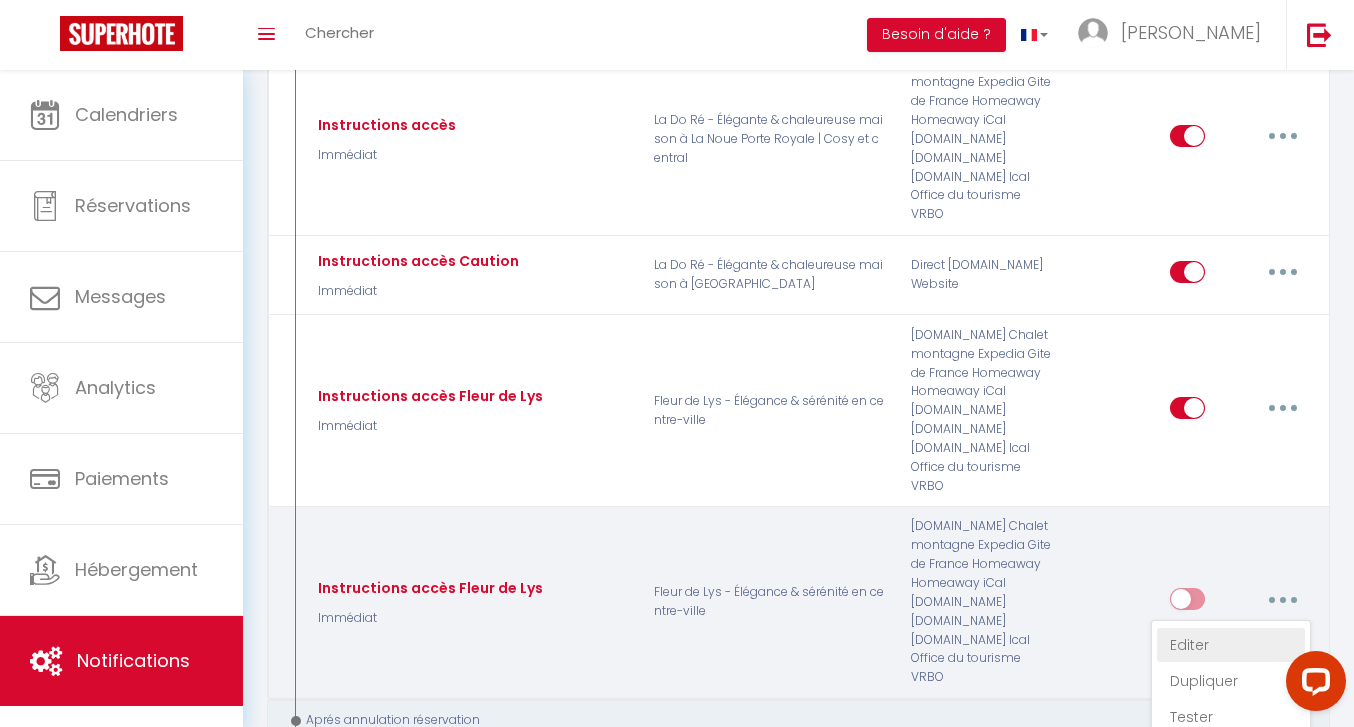 click on "Editer" at bounding box center [1231, 645] 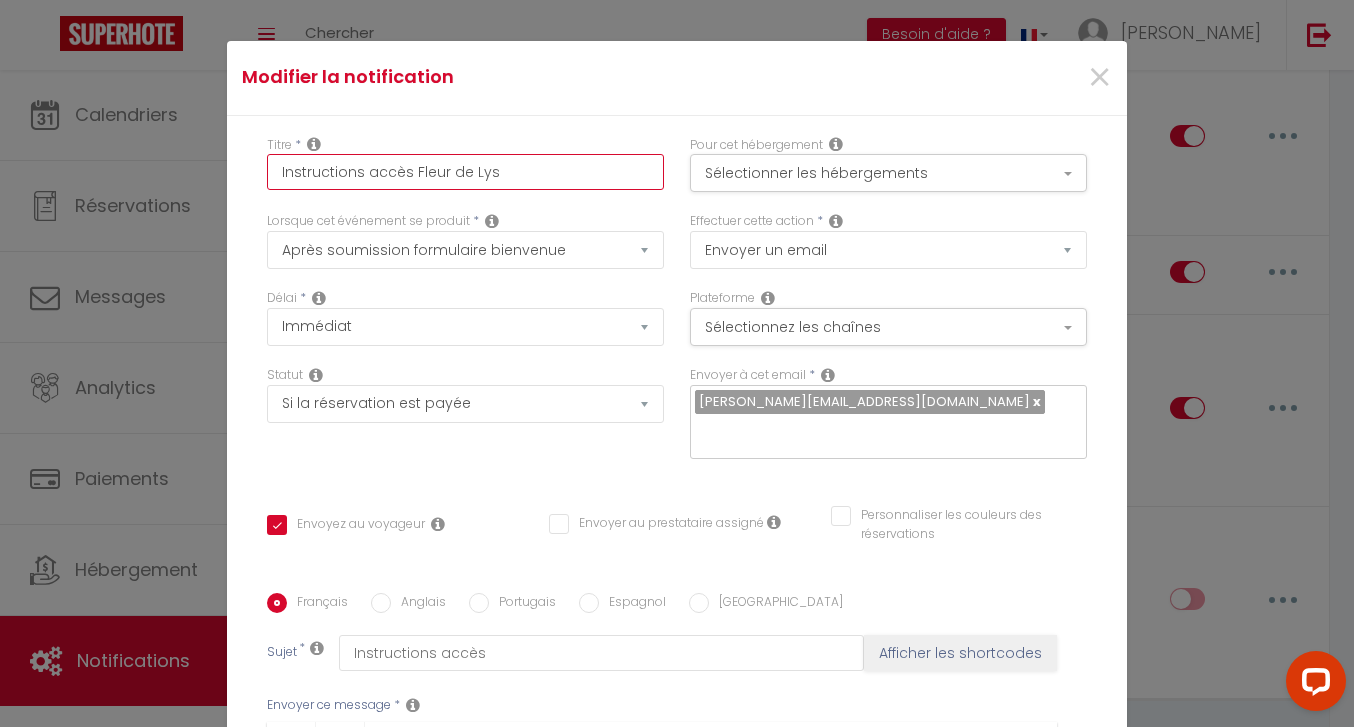 click on "Instructions accès Fleur de Lys" at bounding box center [465, 172] 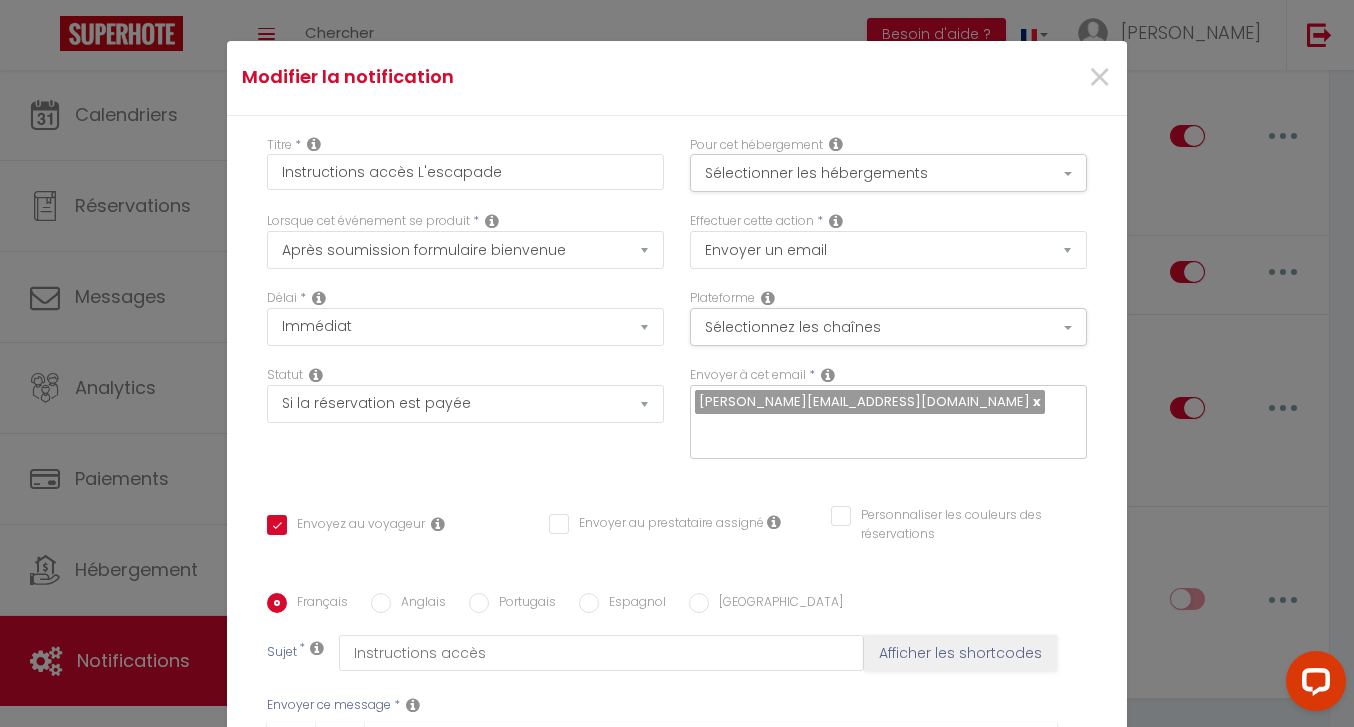 click on "Statut     Aucun   Si la réservation est payée   Si réservation non payée   Si la caution a été prise   Si caution non payée" at bounding box center (465, 422) 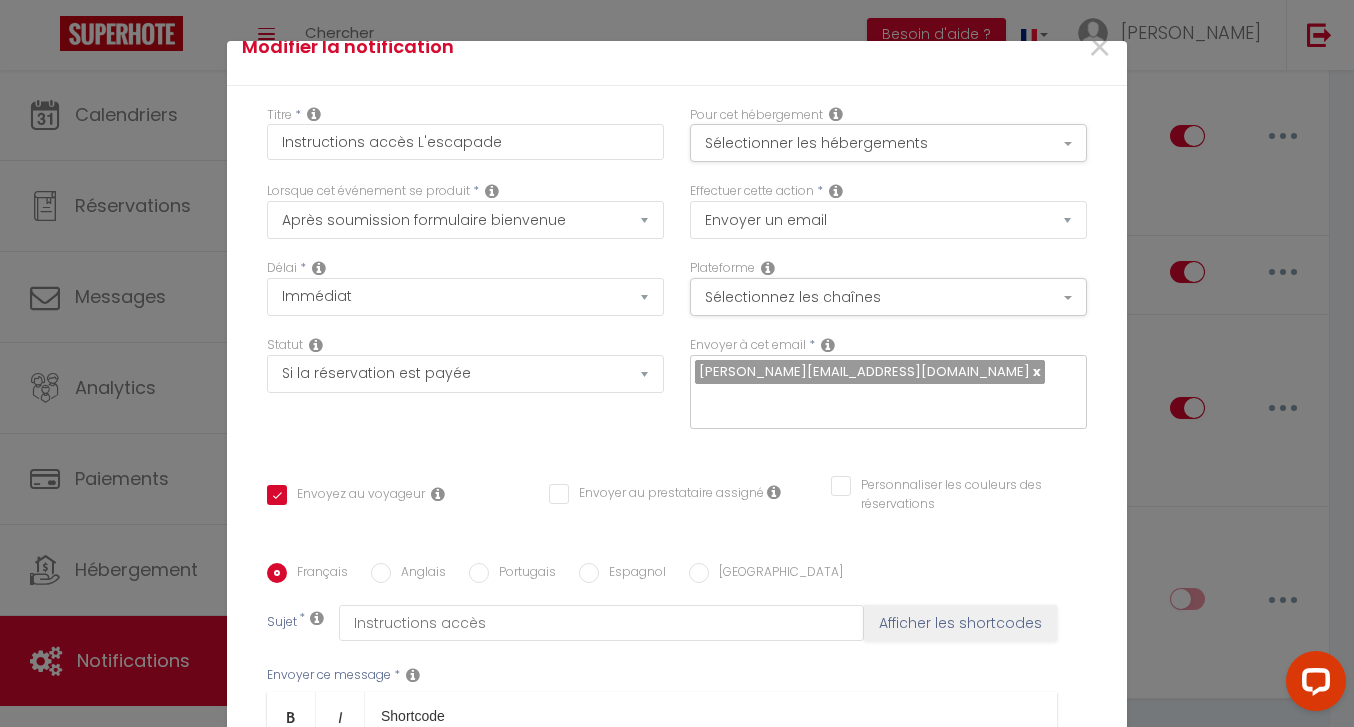 scroll, scrollTop: 31, scrollLeft: 0, axis: vertical 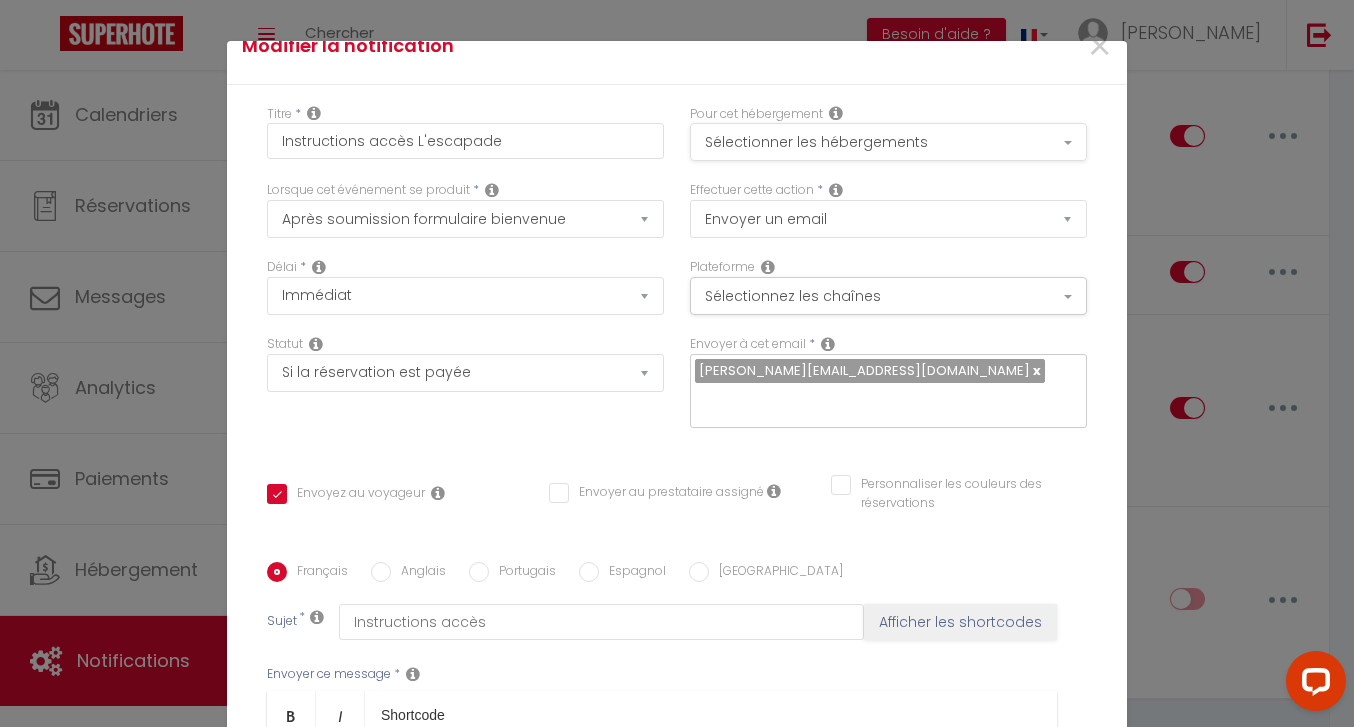 click on "Sélectionner les hébergements" at bounding box center [888, 142] 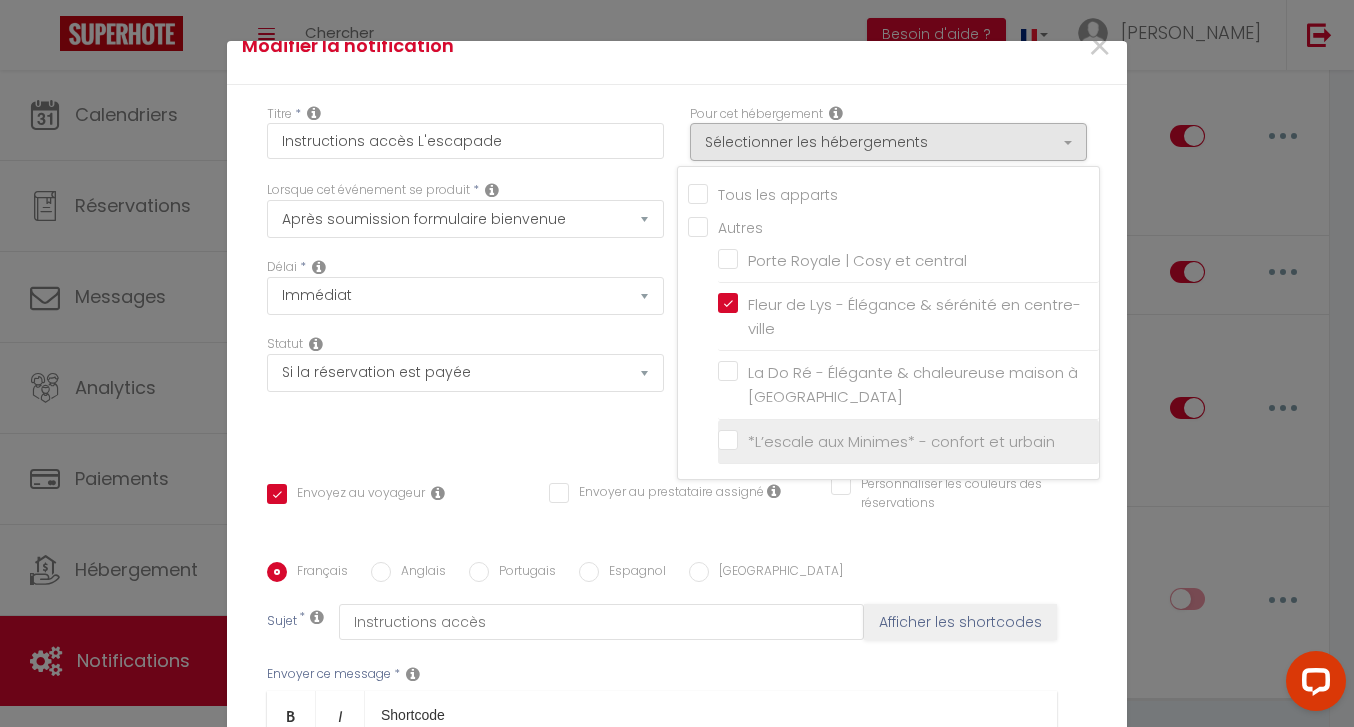 click on "*L’escale aux Minimes* - confort et urbain" at bounding box center [908, 441] 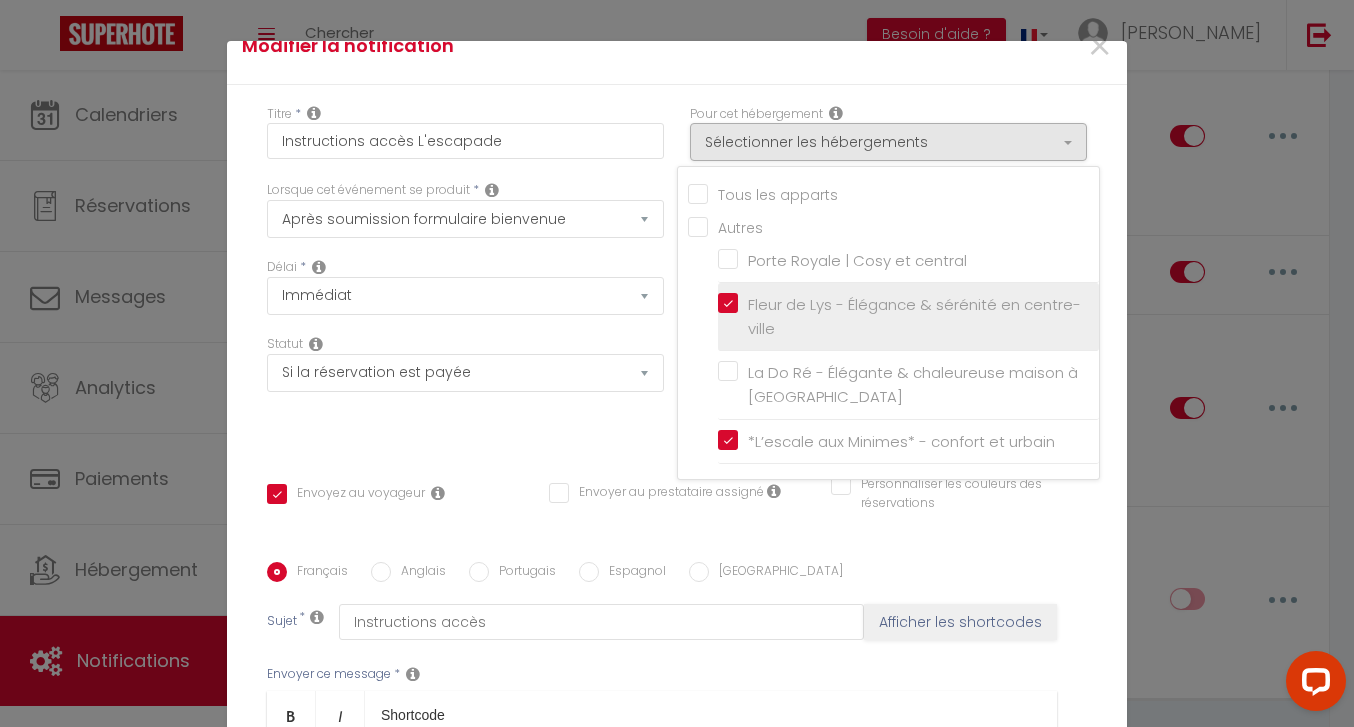 click on "Fleur de Lys - Élégance & sérénité en centre-ville" at bounding box center [912, 316] 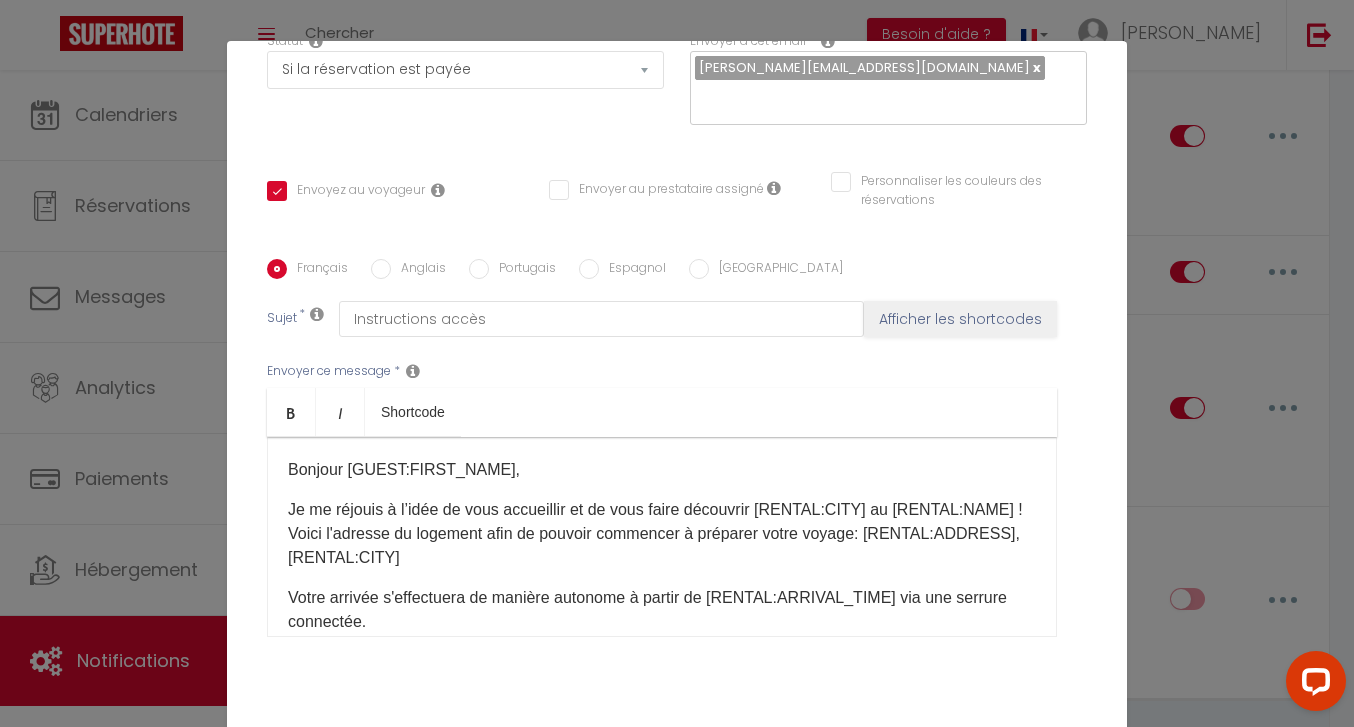 scroll, scrollTop: 357, scrollLeft: 0, axis: vertical 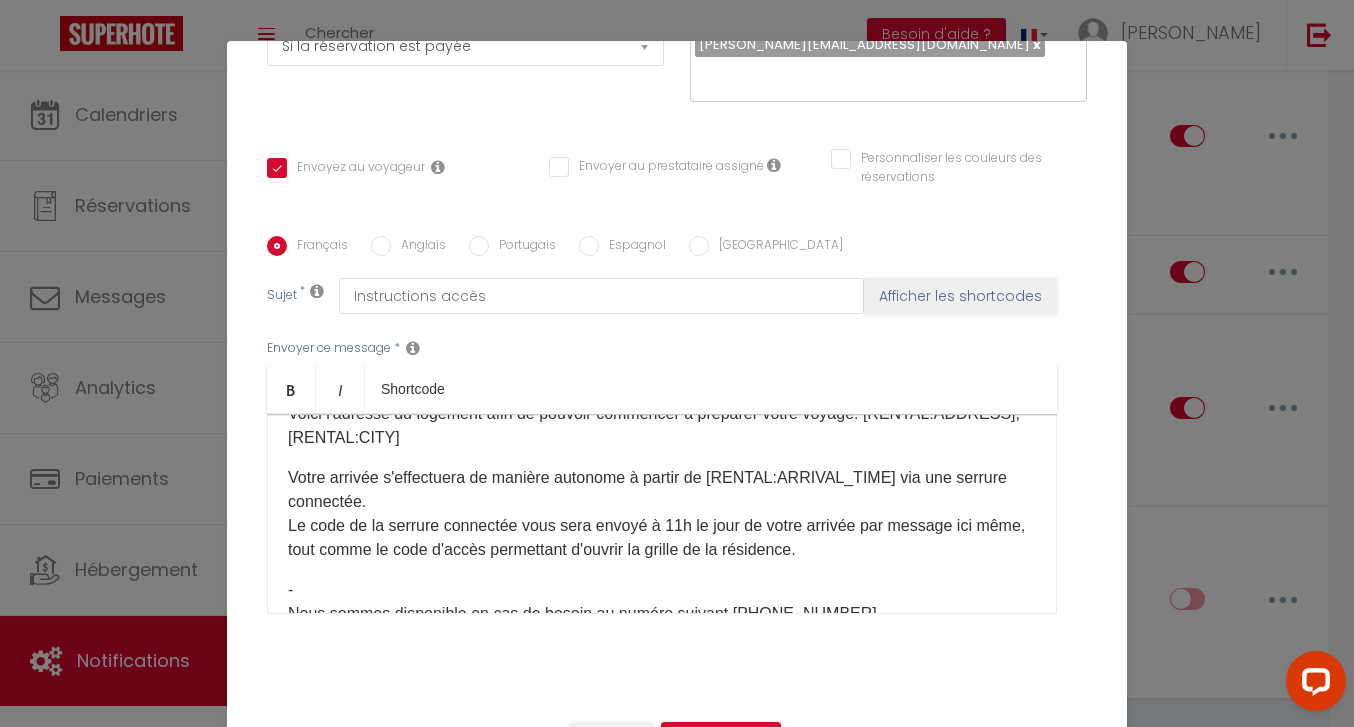 click on "Votre arrivée s'effectuera de manière autonome à partir de [RENTAL:ARRIVAL_TIME]​ via une serrure connectée. Le code de la serrure connectée vous sera envoyé à 11h le jour de votre arrivée par message ici même, tout comme le code d'accès permettant d'ouvrir la grille de la résidence." at bounding box center (662, 514) 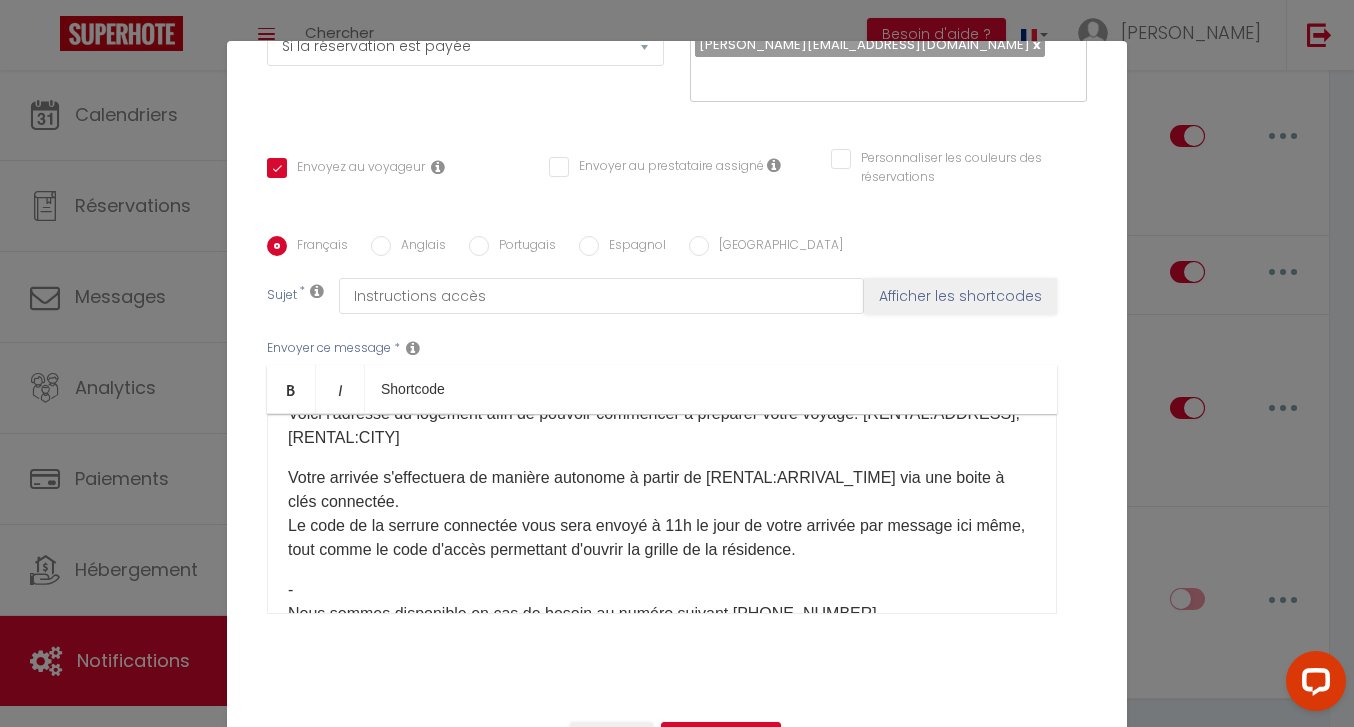 click on "Votre arrivée s'effectuera de manière autonome à partir de [RENTAL:ARRIVAL_TIME]​ via une boite à clés connectée. Le code de la serrure connectée vous sera envoyé à 11h le jour de votre arrivée par message ici même, tout comme le code d'accès permettant d'ouvrir la grille de la résidence." at bounding box center (662, 514) 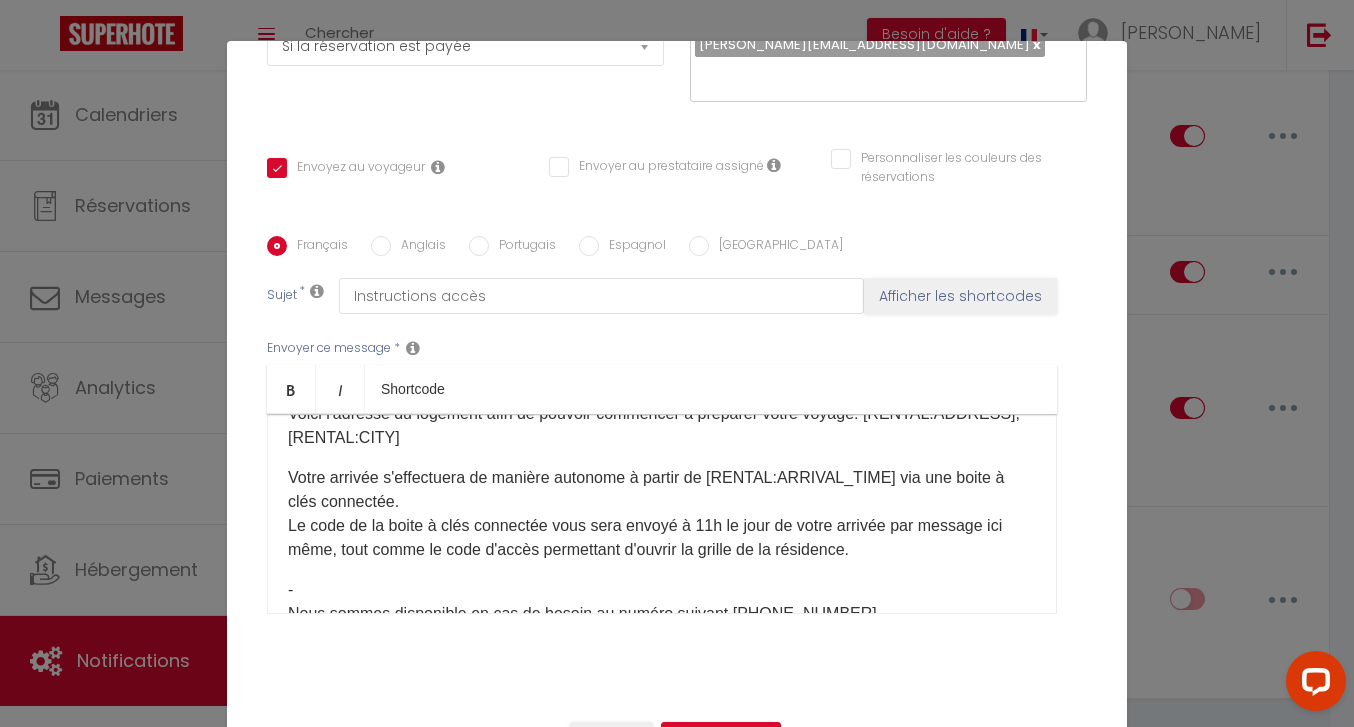 click on "Votre arrivée s'effectuera de manière autonome à partir de [RENTAL:ARRIVAL_TIME]​ via une boite à clés connectée. Le code de la boite à clés connectée vous sera envoyé à 11h le jour de votre arrivée par message ici même, tout comme le code d'accès permettant d'ouvrir la grille de la résidence." at bounding box center [662, 514] 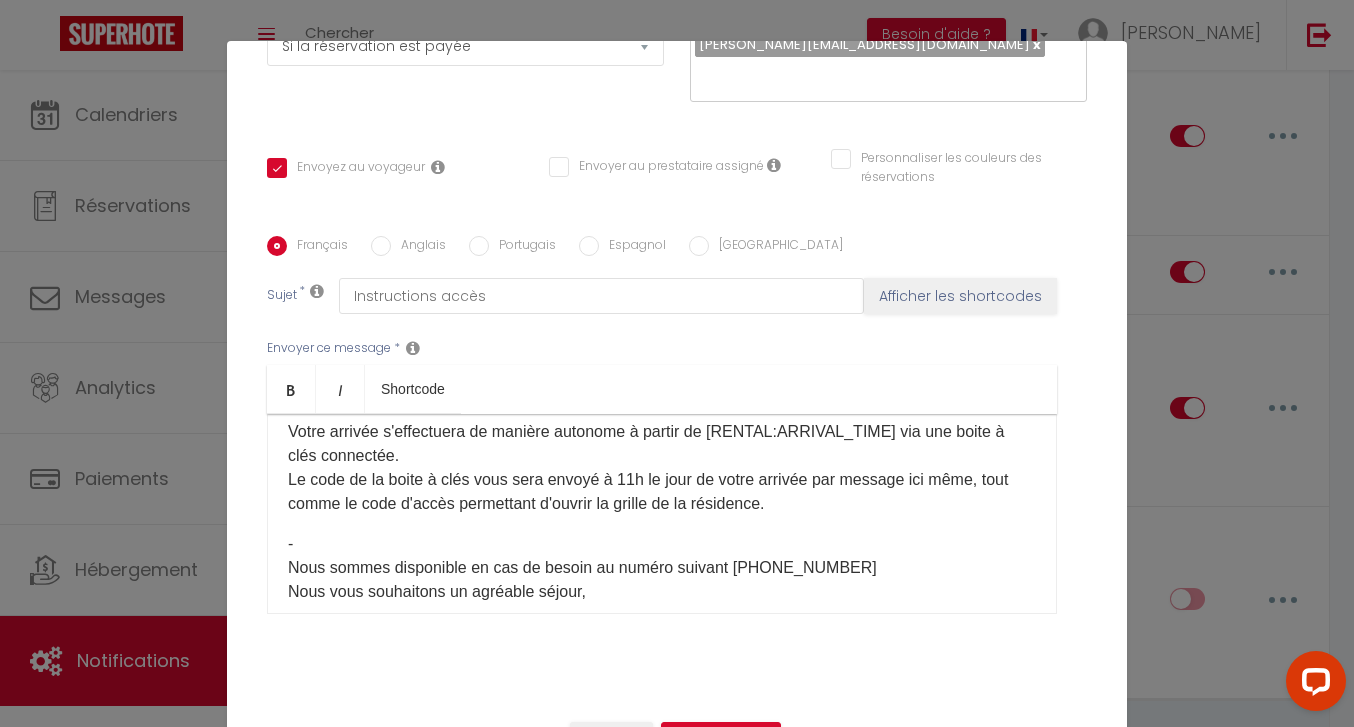 scroll, scrollTop: 147, scrollLeft: 0, axis: vertical 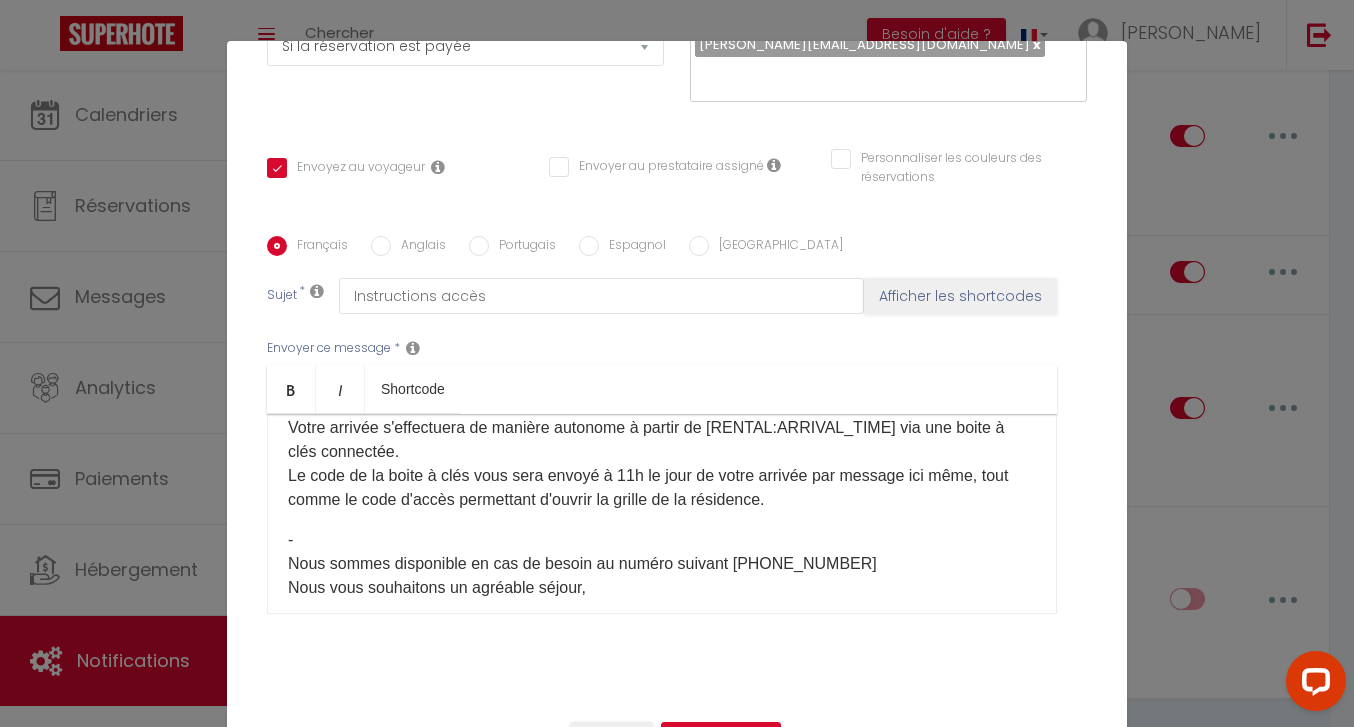 drag, startPoint x: 773, startPoint y: 502, endPoint x: 1000, endPoint y: 481, distance: 227.9693 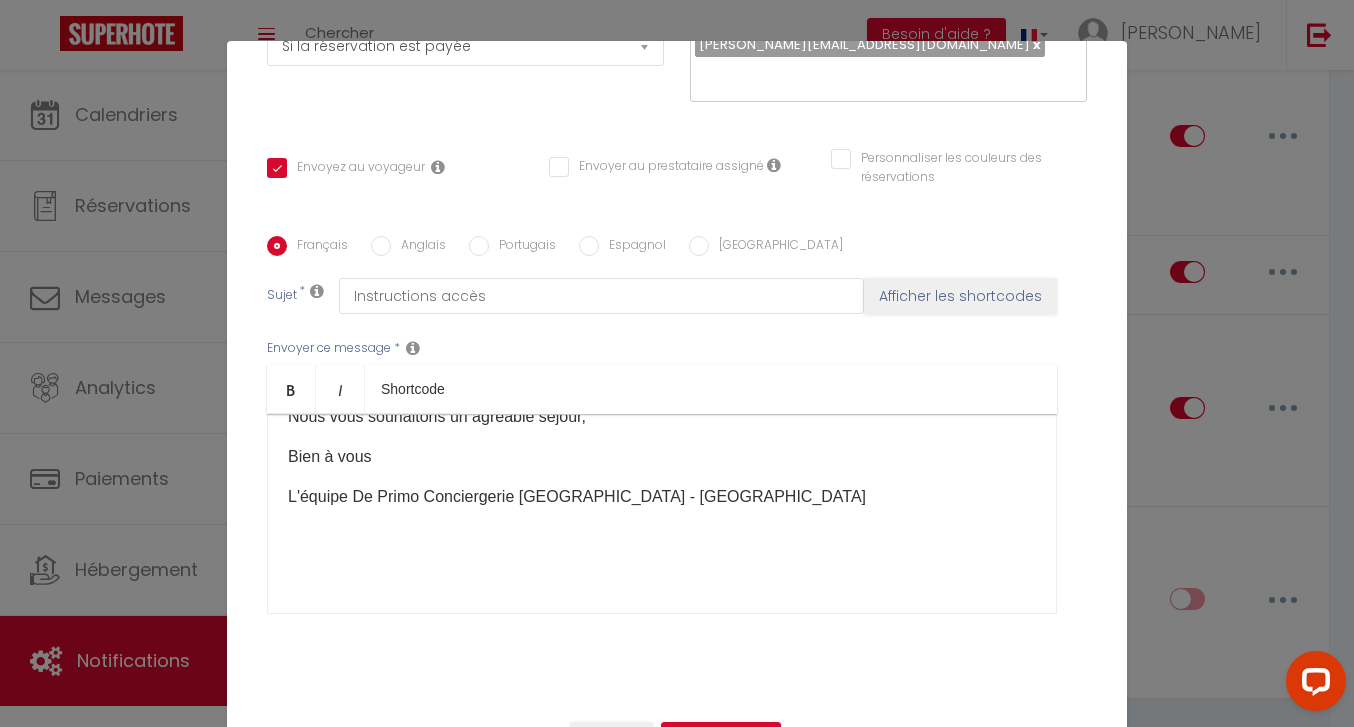 scroll, scrollTop: 294, scrollLeft: 0, axis: vertical 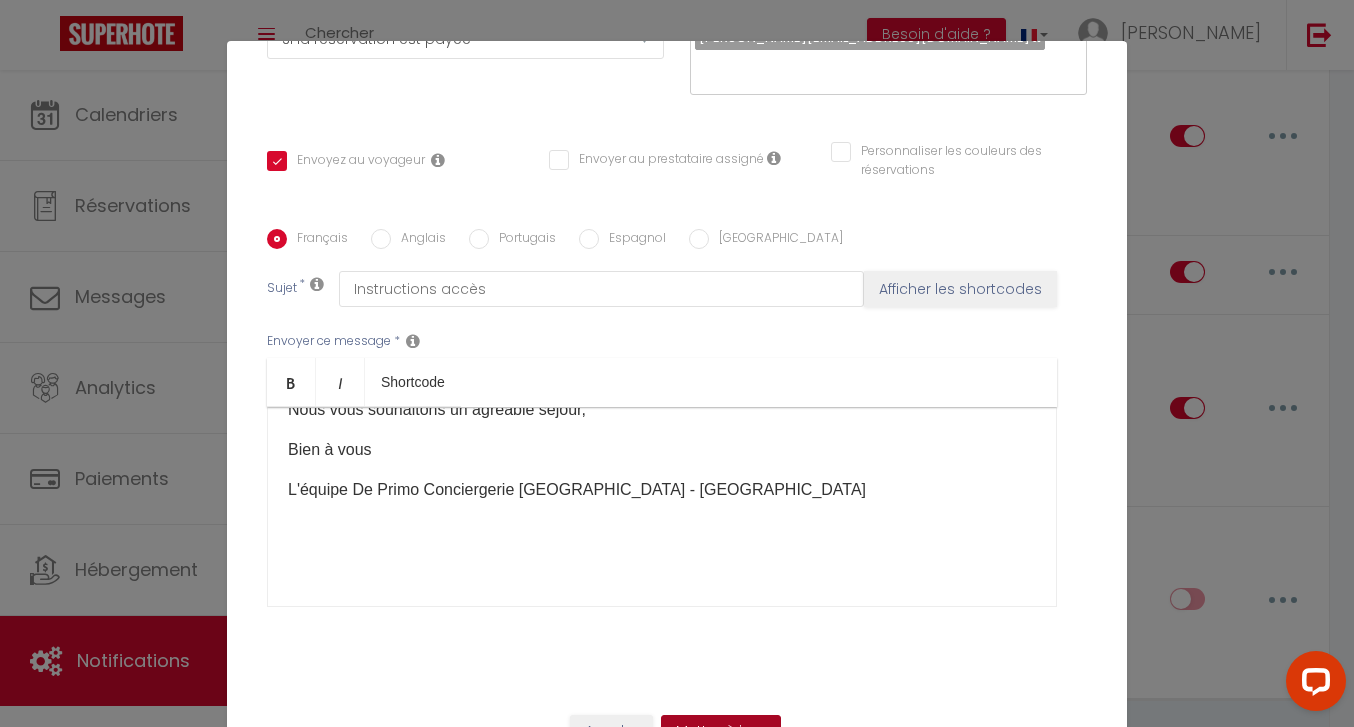 click on "Mettre à jour" at bounding box center [721, 732] 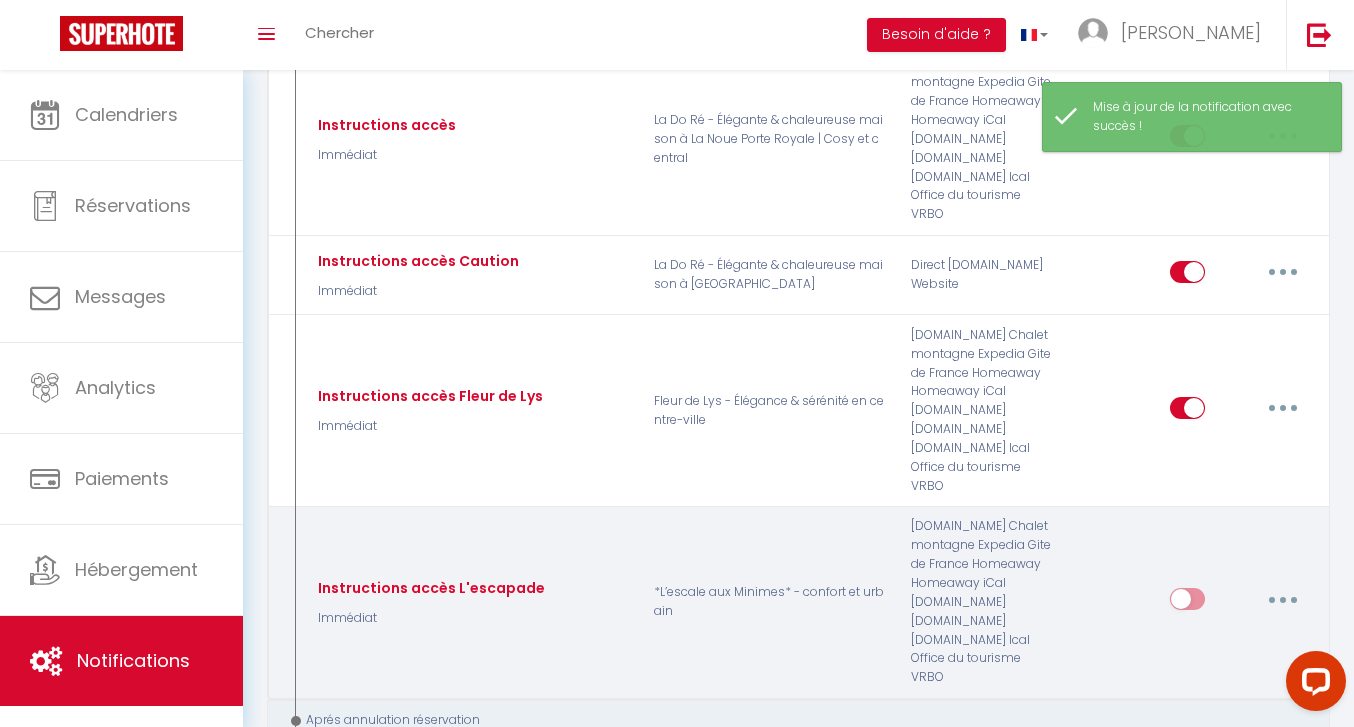 click at bounding box center (1187, 603) 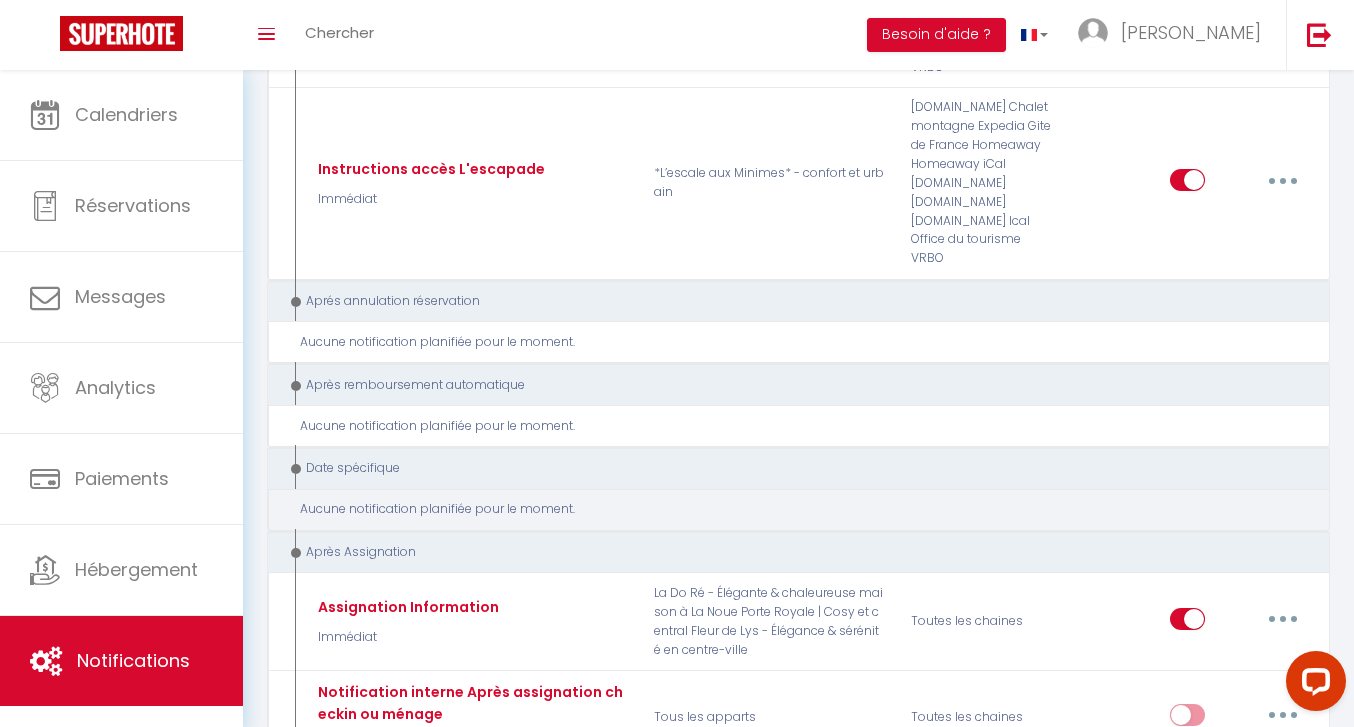 scroll, scrollTop: 3180, scrollLeft: 0, axis: vertical 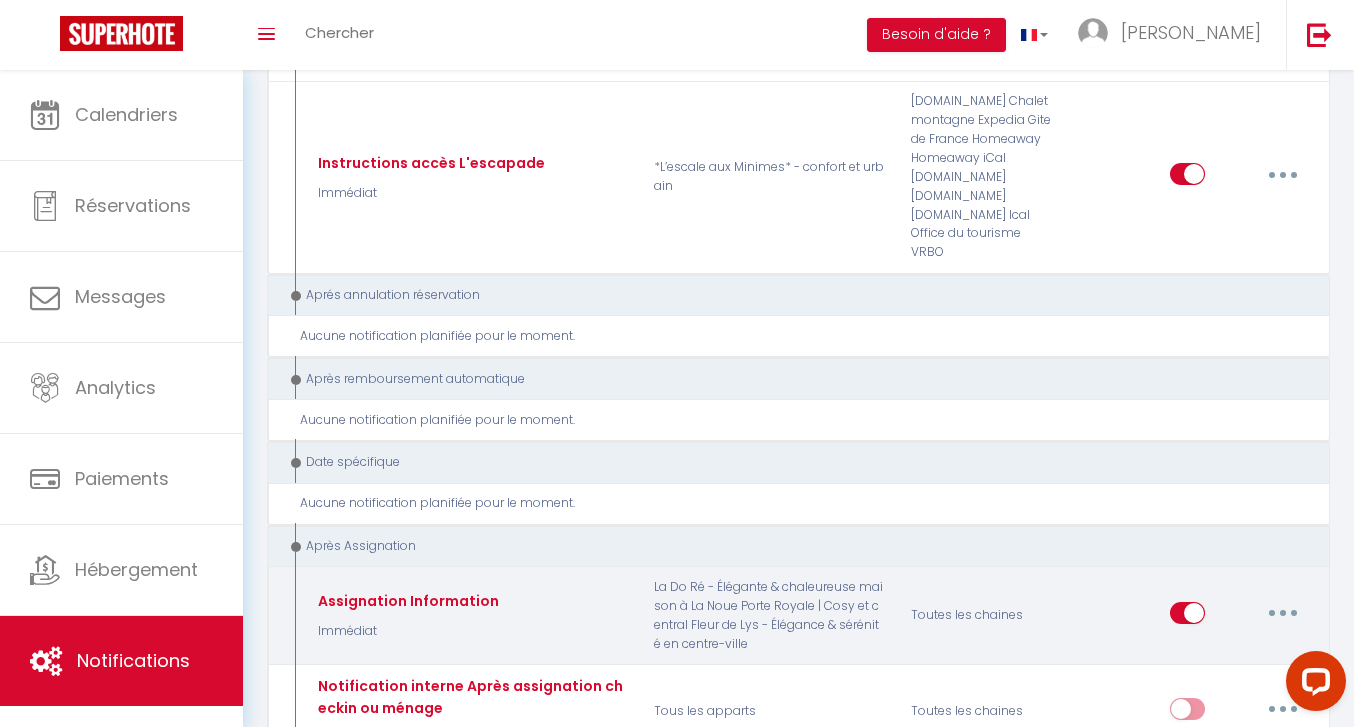 click at bounding box center (1283, 613) 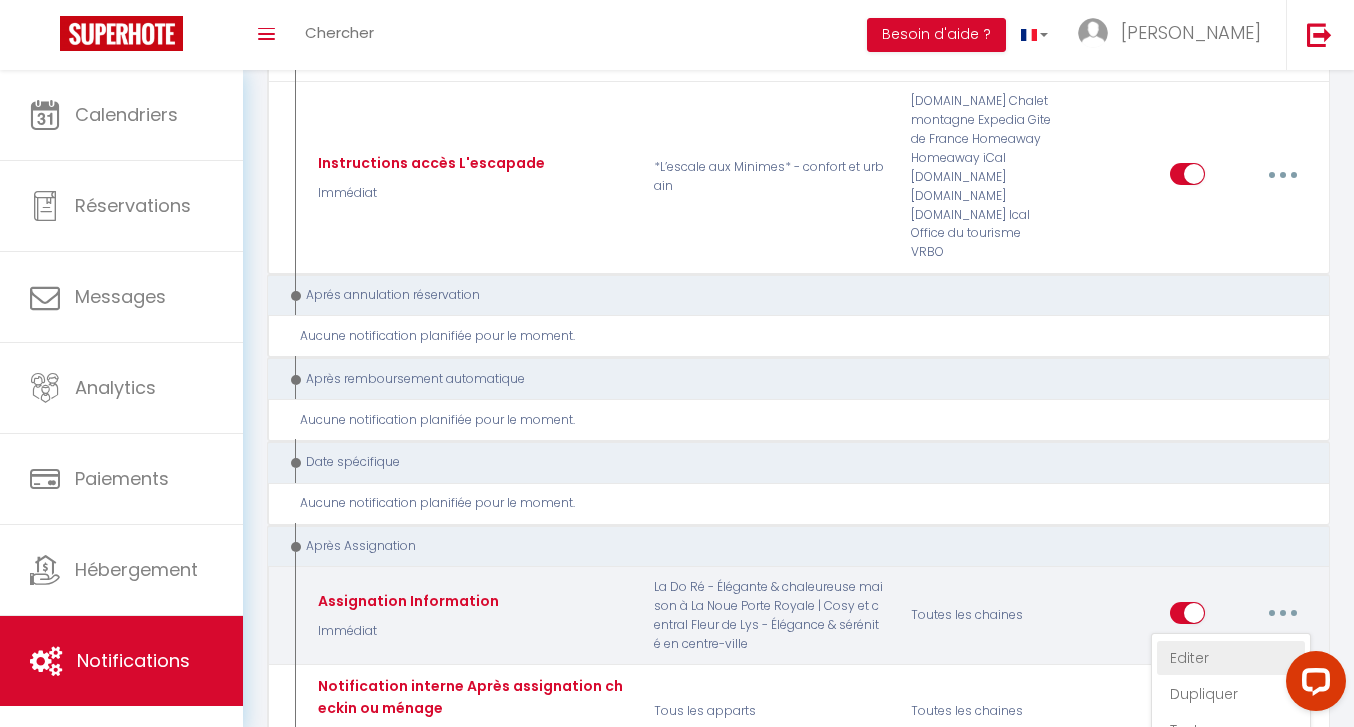 click on "Editer" at bounding box center (1231, 658) 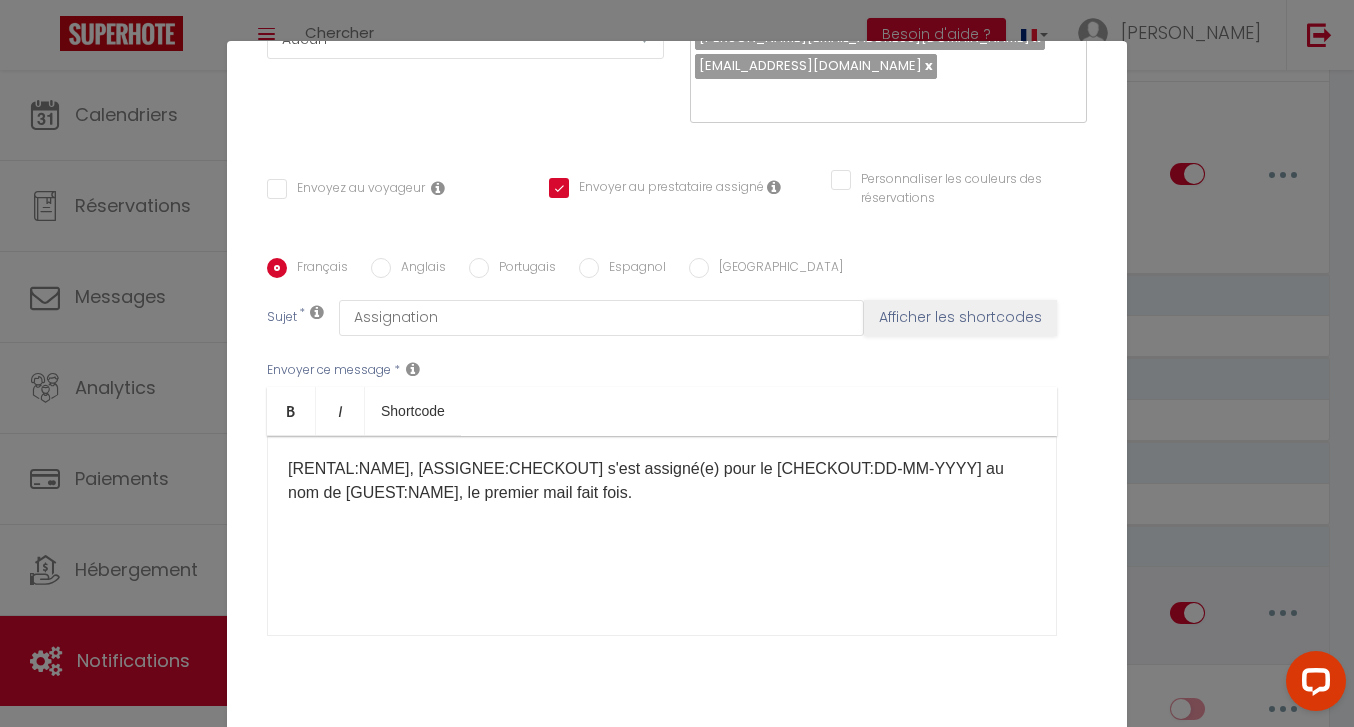 scroll, scrollTop: 0, scrollLeft: 0, axis: both 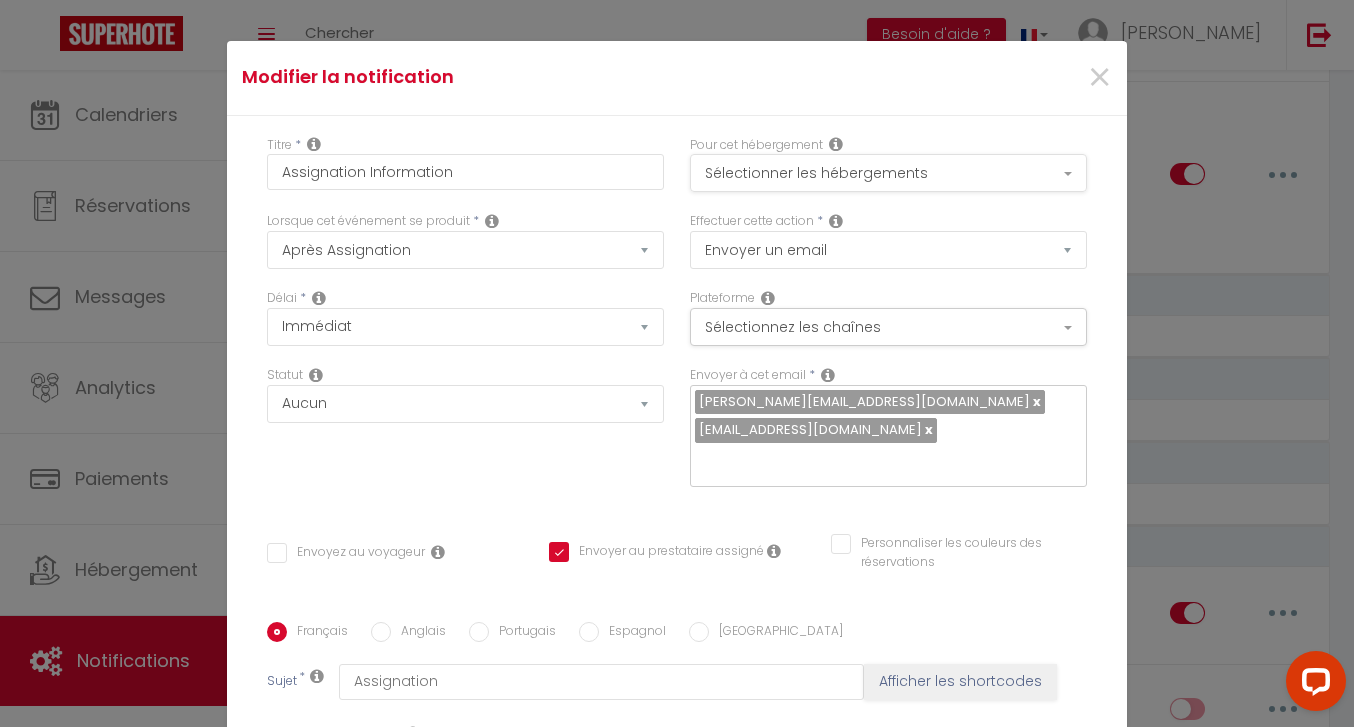 click on "Sélectionner les hébergements" at bounding box center (888, 173) 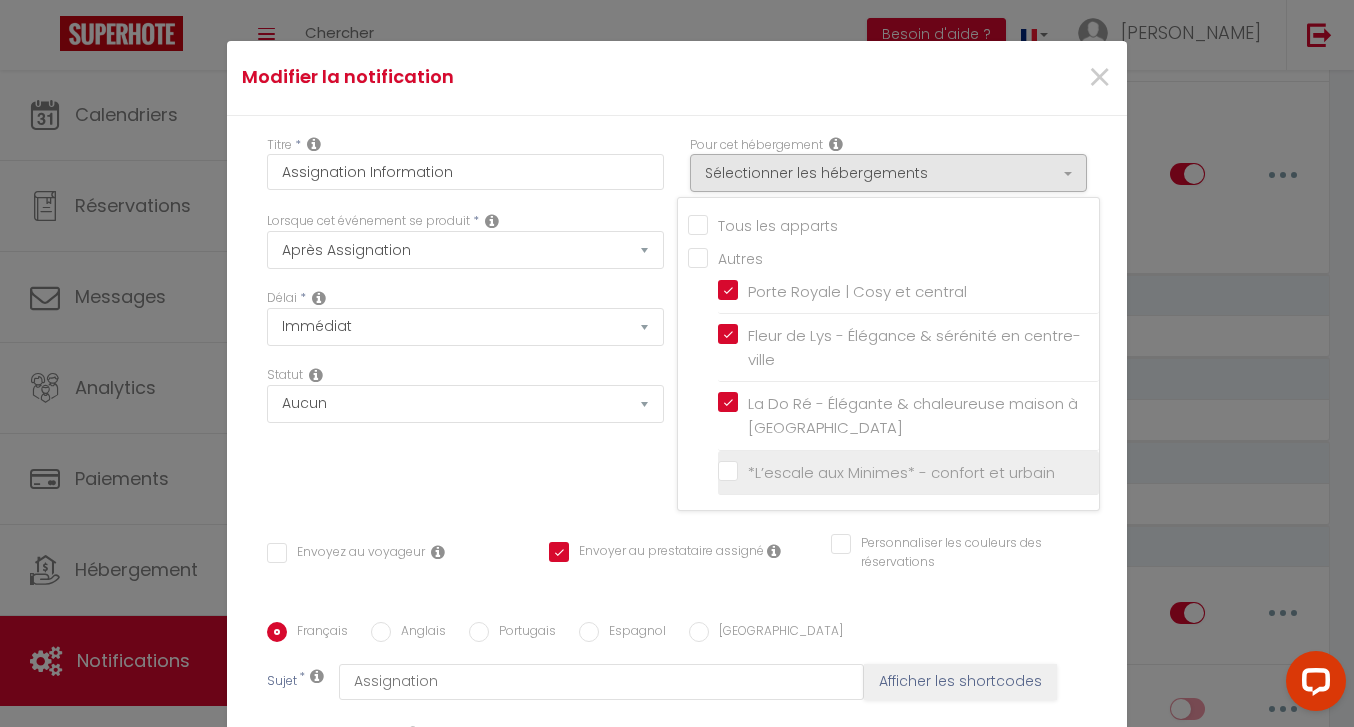 click on "*L’escale aux Minimes* - confort et urbain" at bounding box center (908, 472) 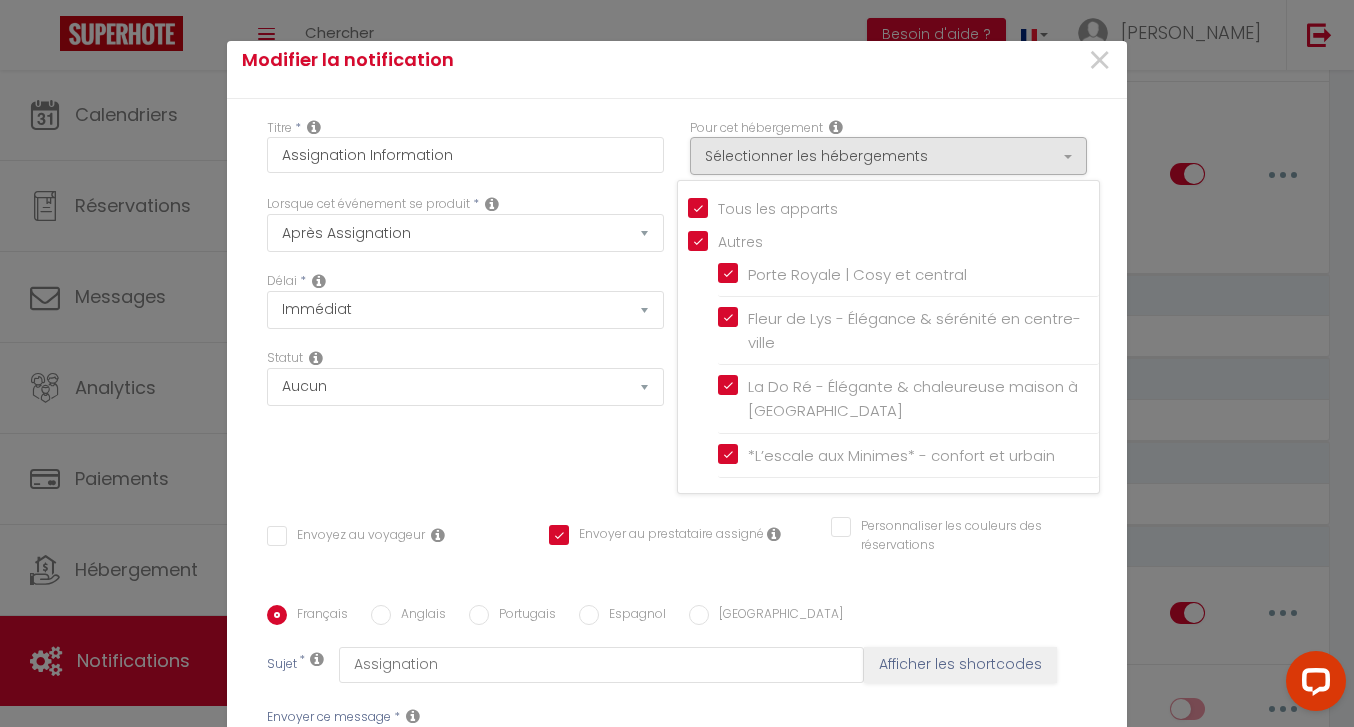 click on "Titre   *     Assignation Information   Pour cet hébergement
Sélectionner les hébergements
Tous les apparts
Autres
[GEOGRAPHIC_DATA] | [GEOGRAPHIC_DATA] et central
Fleur de Lys - Élégance & sérénité en centre-ville
La Do Ré - Élégante & chaleureuse maison à [GEOGRAPHIC_DATA]
*L’escale aux Minimes* - confort et urbain
Lorsque cet événement se produit   *      Après la réservation   Avant Checkin (à partir de 12h00)   Après Checkin (à partir de 12h00)   Avant Checkout (à partir de 12h00)   Après Checkout (à partir de 12h00)   Température" at bounding box center (677, 591) 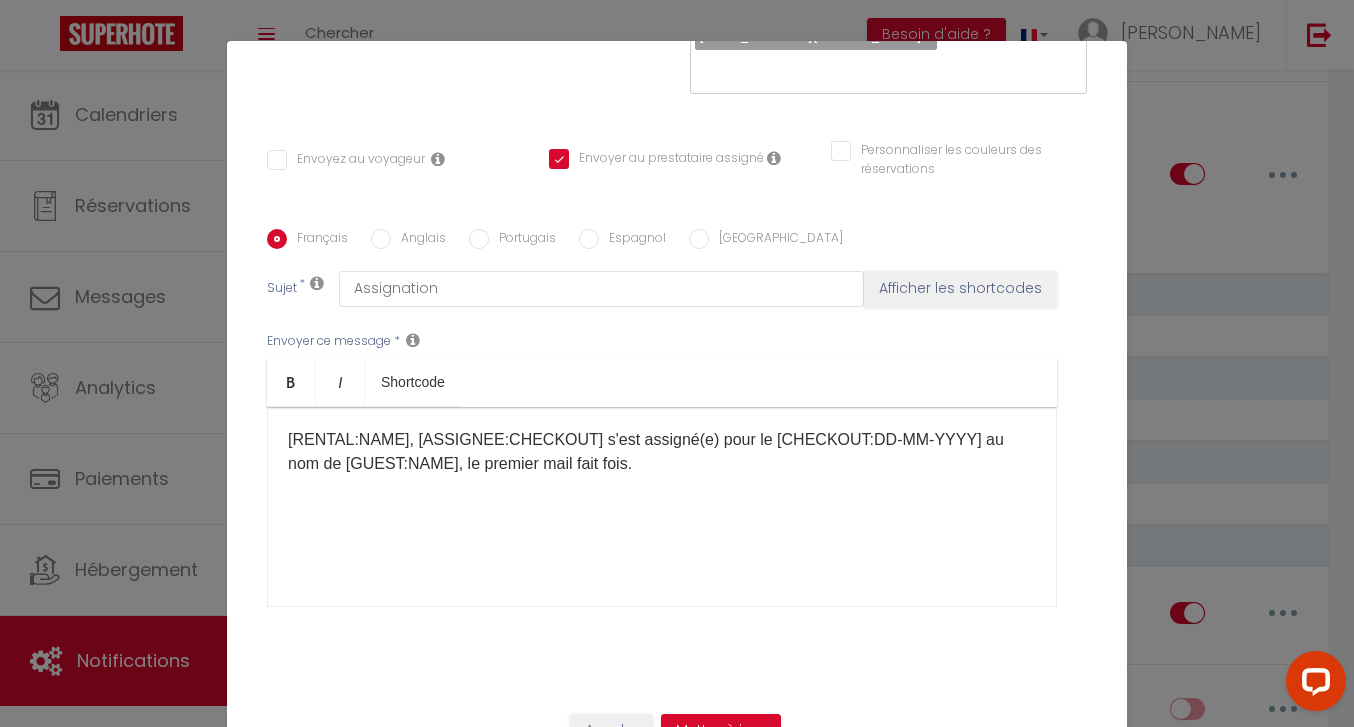 scroll, scrollTop: 392, scrollLeft: 0, axis: vertical 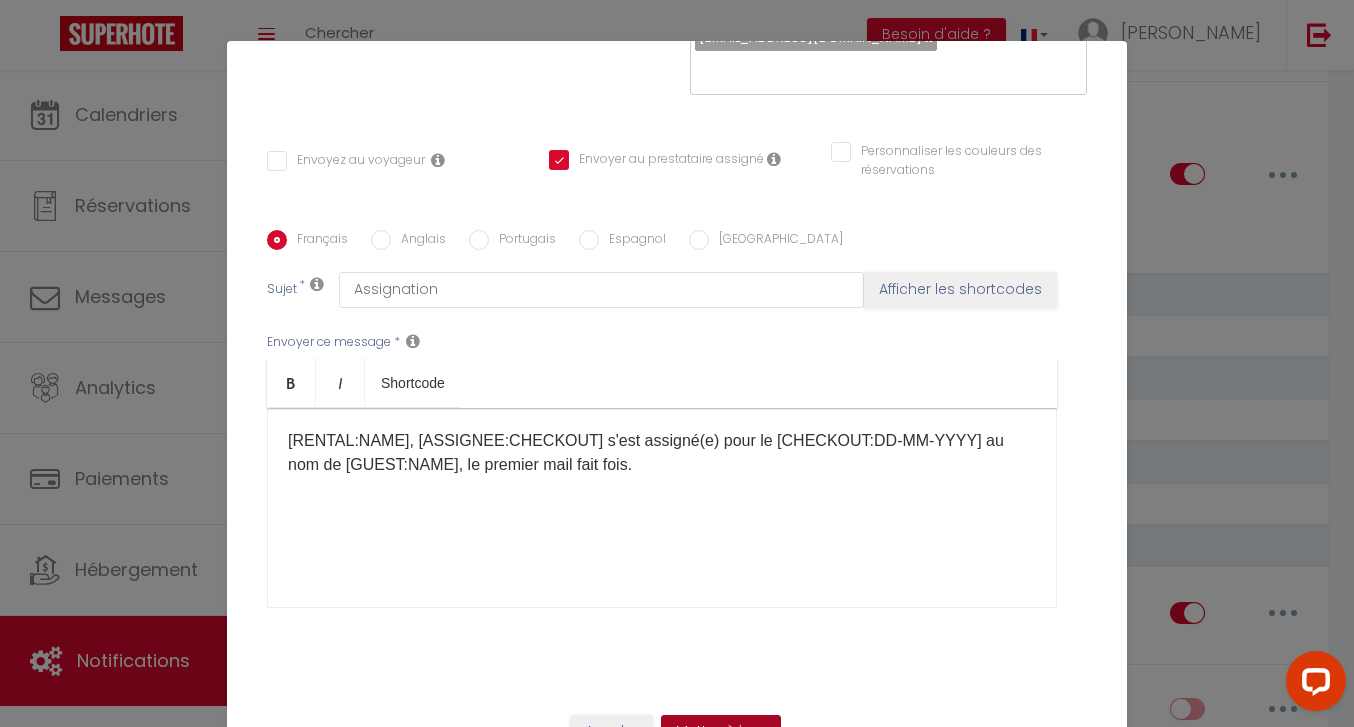 click on "Mettre à jour" at bounding box center [721, 732] 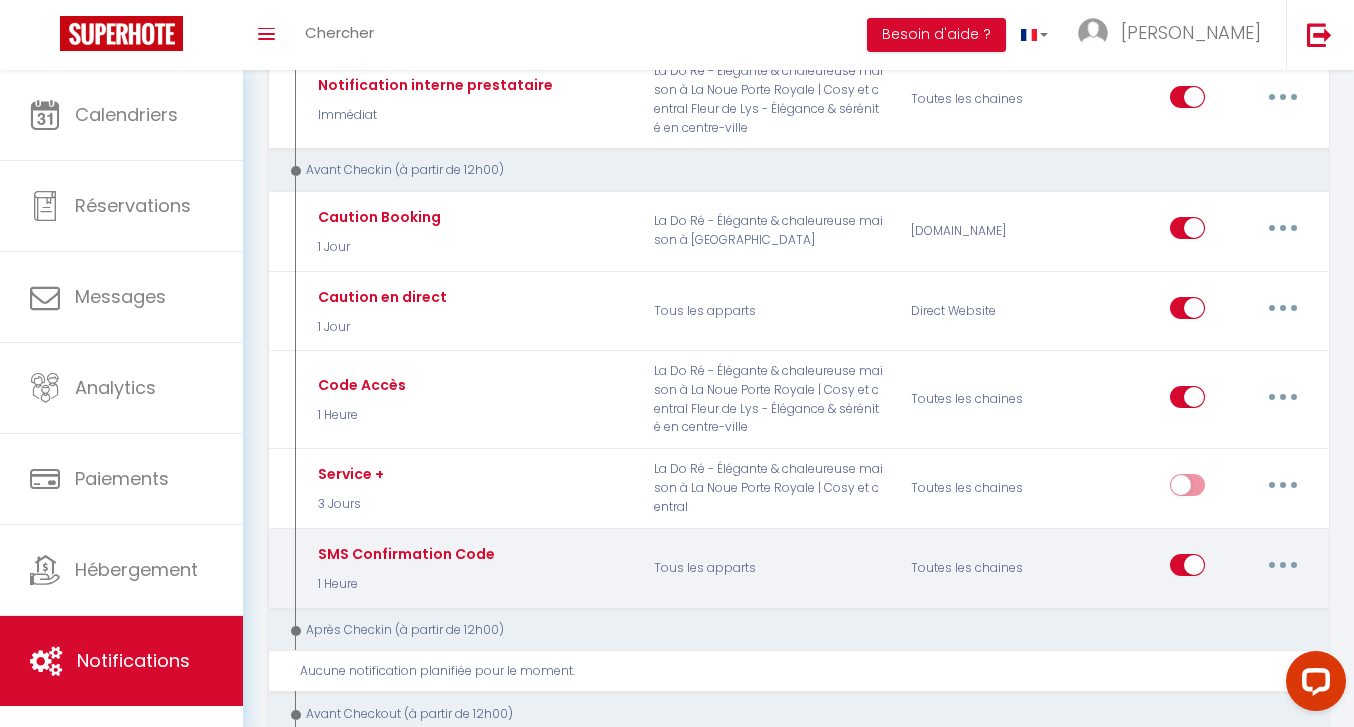 scroll, scrollTop: 373, scrollLeft: 0, axis: vertical 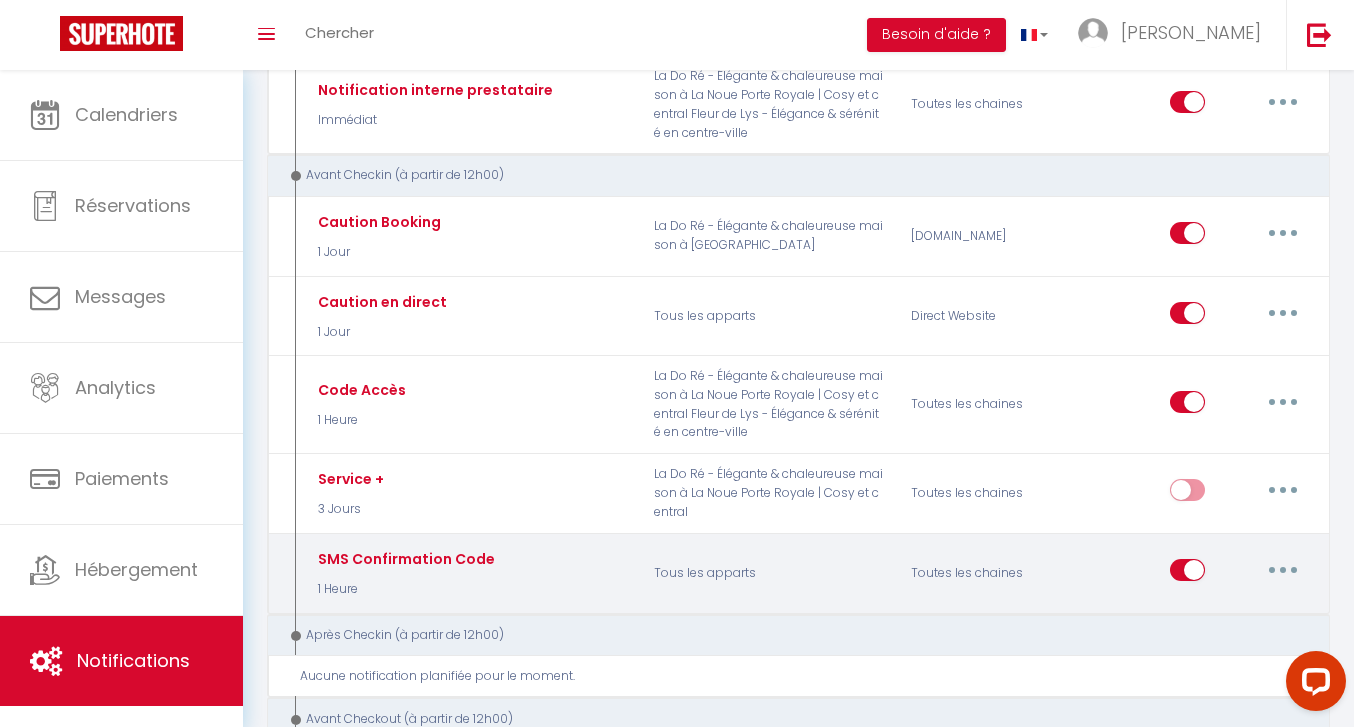 click at bounding box center (1283, 570) 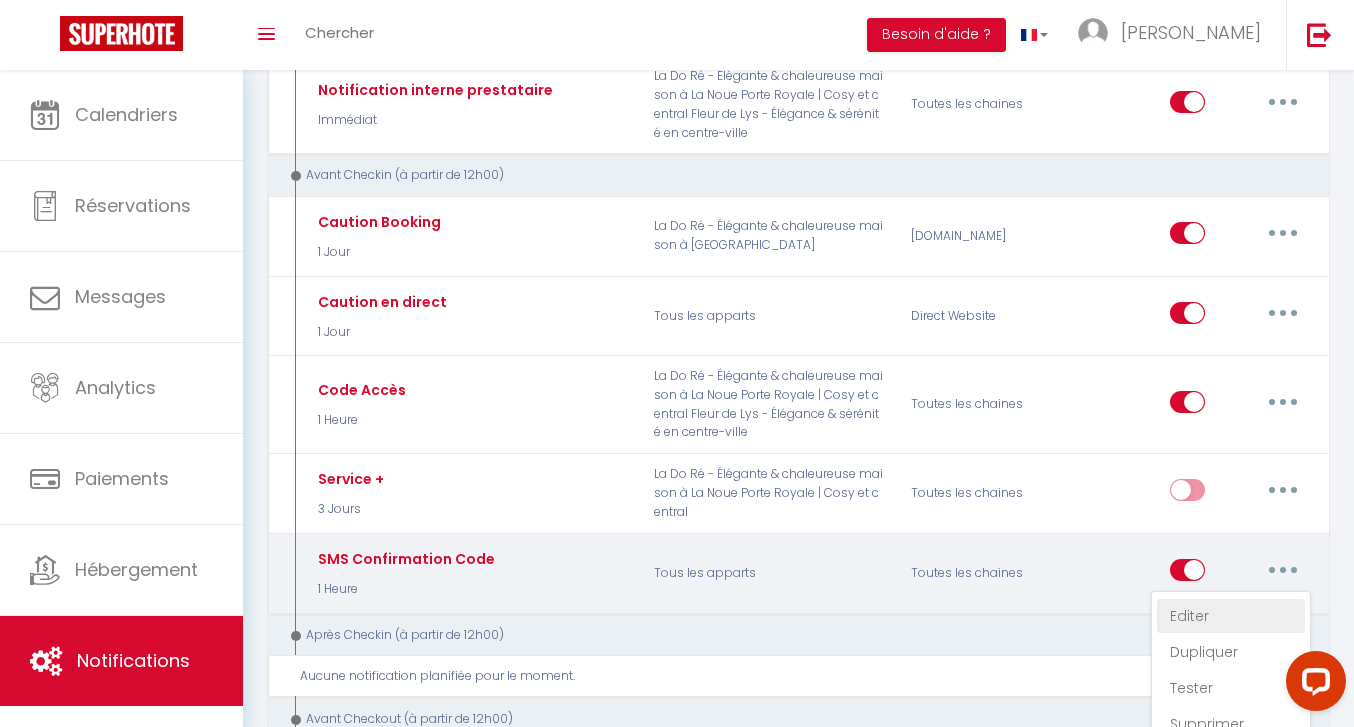 click on "Editer" at bounding box center (1231, 616) 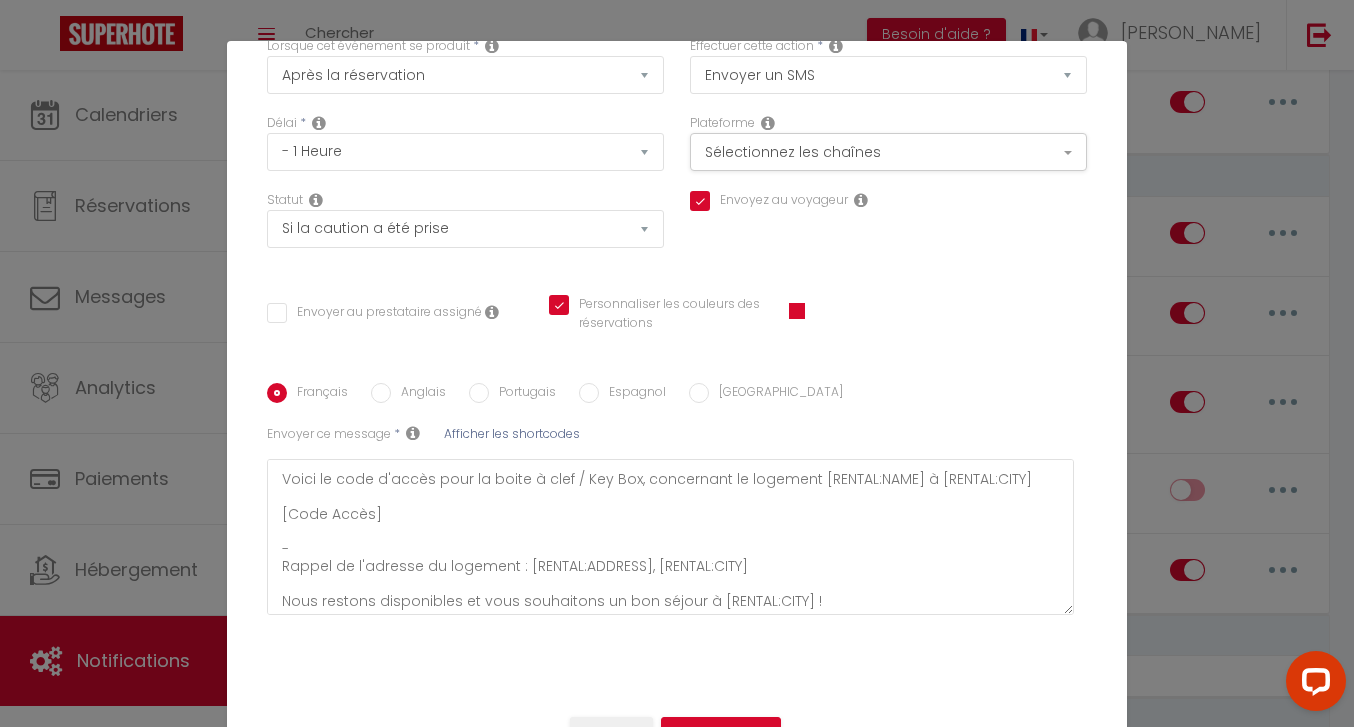 scroll, scrollTop: 30, scrollLeft: 0, axis: vertical 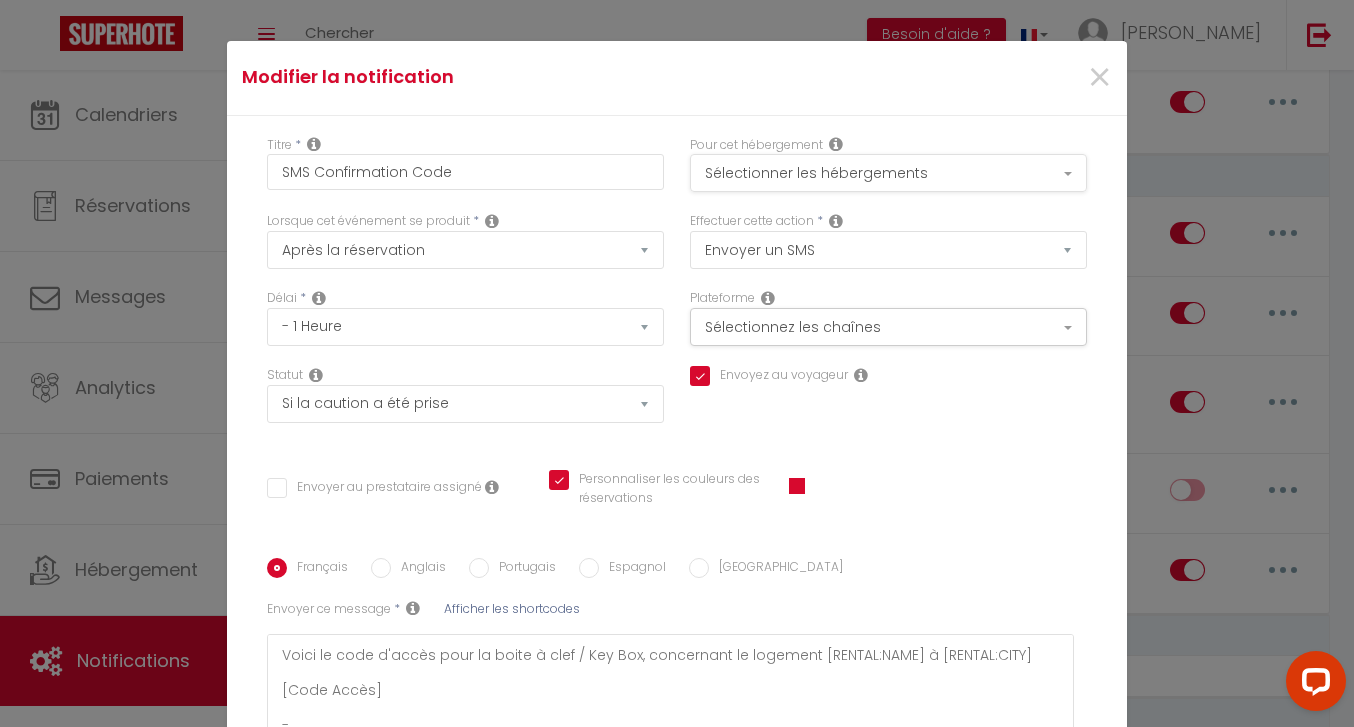 click on "Sélectionner les hébergements" at bounding box center (888, 173) 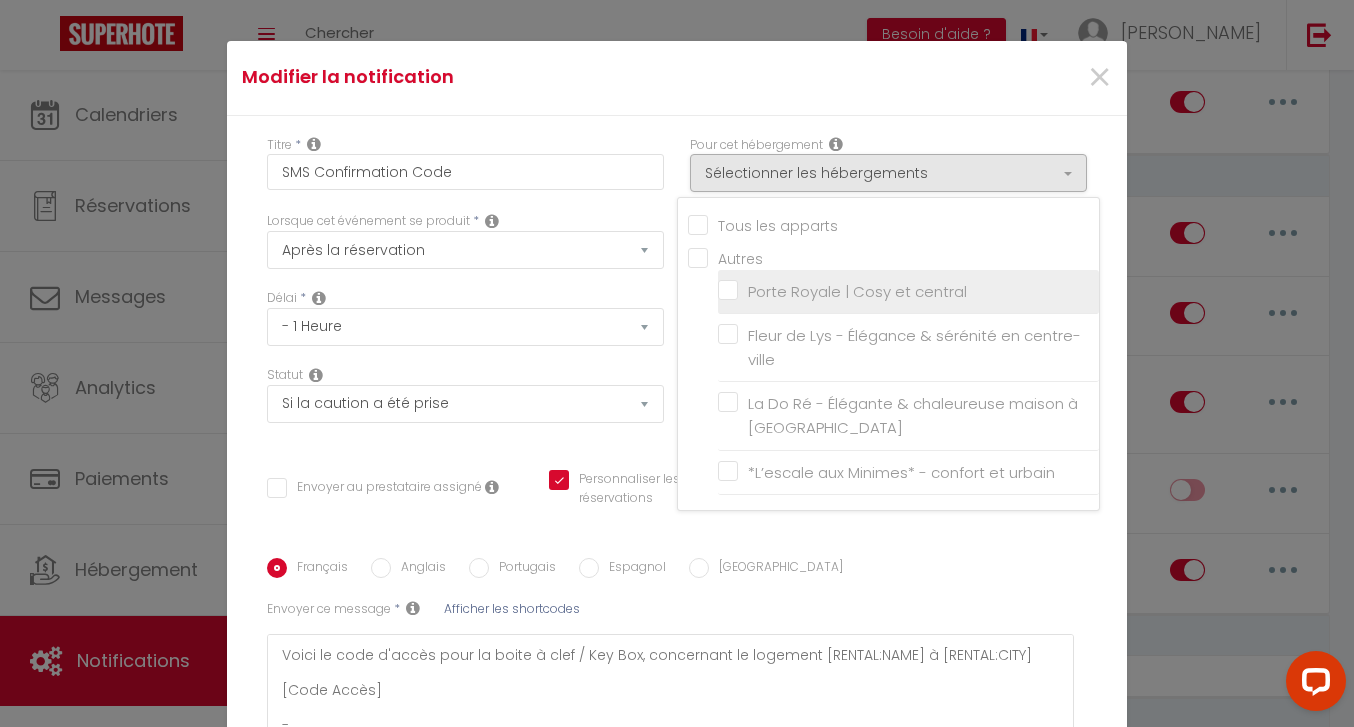 click on "Porte Royale | Cosy et central" at bounding box center [908, 292] 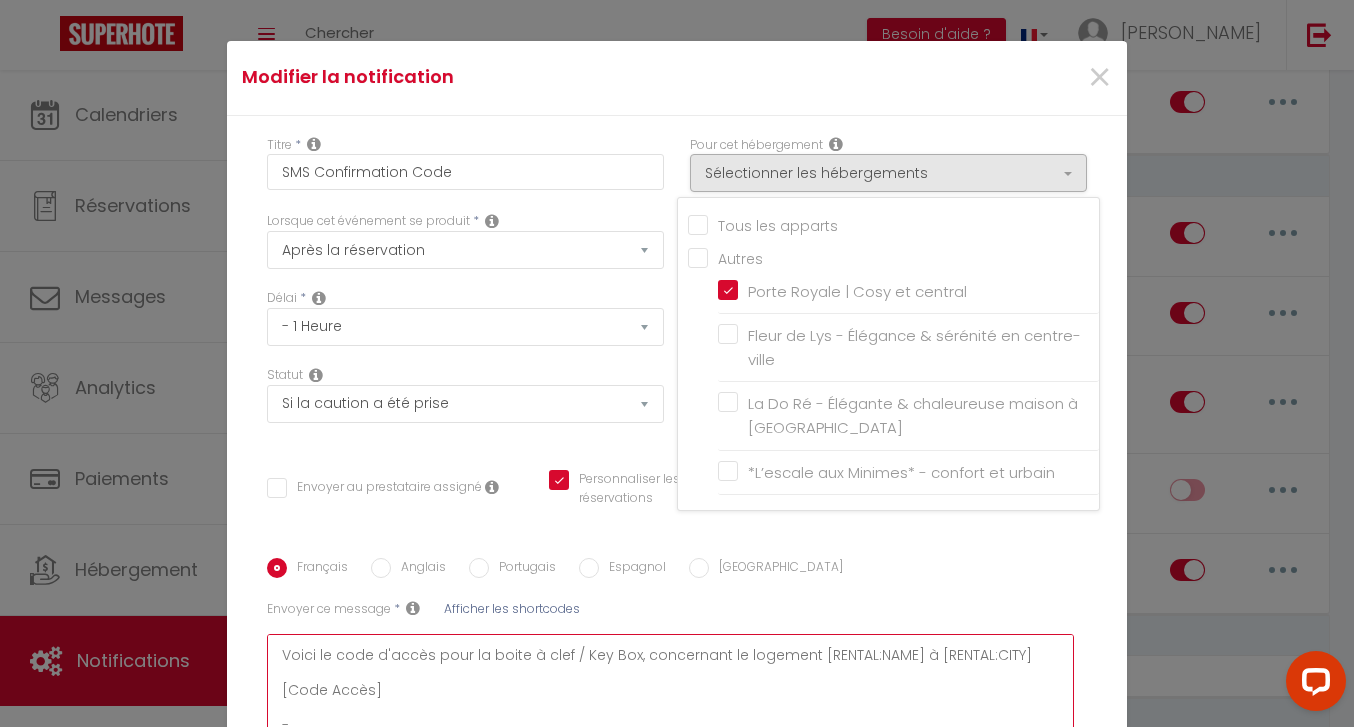 click on "Bonjour [GUEST:FIRST_NAME],
Voici le code d'accès pour la boite à clef / Key Box, concernant le logement [RENTAL:NAME] à [RENTAL:CITY]
[Code Accès]
-
Rappel de l'adresse du logement : [RENTAL:ADDRESS], [RENTAL:CITY]
Nous restons disponibles et vous souhaitons un bon séjour à [RENTAL:CITY] !" at bounding box center (670, 712) 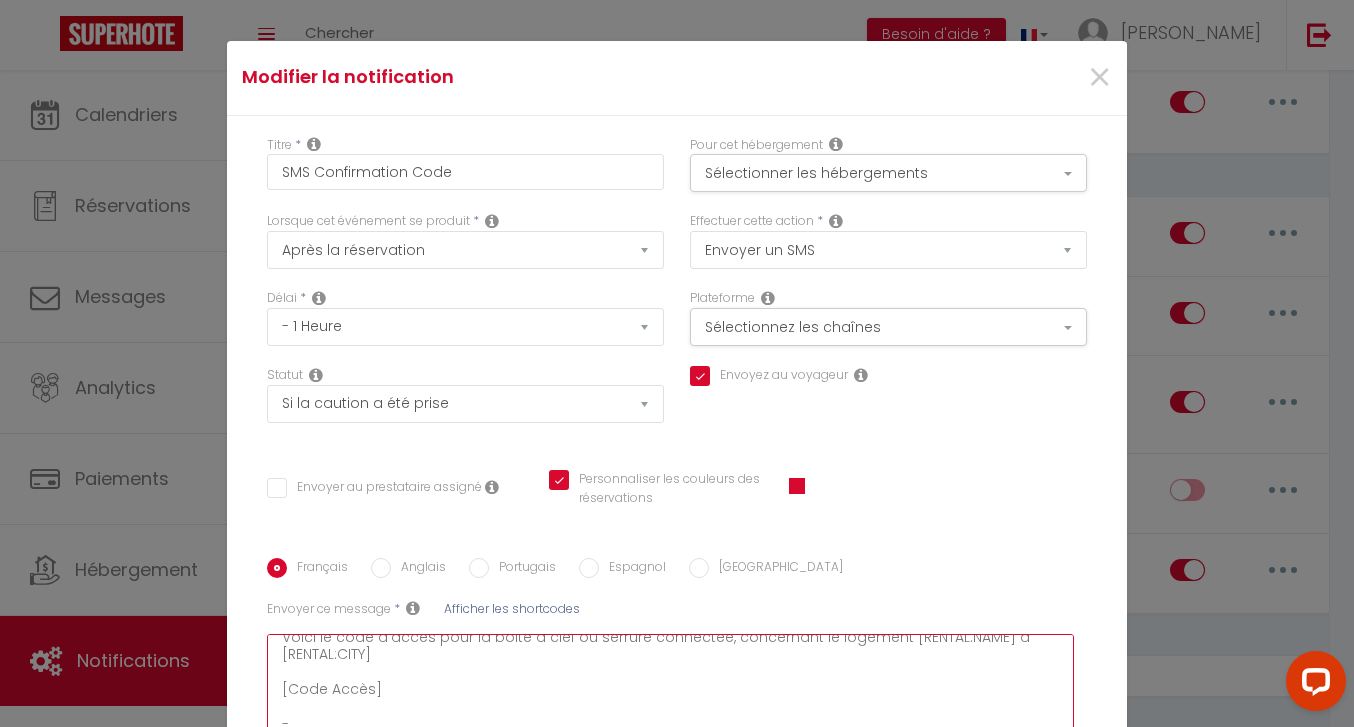 scroll, scrollTop: 47, scrollLeft: 0, axis: vertical 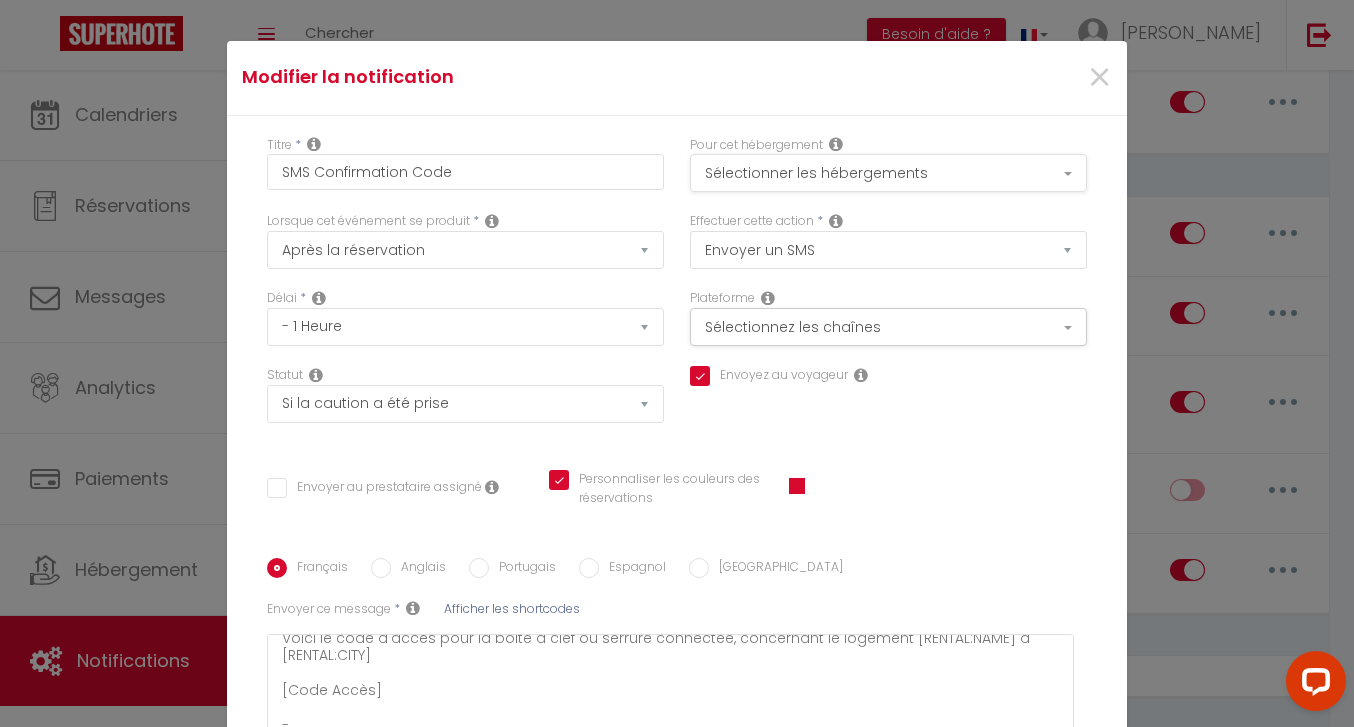 click on "Sélectionner les hébergements" at bounding box center (888, 173) 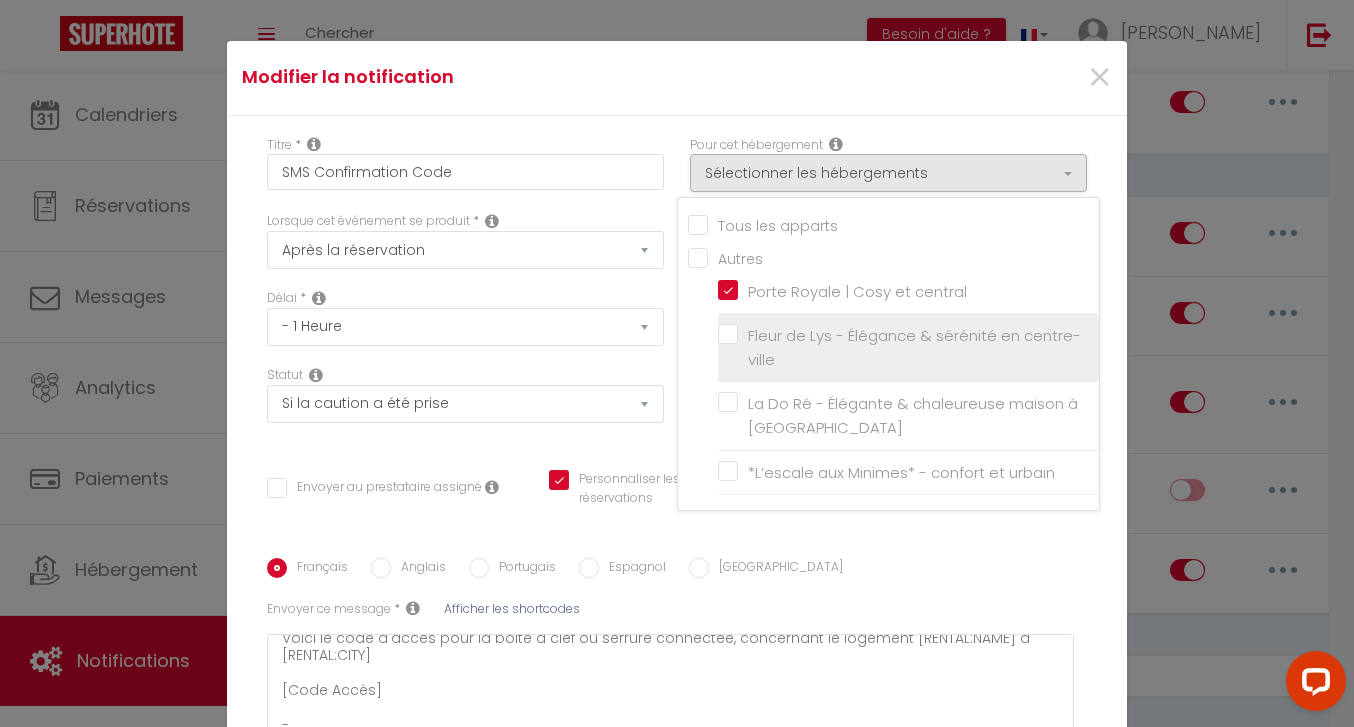 click on "Fleur de Lys - Élégance & sérénité en centre-ville" at bounding box center [912, 347] 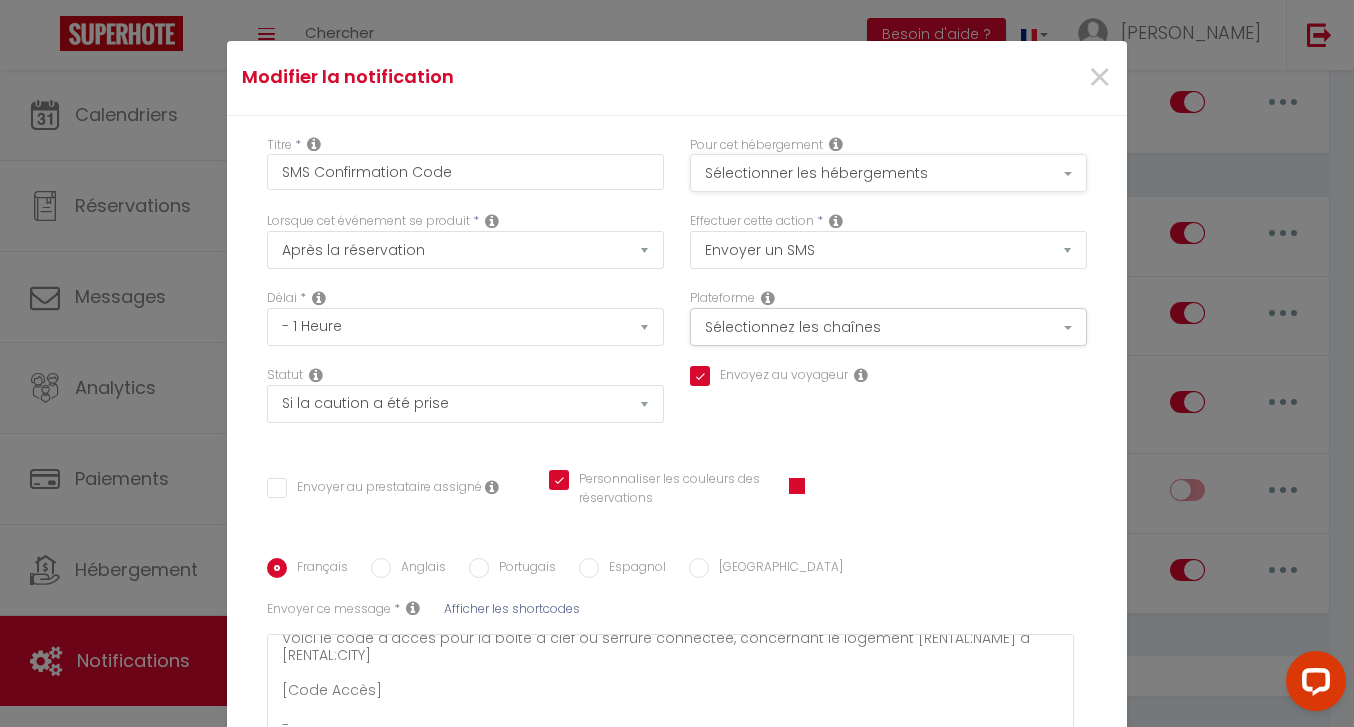 click on "Sélectionner les hébergements" at bounding box center (888, 173) 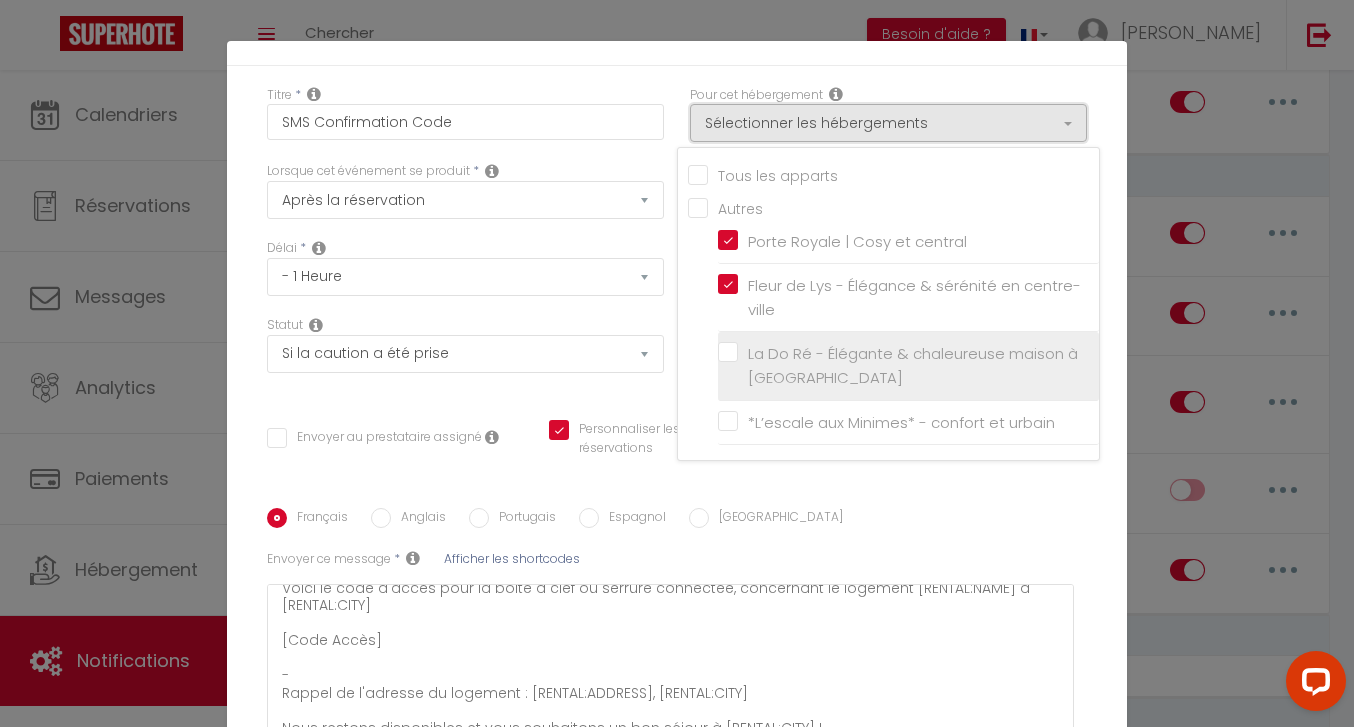scroll, scrollTop: 54, scrollLeft: 0, axis: vertical 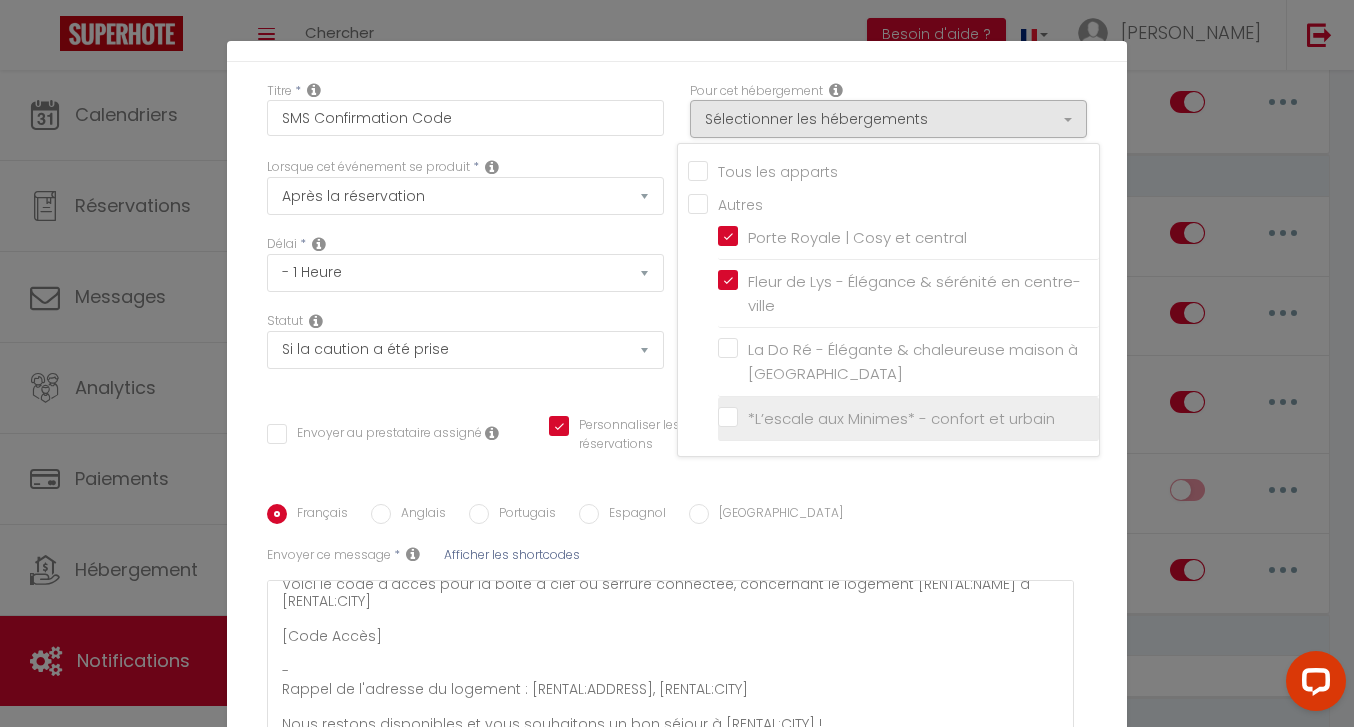 click on "*L’escale aux Minimes* - confort et urbain" at bounding box center (908, 418) 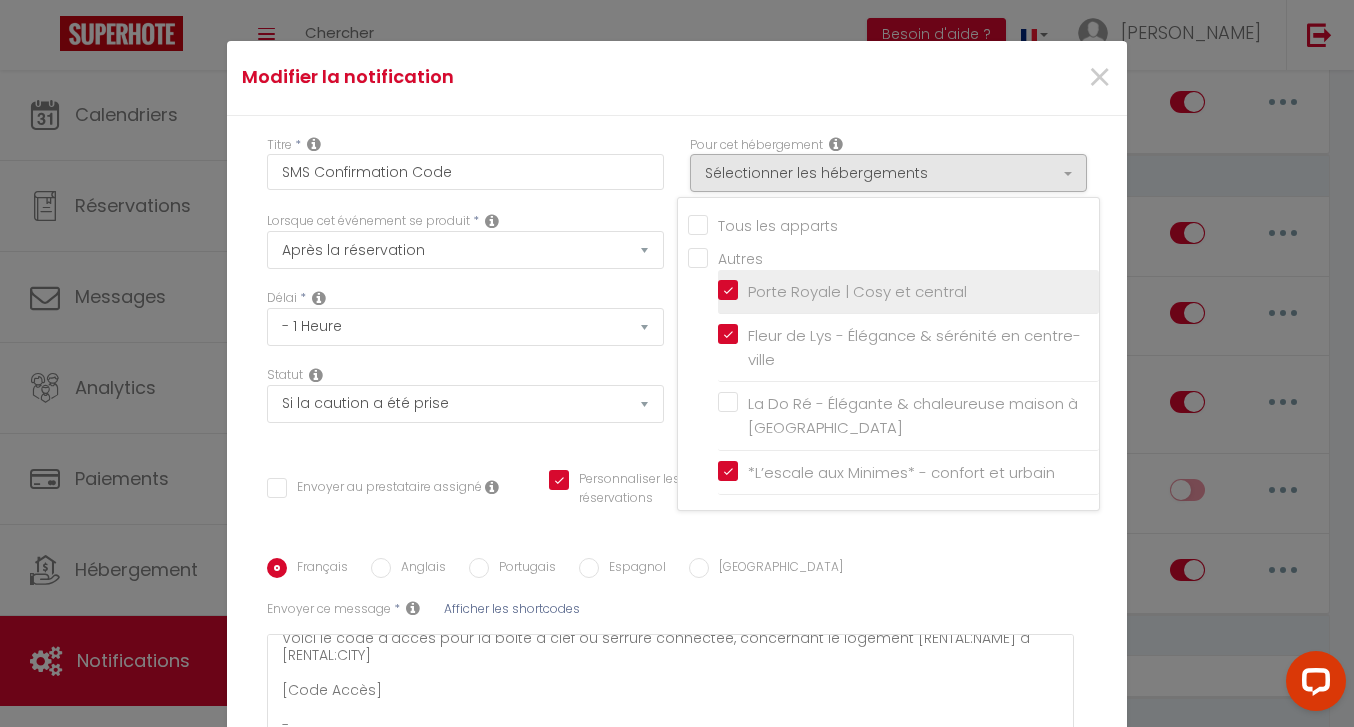 scroll, scrollTop: 0, scrollLeft: 0, axis: both 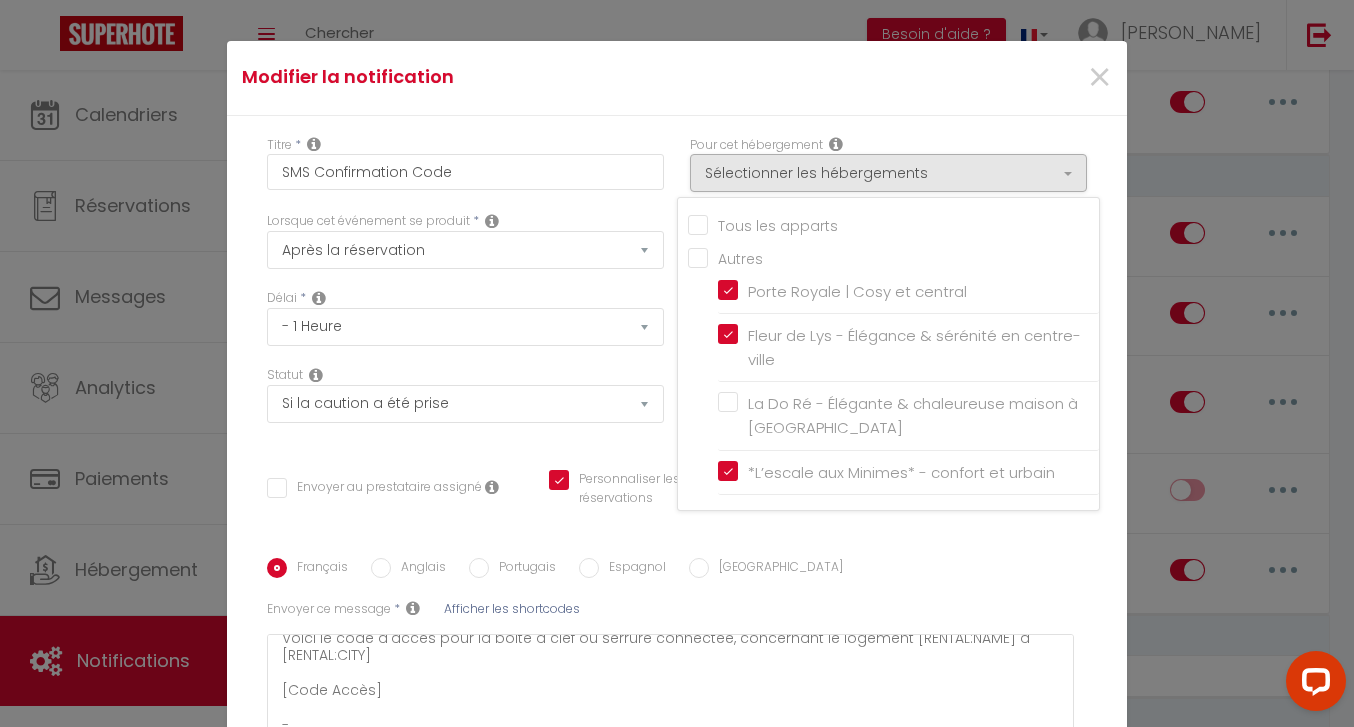click on "Titre   *     SMS Confirmation Code   Pour cet hébergement
Sélectionner les hébergements
Tous les apparts
Autres
[GEOGRAPHIC_DATA] | [GEOGRAPHIC_DATA] et central
Fleur de Lys - Élégance & sérénité en centre-ville
La Do Ré - Élégante & chaleureuse maison à [GEOGRAPHIC_DATA]
*L’escale aux Minimes* - confort et urbain
Lorsque cet événement se produit   *      Après la réservation   Avant Checkin (à partir de 12h00)   Après Checkin (à partir de 12h00)   Avant Checkout (à partir de 12h00)   Après Checkout (à partir de 12h00)   Température" at bounding box center [677, 501] 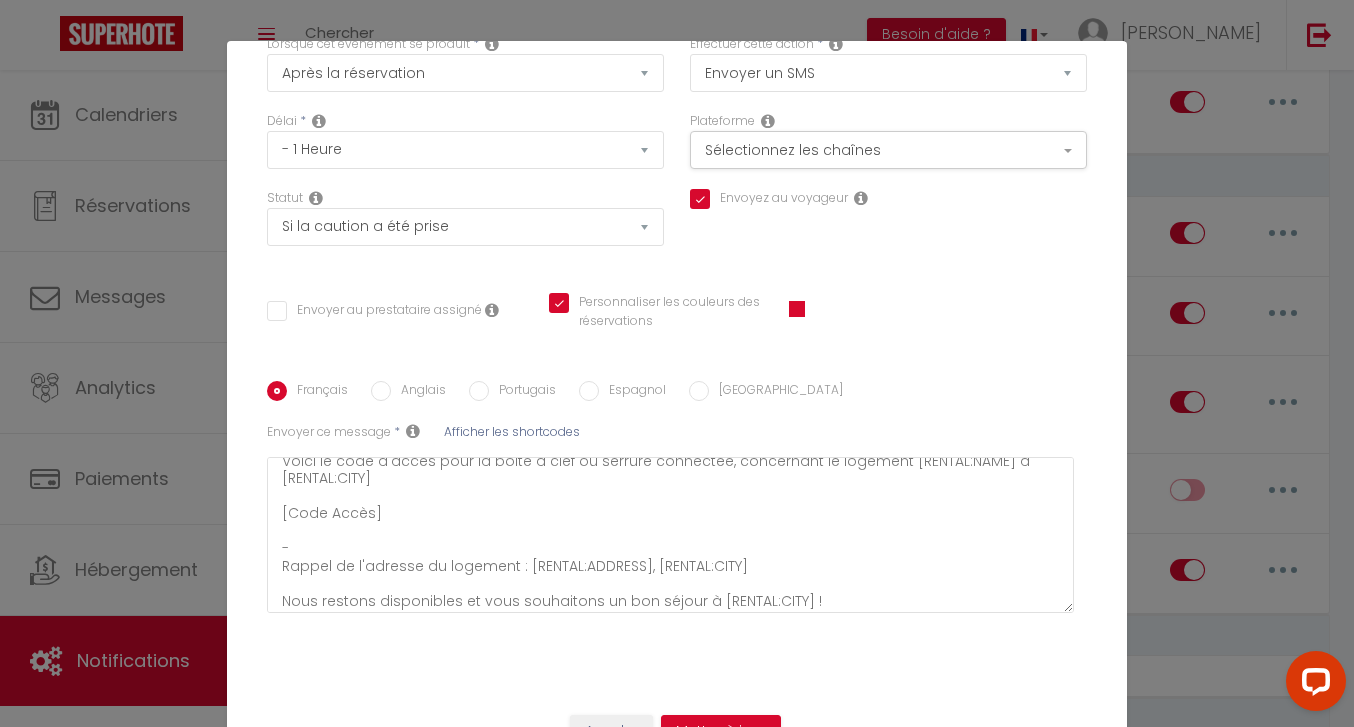 scroll, scrollTop: 175, scrollLeft: 0, axis: vertical 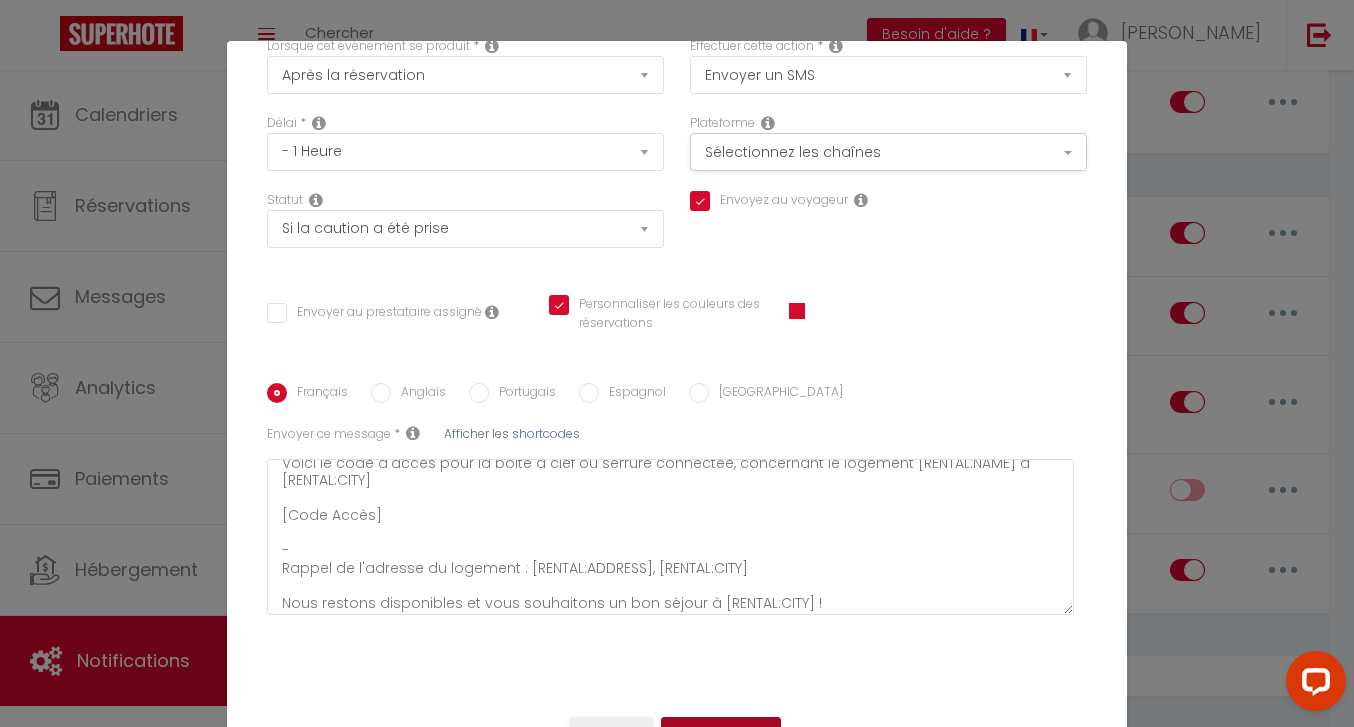 click on "Mettre à jour" at bounding box center [721, 734] 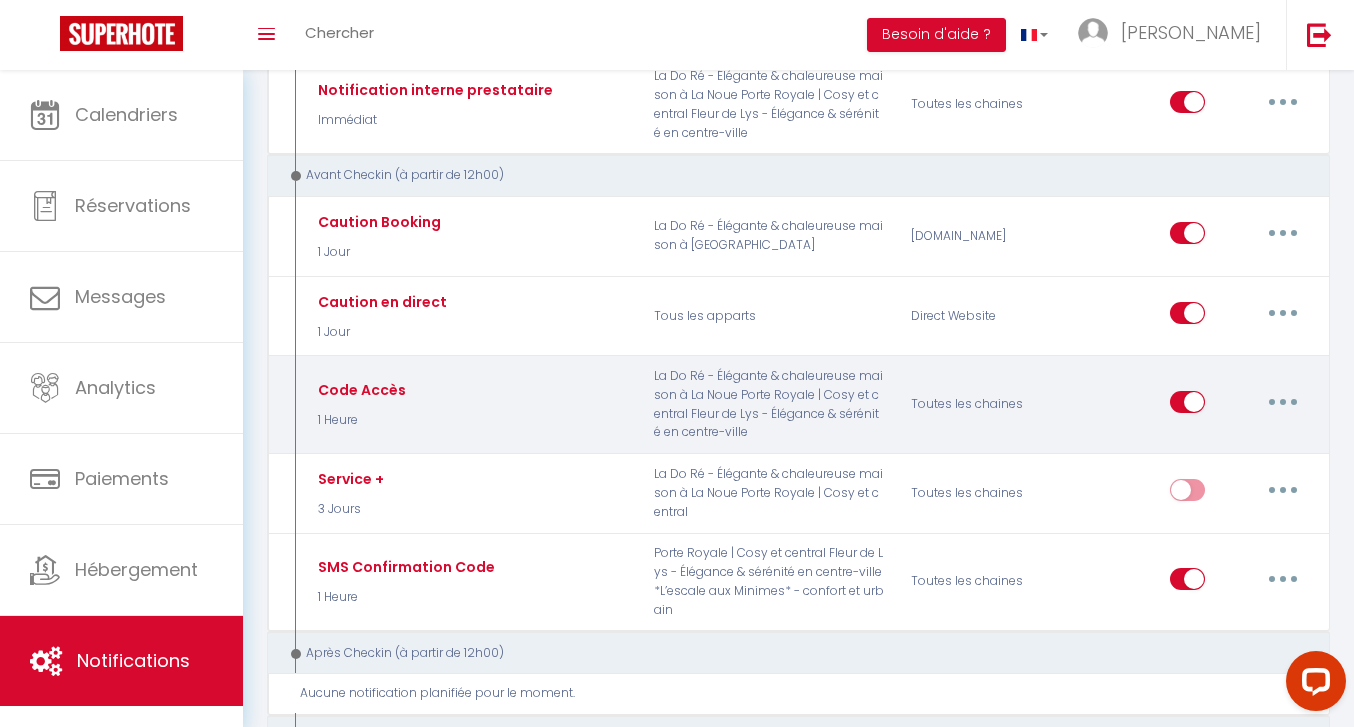 click at bounding box center (1283, 402) 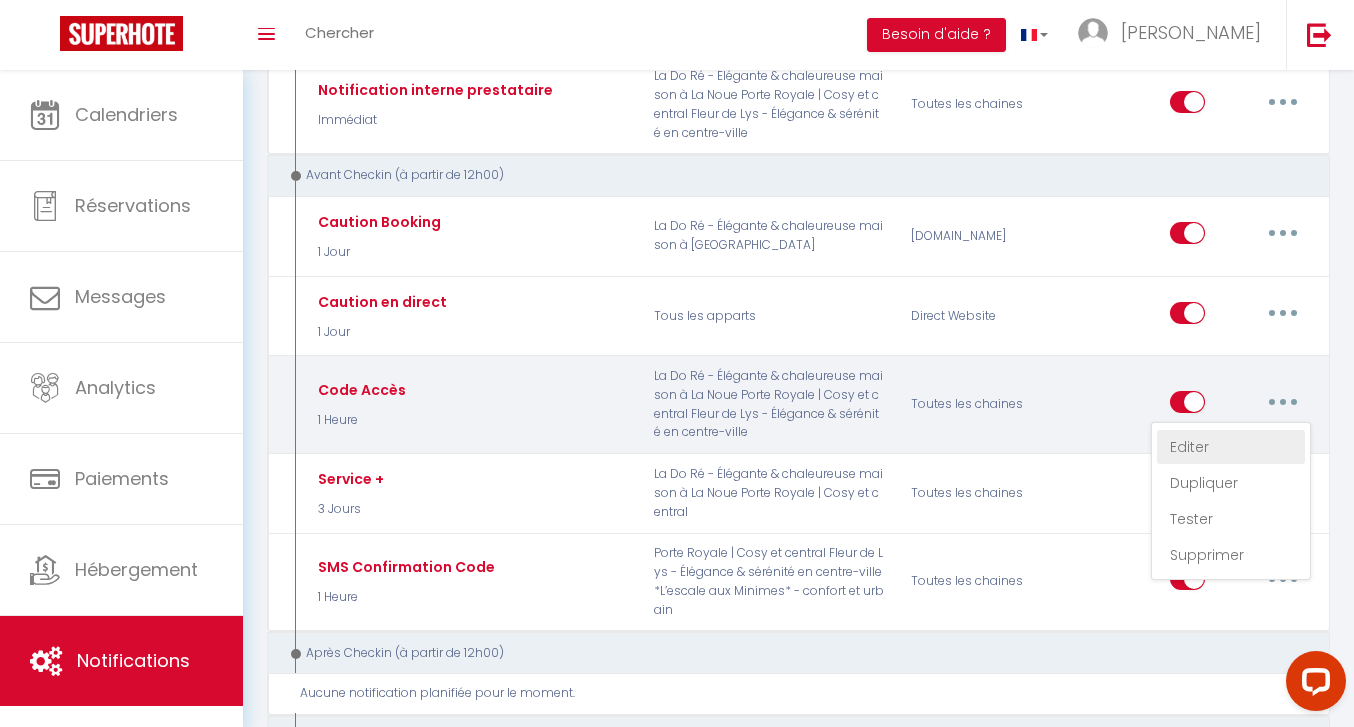 click on "Editer" at bounding box center [1231, 447] 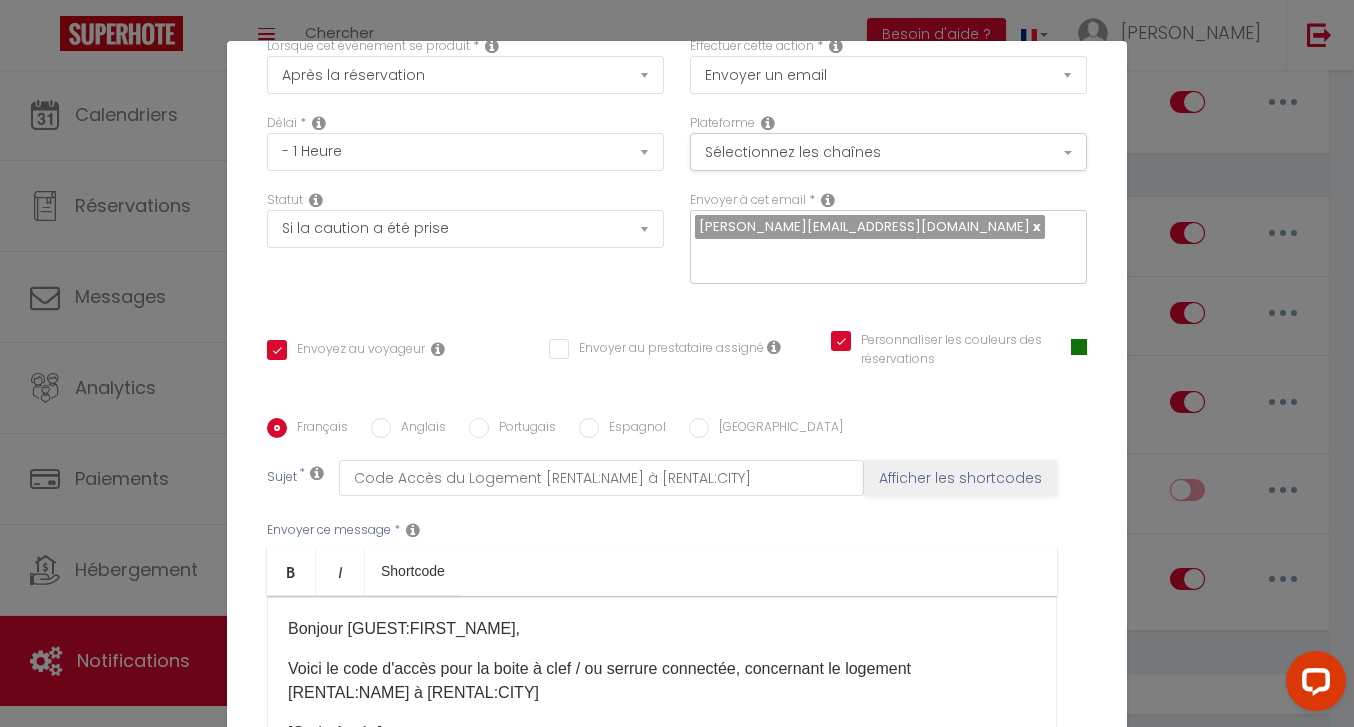 scroll, scrollTop: 0, scrollLeft: 0, axis: both 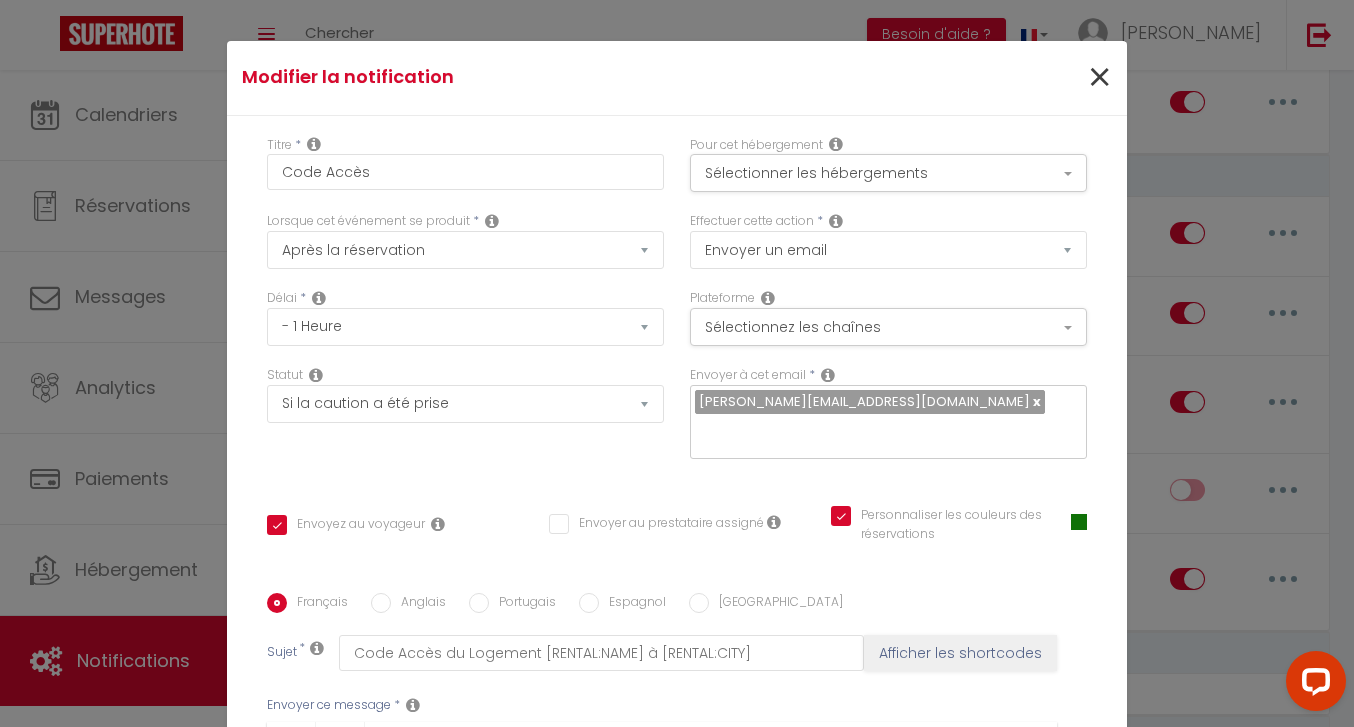 click on "×" at bounding box center (1099, 78) 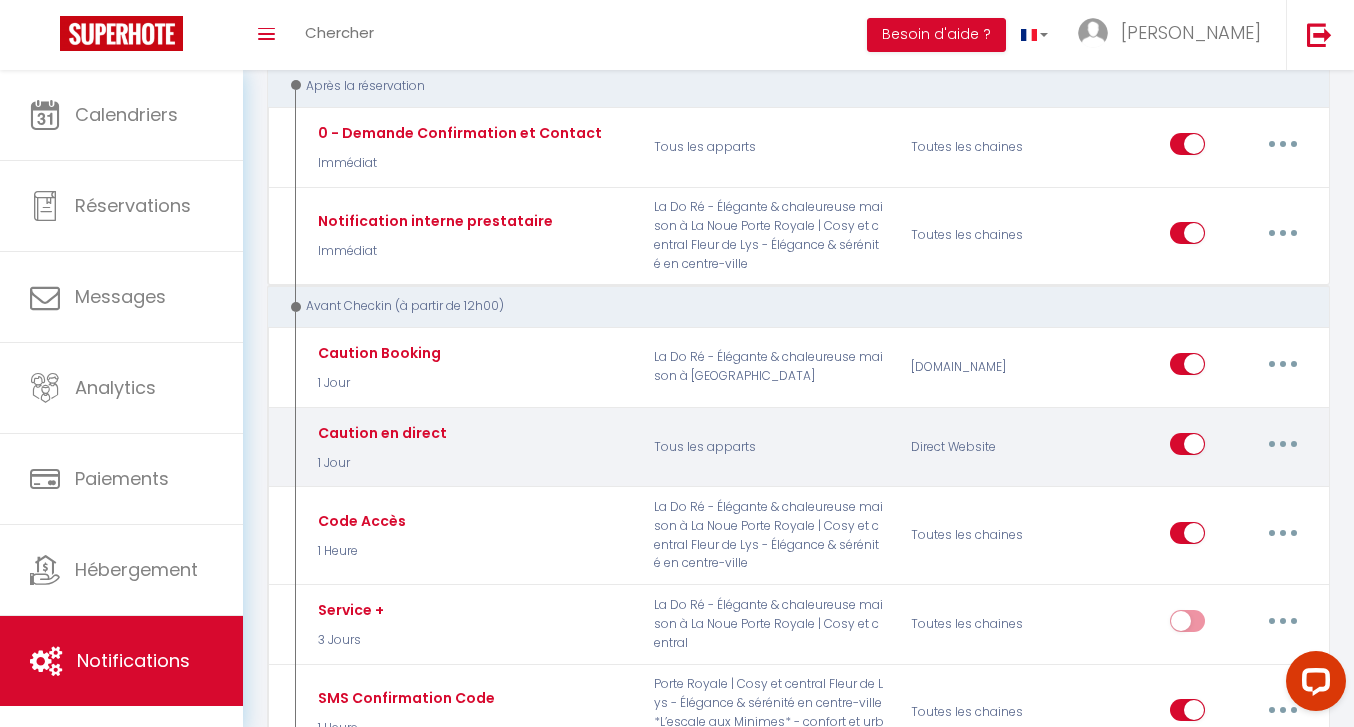 scroll, scrollTop: 241, scrollLeft: 0, axis: vertical 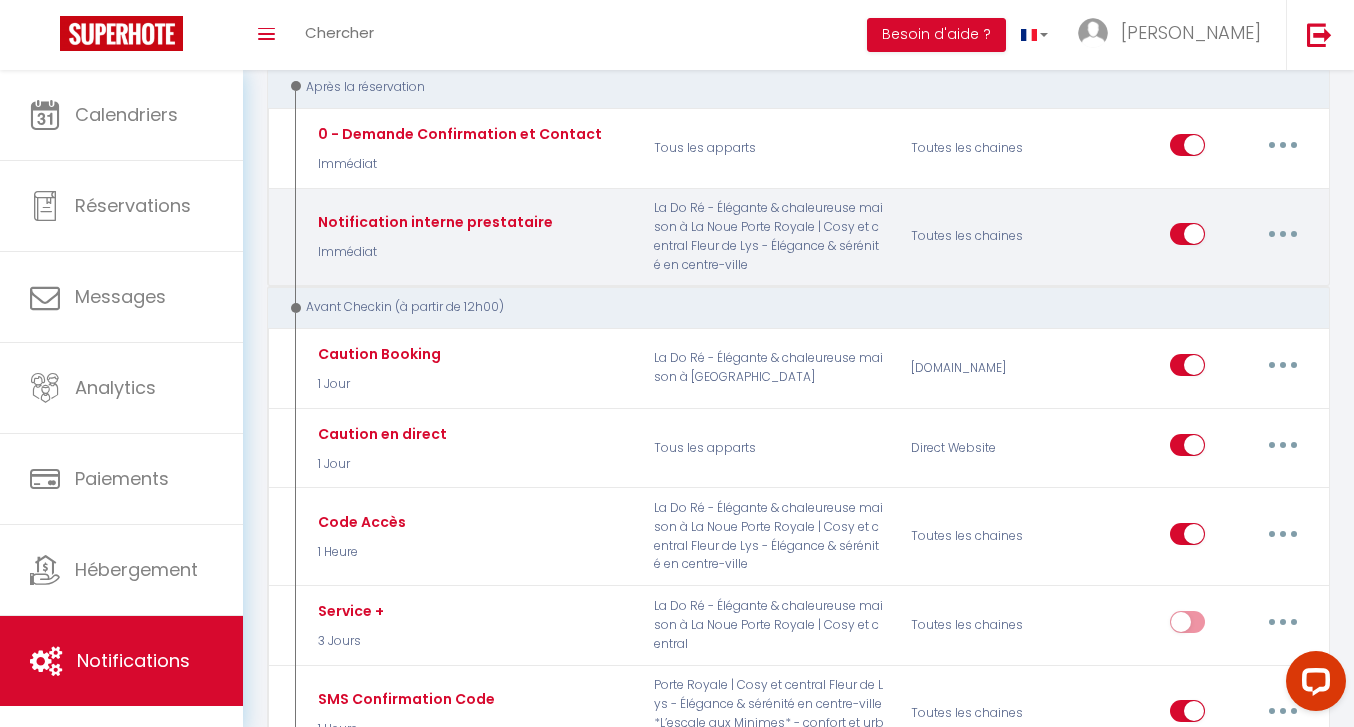 click at bounding box center [1283, 234] 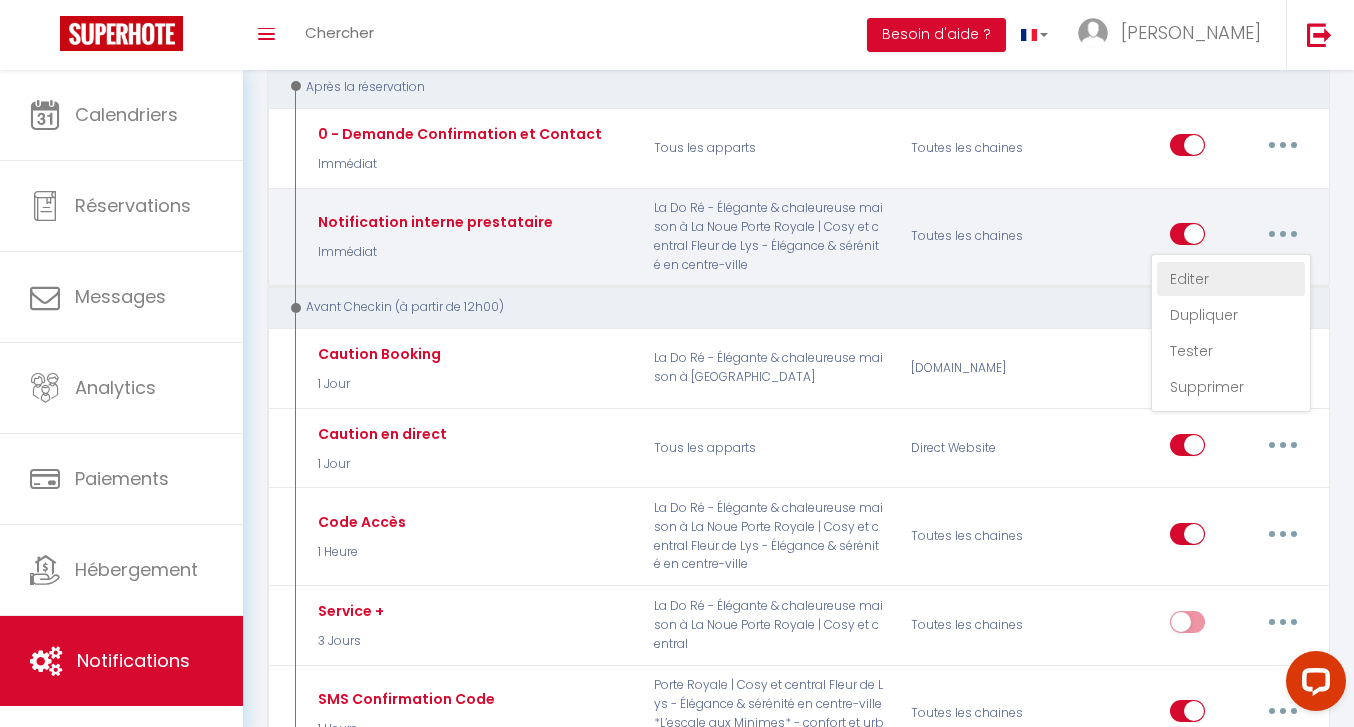 click on "Editer" at bounding box center (1231, 279) 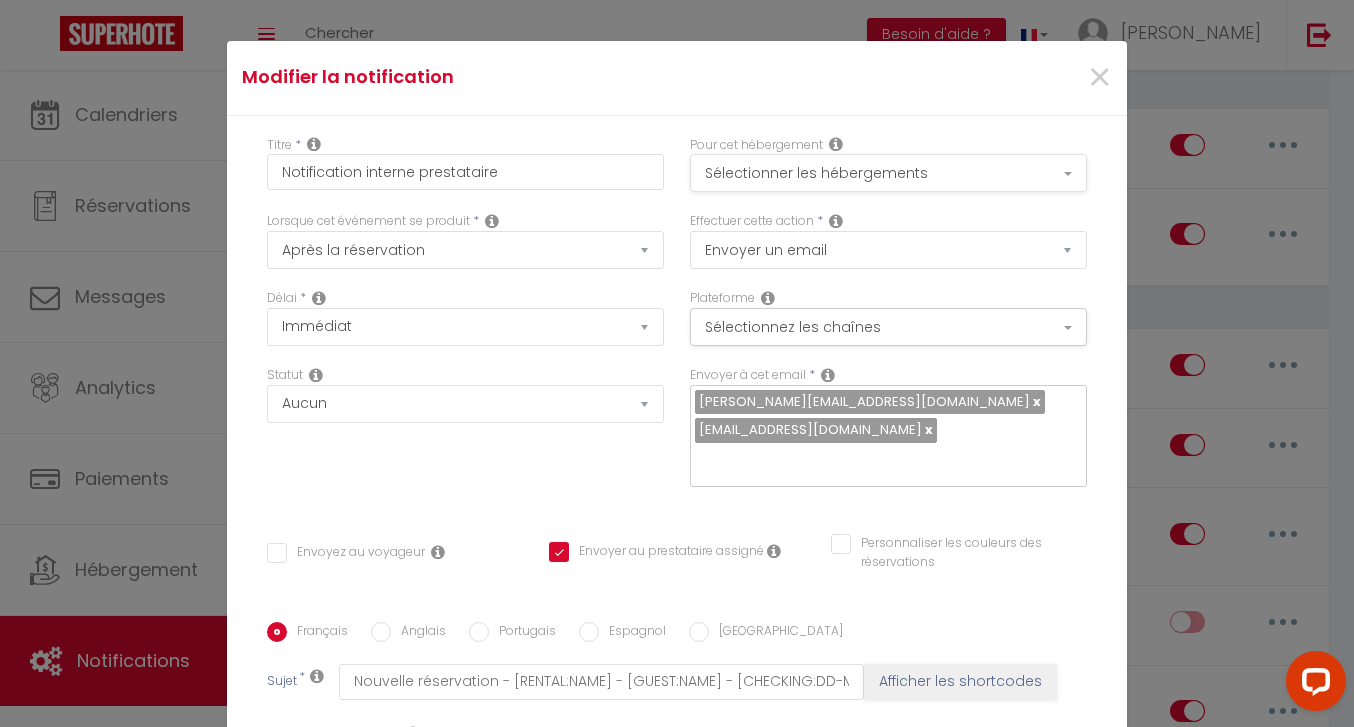 click on "Sélectionner les hébergements" at bounding box center [888, 173] 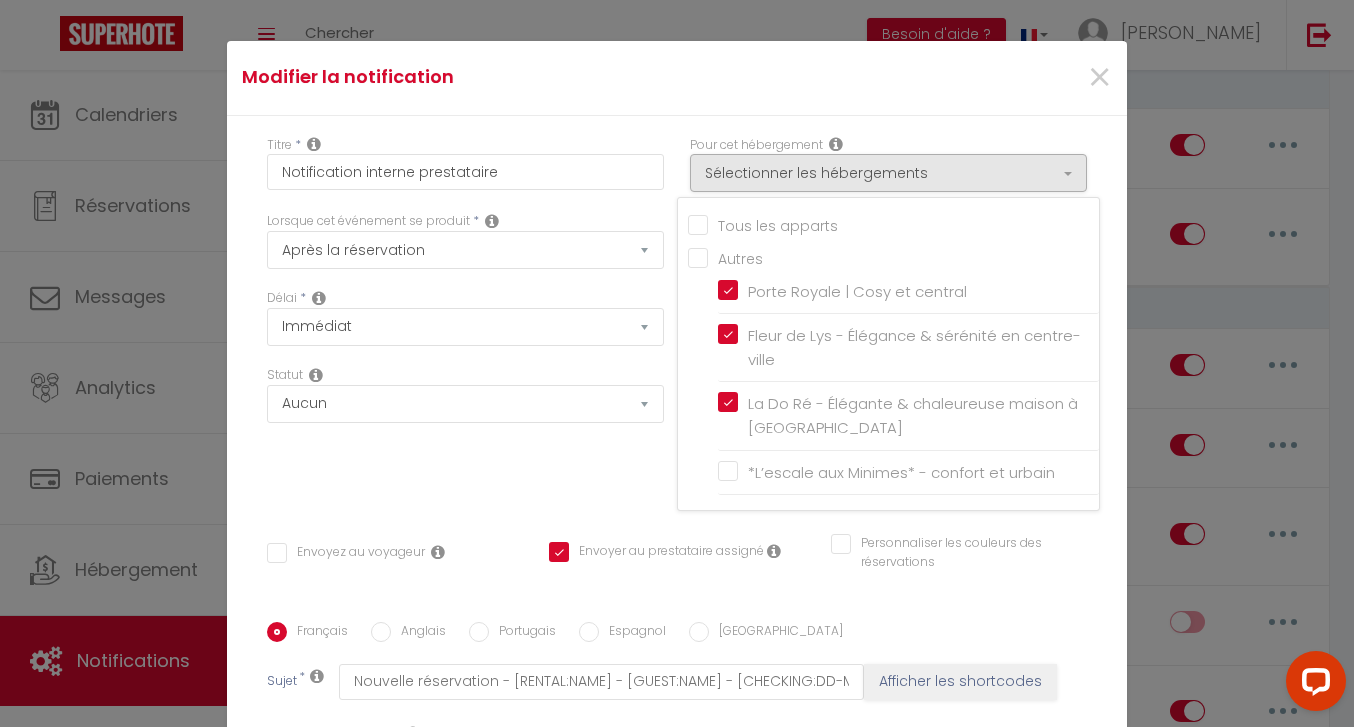 click on "Tous les apparts" at bounding box center (893, 223) 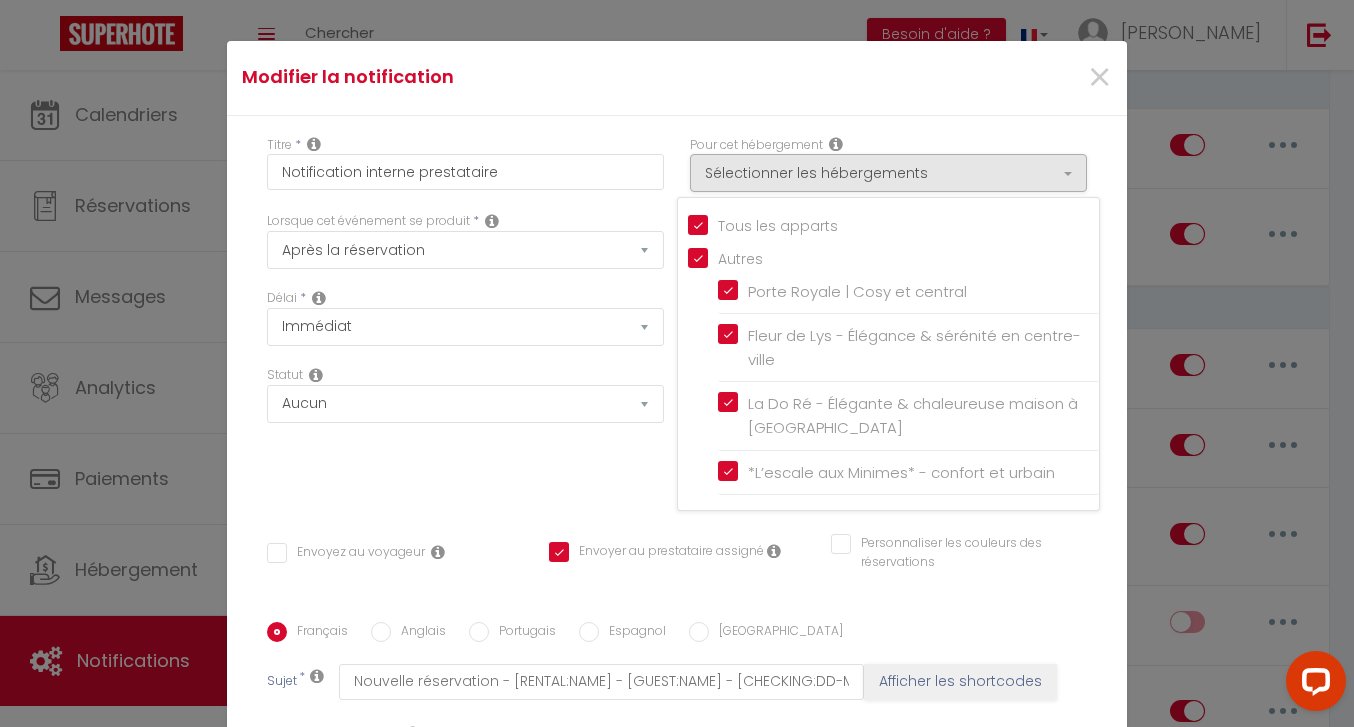 click on "Titre   *     Notification interne prestataire   Pour cet hébergement
Sélectionner les hébergements
Tous les apparts
Autres
[GEOGRAPHIC_DATA] | [GEOGRAPHIC_DATA] et central
Fleur de Lys - Élégance & sérénité en centre-ville
La Do Ré - Élégante & chaleureuse maison à [GEOGRAPHIC_DATA]
*L’escale aux Minimes* - confort et urbain
Lorsque cet événement se produit   *      Après la réservation   Avant Checkin (à partir de 12h00)   Après Checkin (à partir de 12h00)   Avant Checkout (à partir de 12h00)   Après Checkout (à partir de 12h00)   Co2" at bounding box center [677, 608] 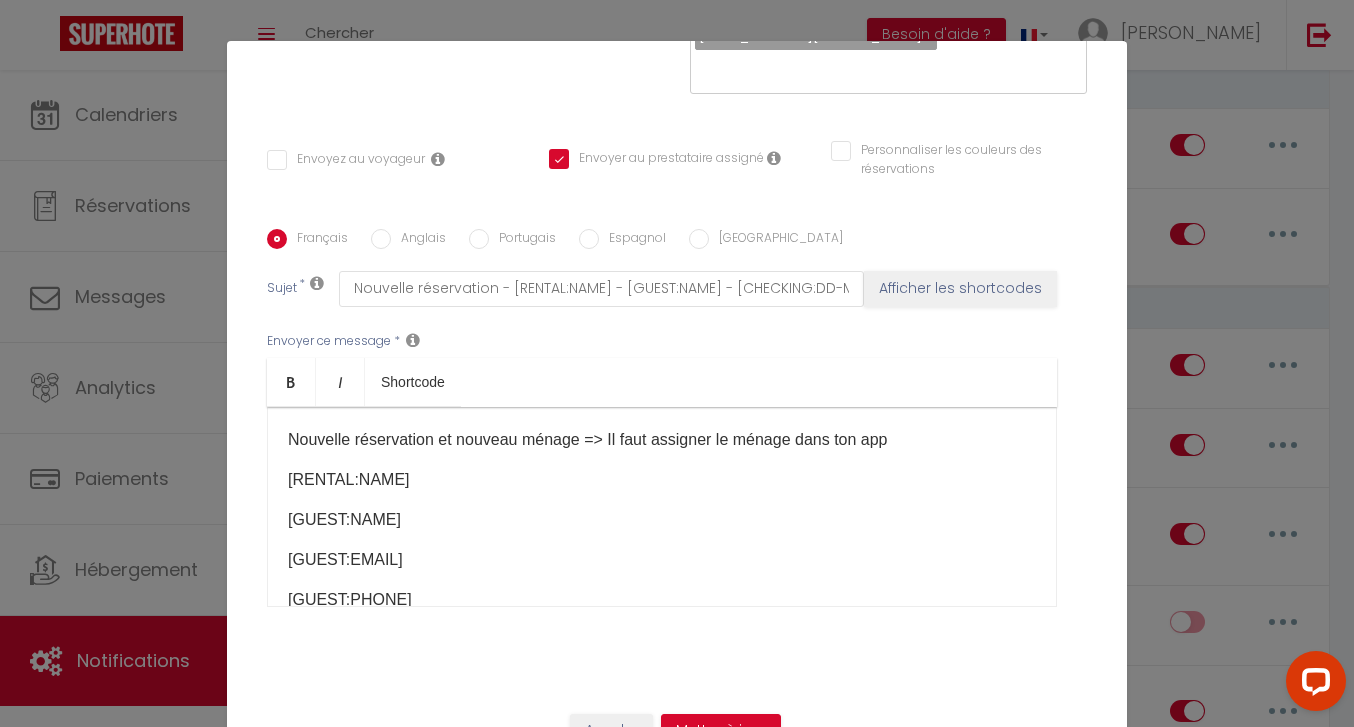 scroll, scrollTop: 392, scrollLeft: 0, axis: vertical 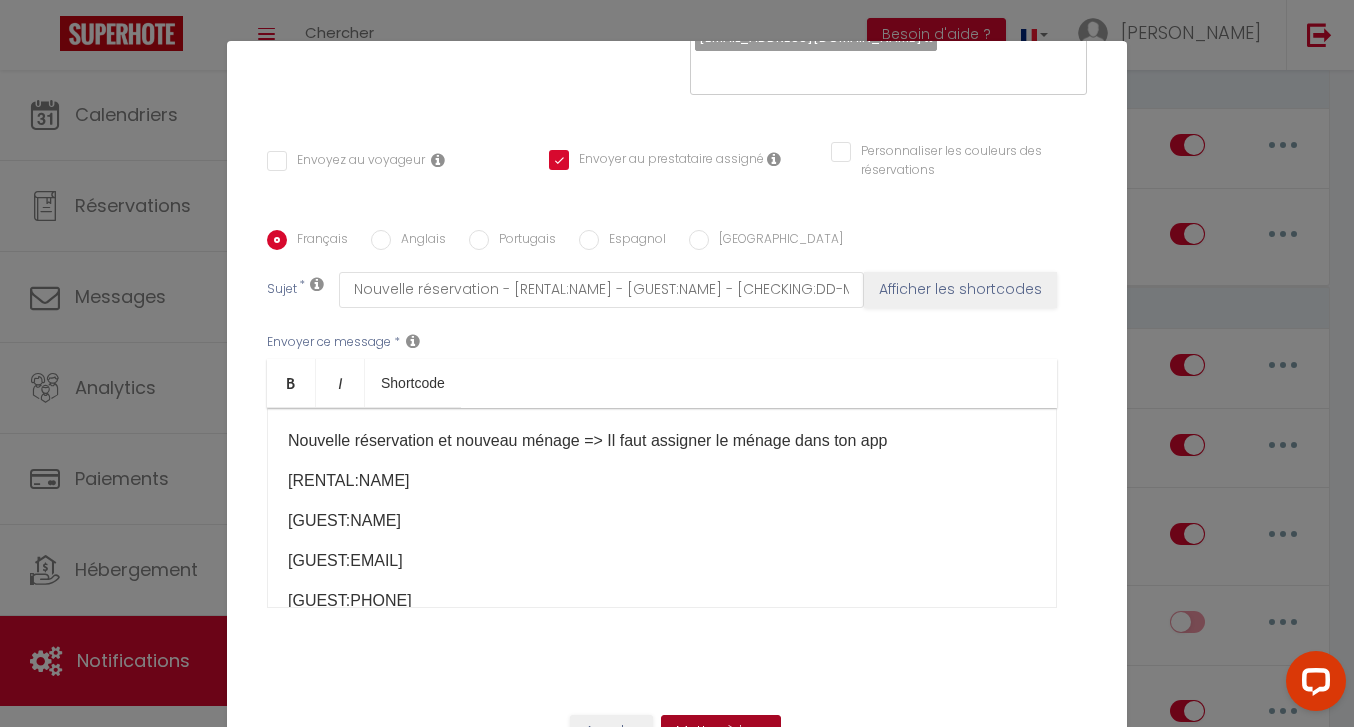 click on "Mettre à jour" at bounding box center [721, 732] 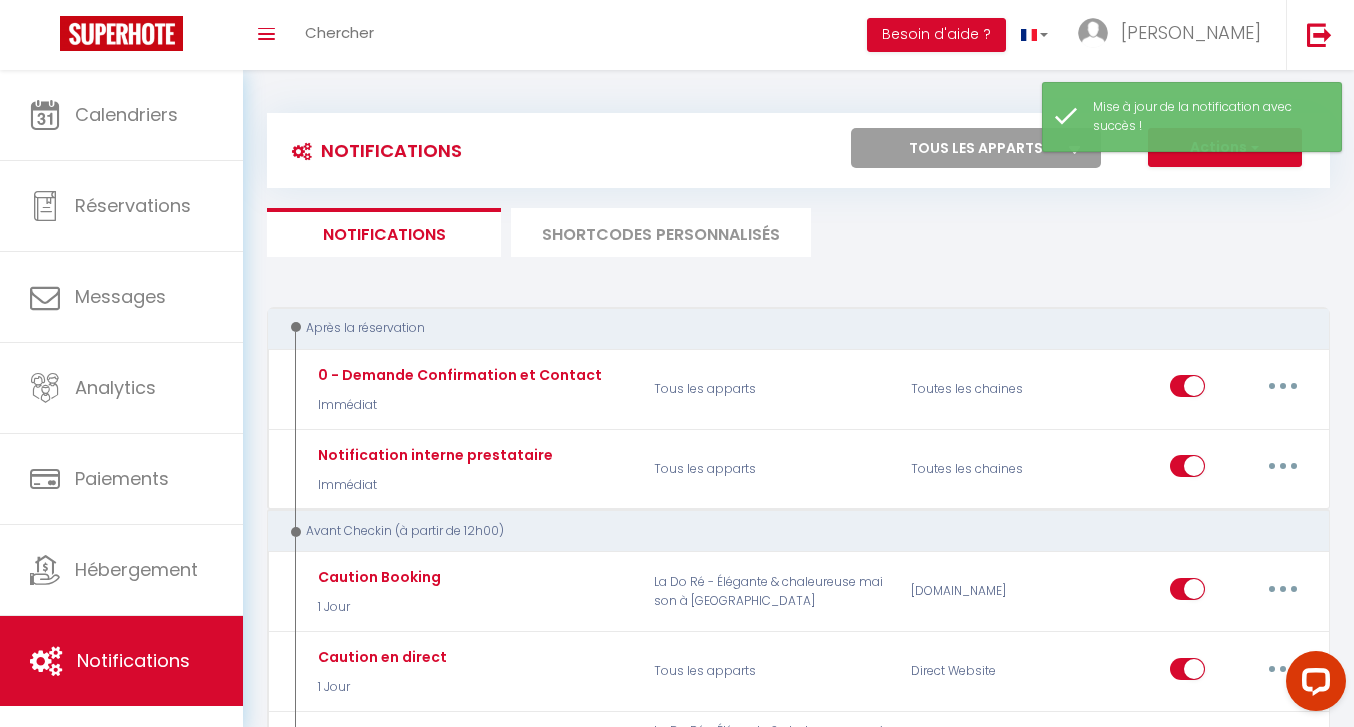 scroll, scrollTop: 0, scrollLeft: 0, axis: both 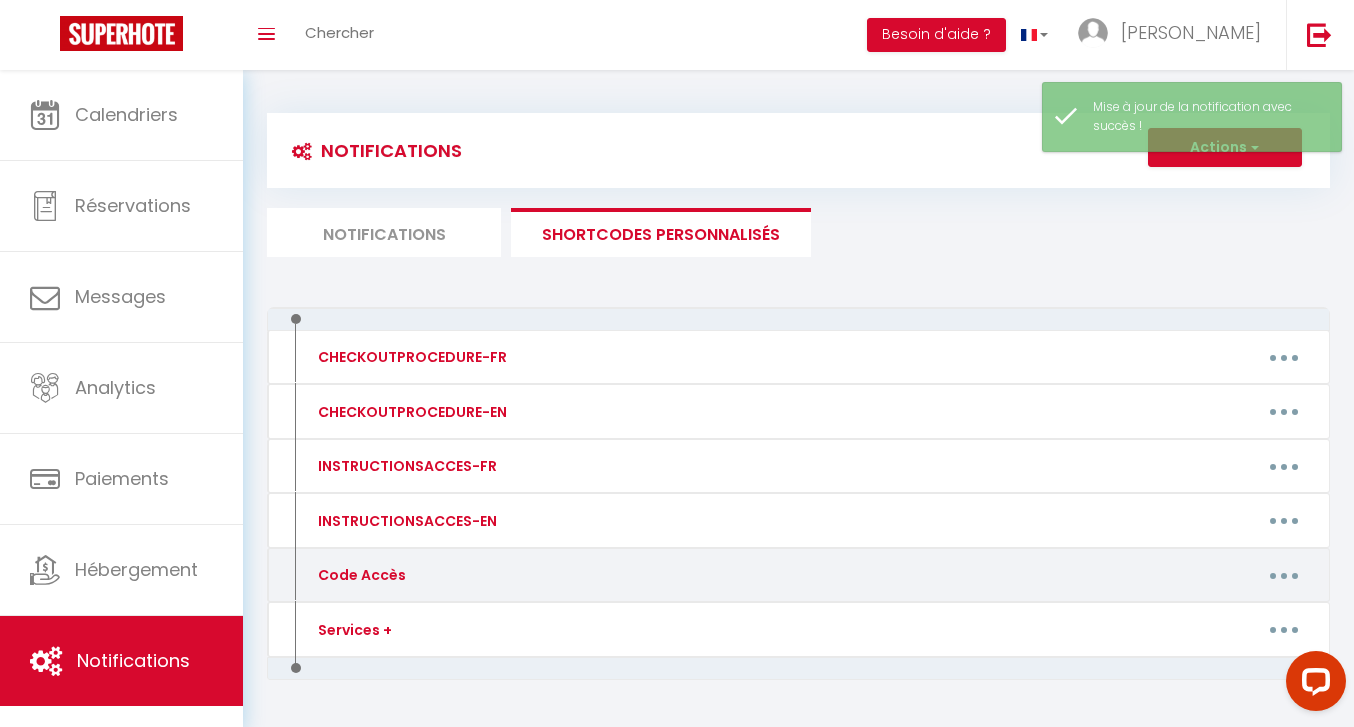 click at bounding box center [1284, 575] 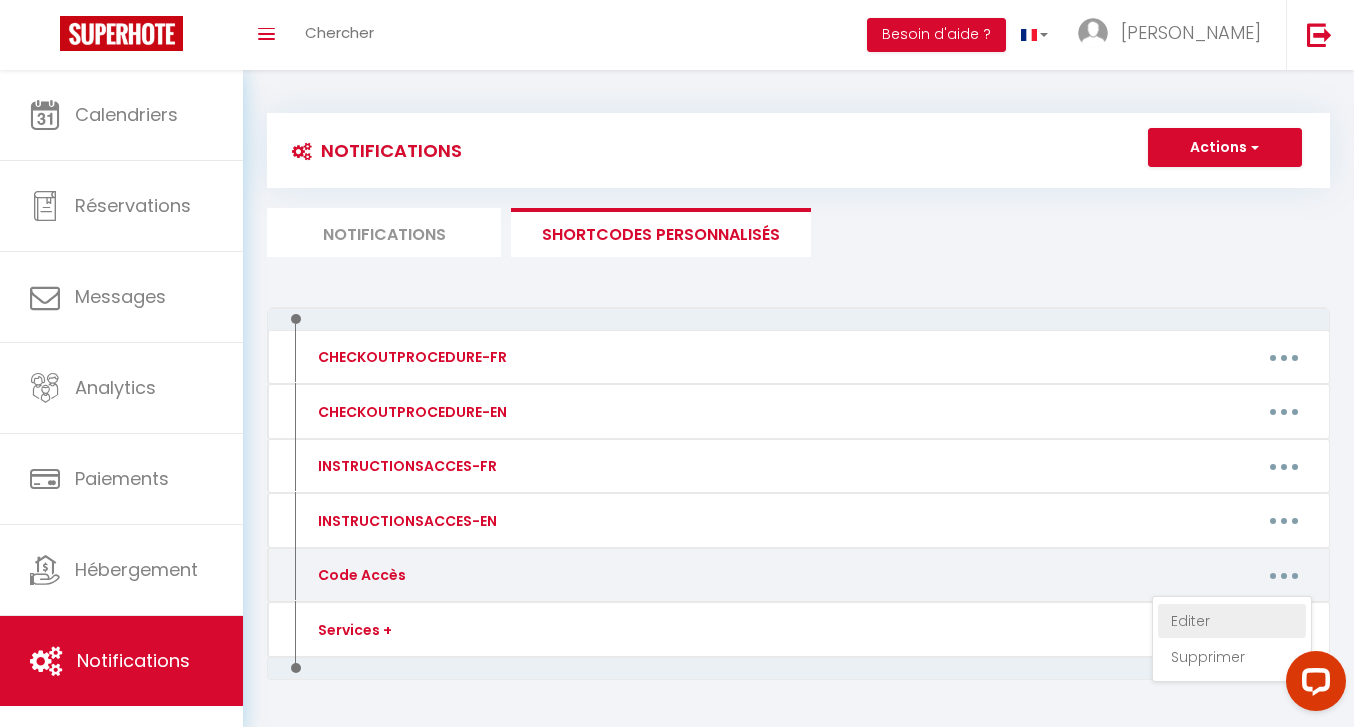 click on "Editer" at bounding box center (1232, 621) 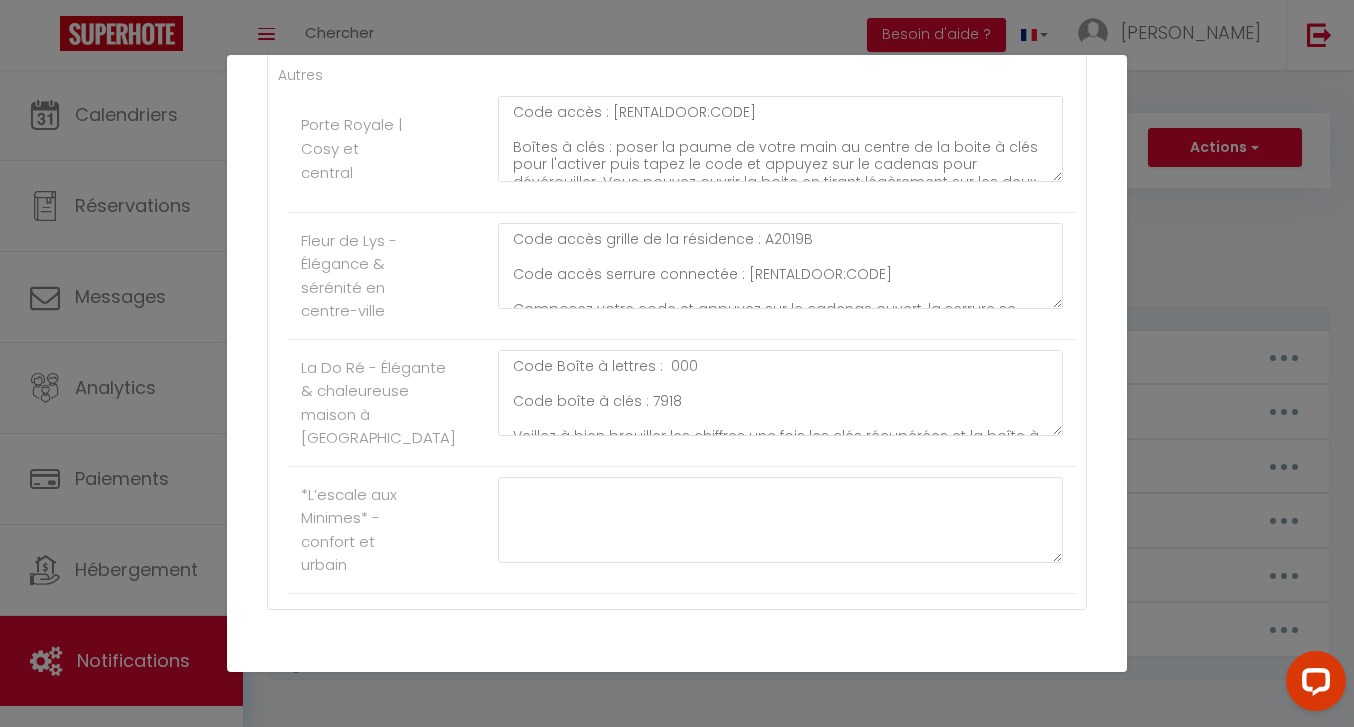scroll, scrollTop: 412, scrollLeft: 0, axis: vertical 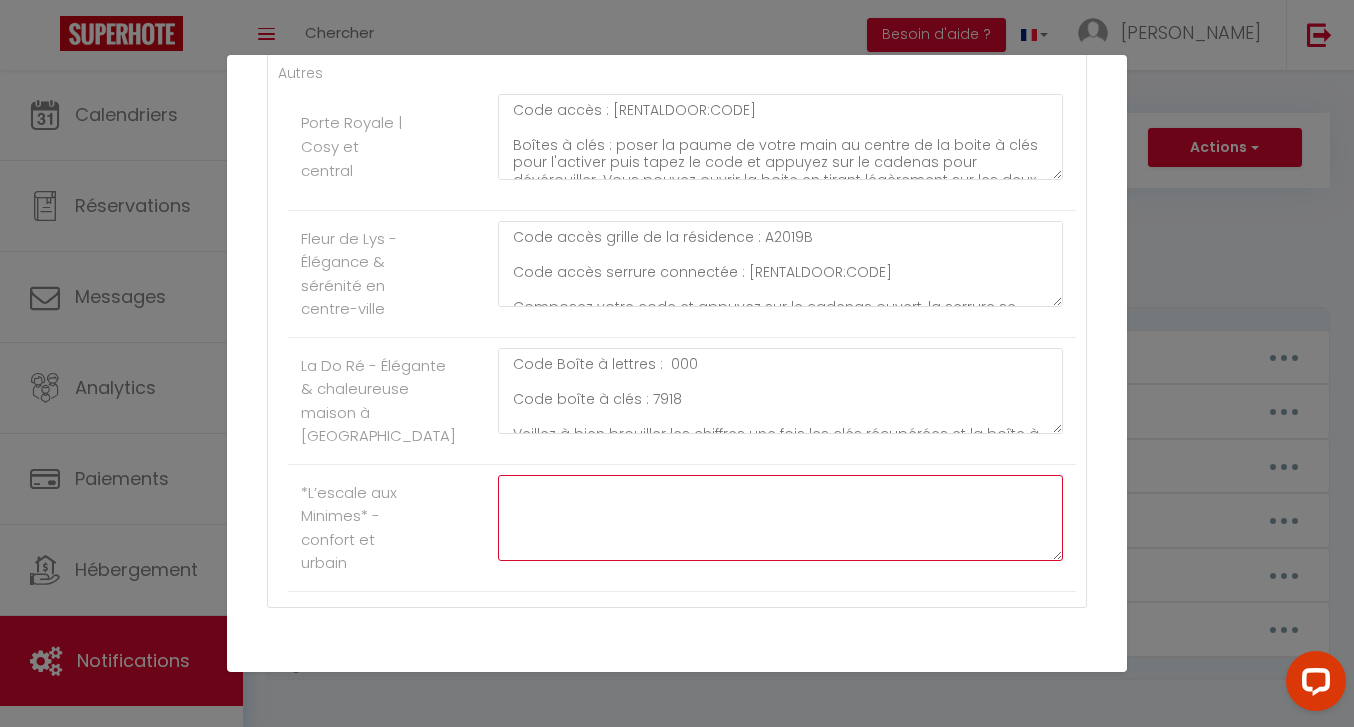 click at bounding box center [780, 518] 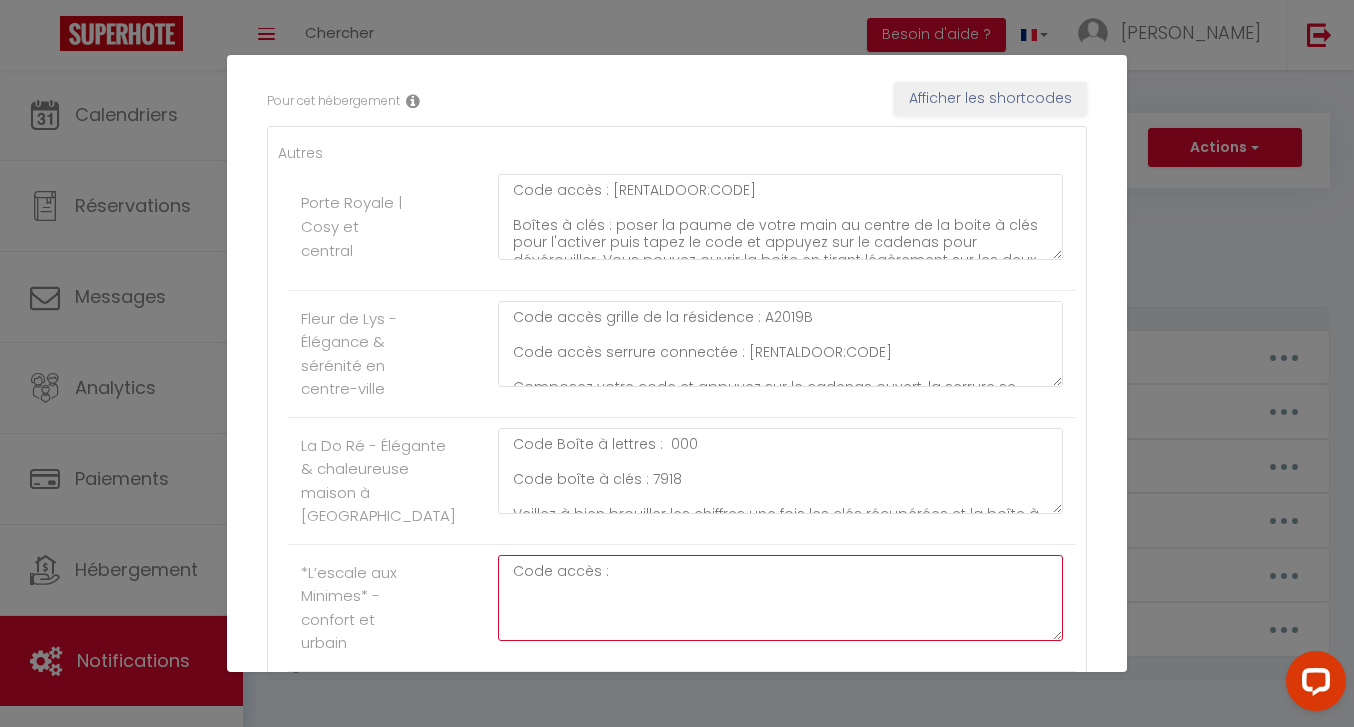scroll, scrollTop: 331, scrollLeft: 0, axis: vertical 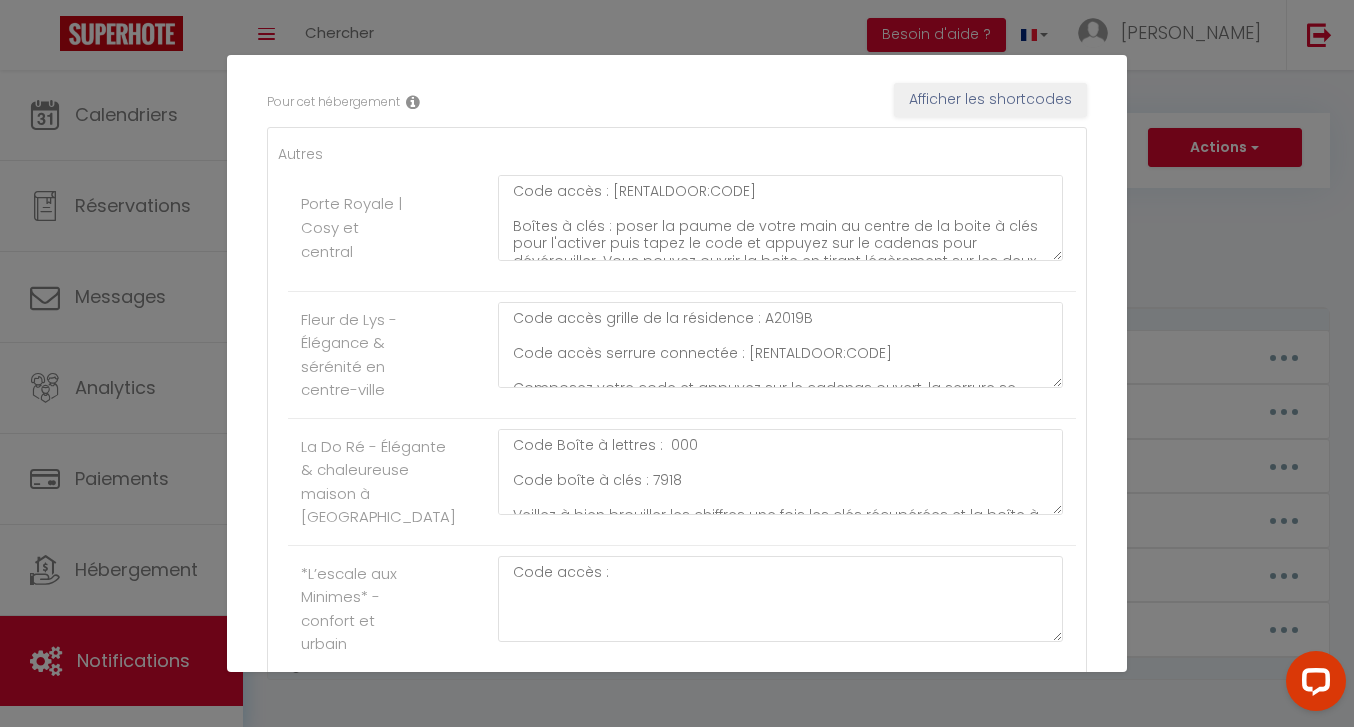 click on "Afficher les shortcodes" at bounding box center [990, 100] 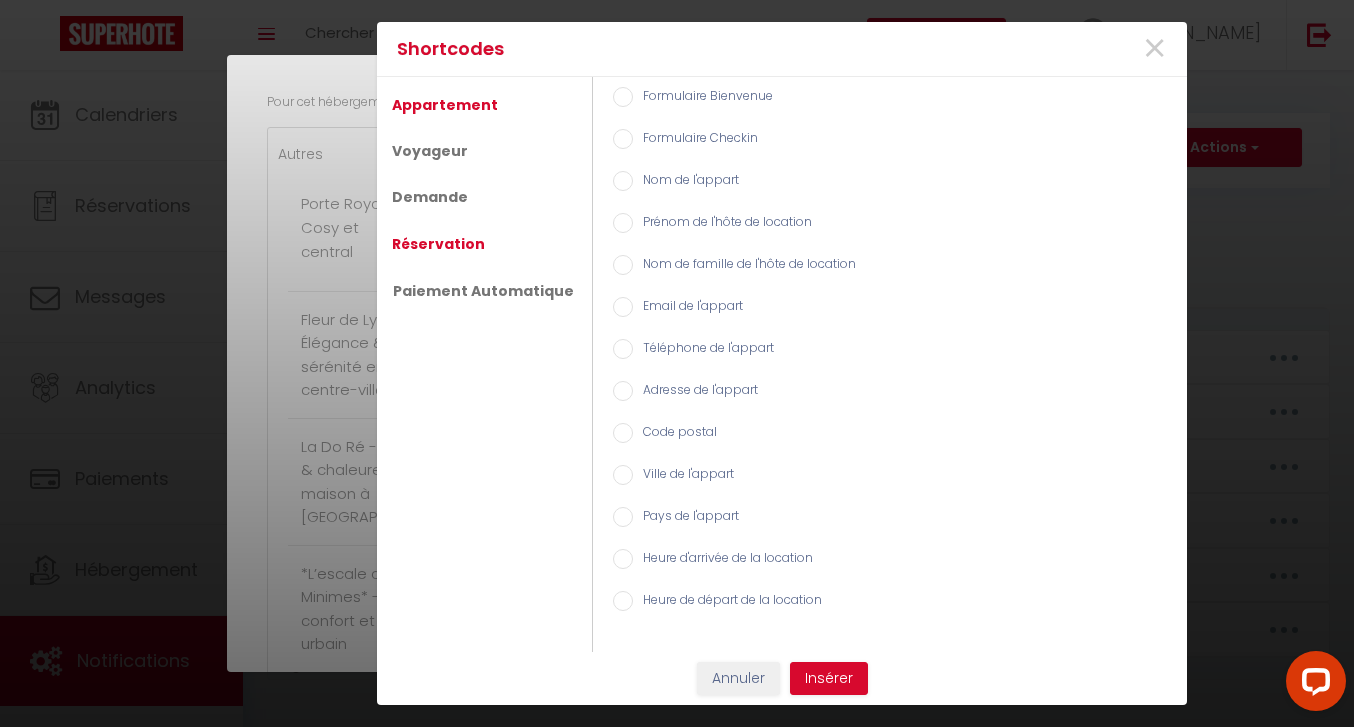 click on "Réservation" at bounding box center [438, 244] 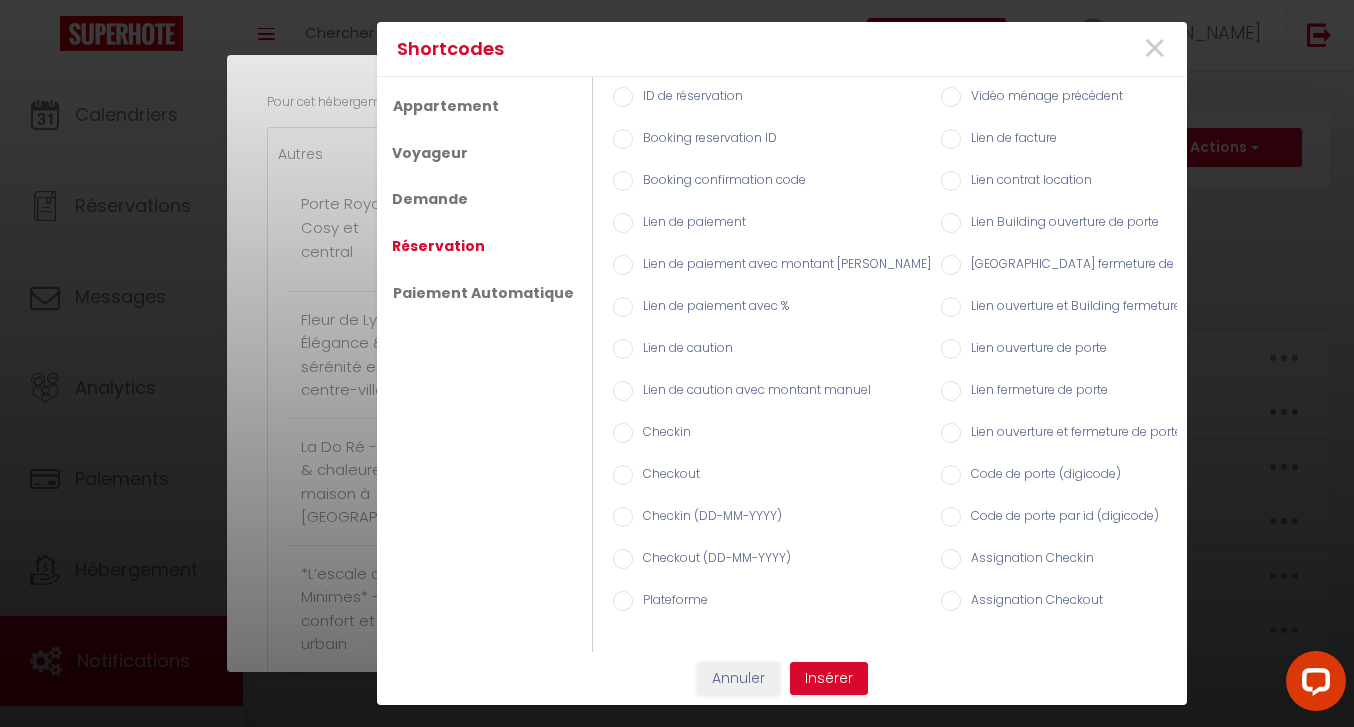 click on "Code de porte (digicode)" at bounding box center [1041, 476] 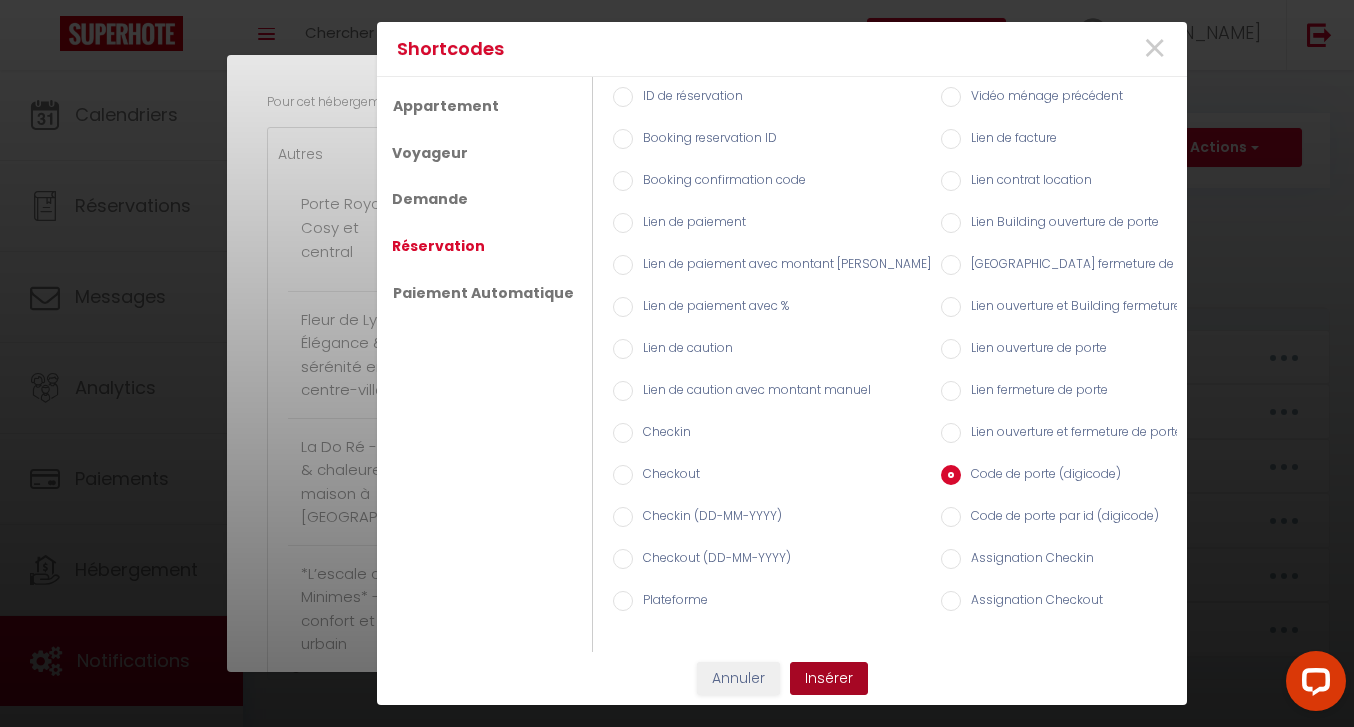 click on "Insérer" at bounding box center (829, 679) 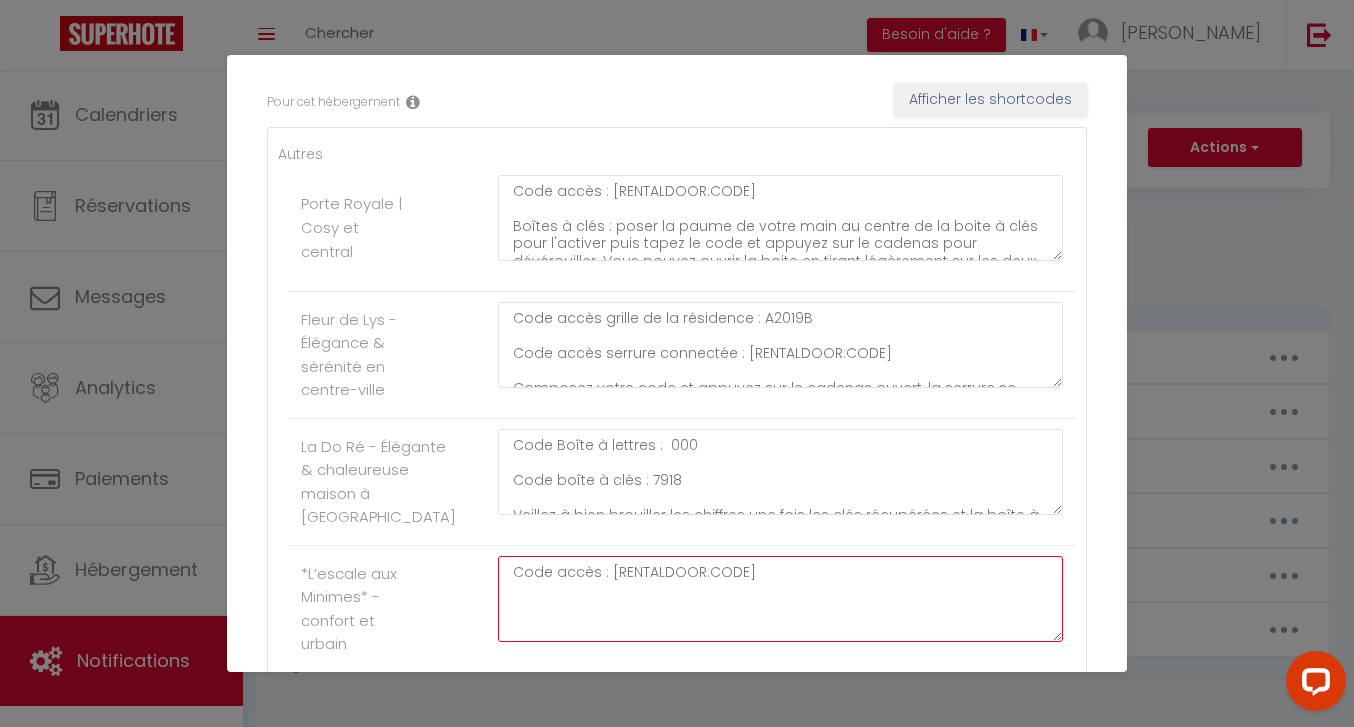 click on "Code accès : [RENTALDOOR:CODE]" at bounding box center (780, 599) 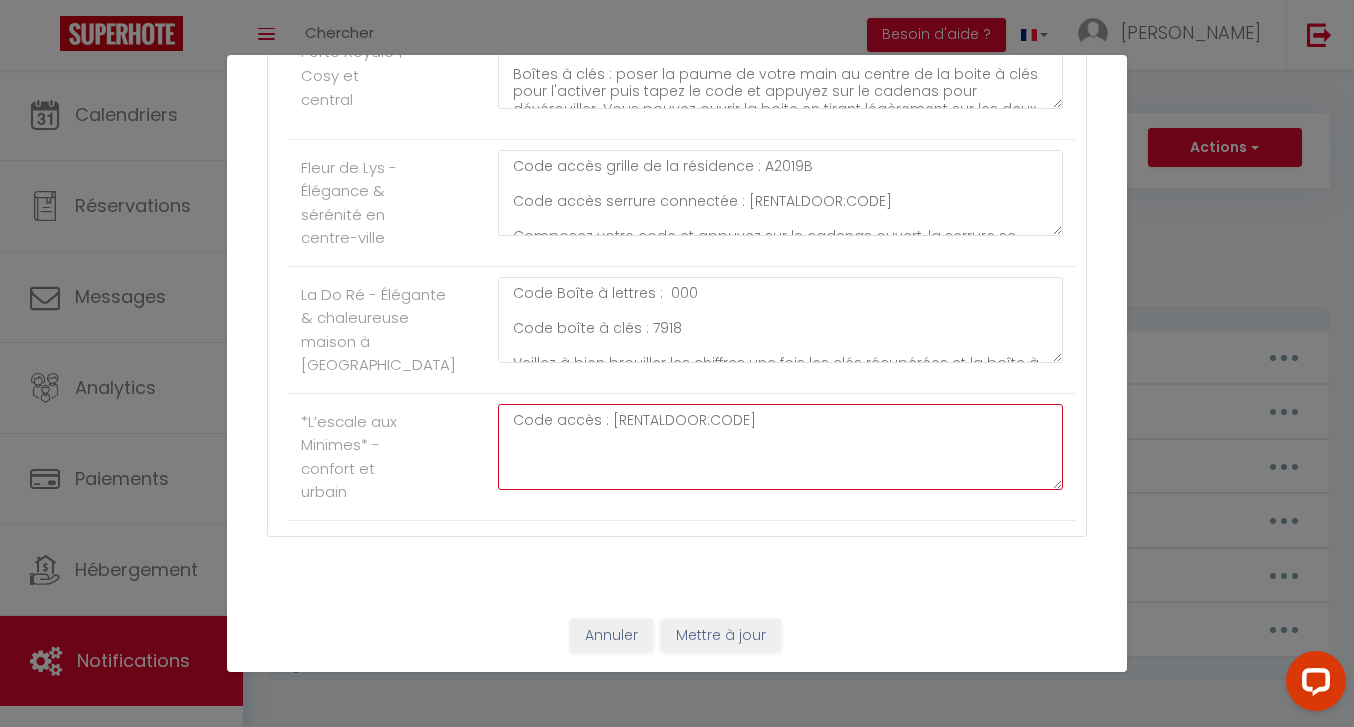 scroll, scrollTop: 491, scrollLeft: 0, axis: vertical 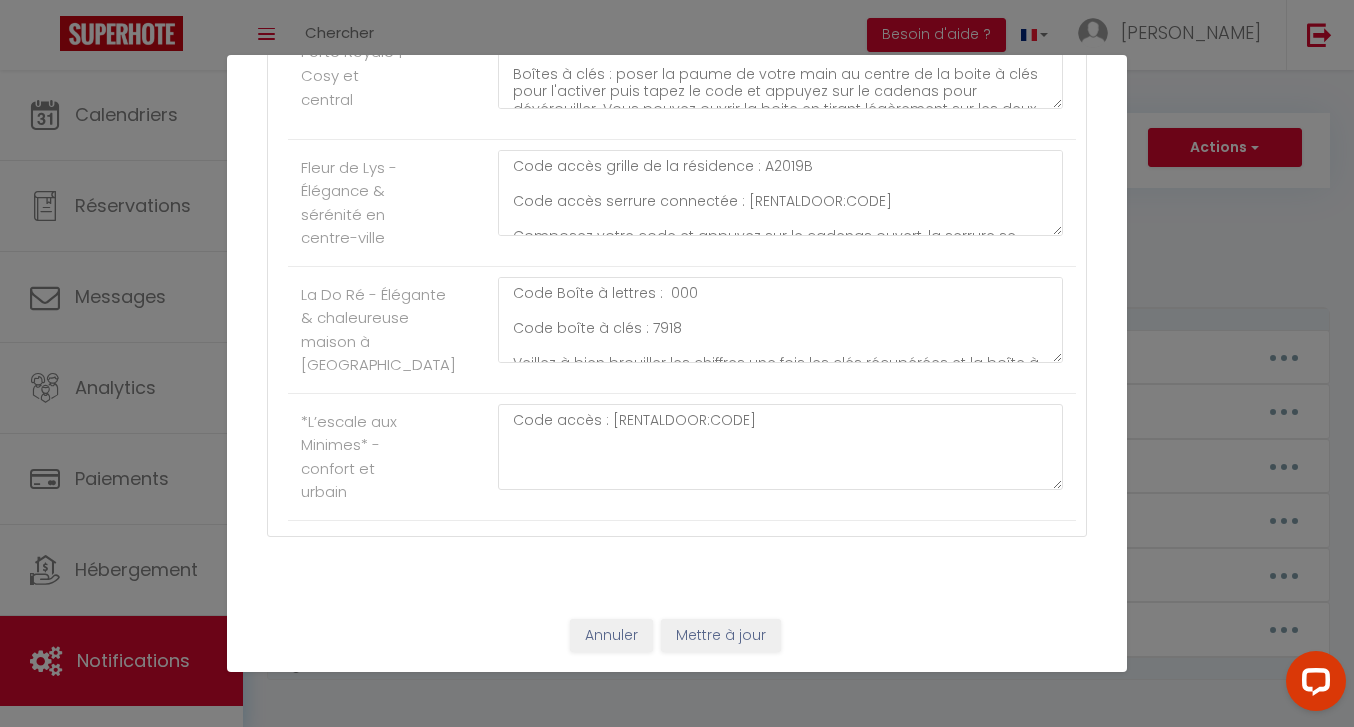 click on "Mettre à jour" at bounding box center (721, 636) 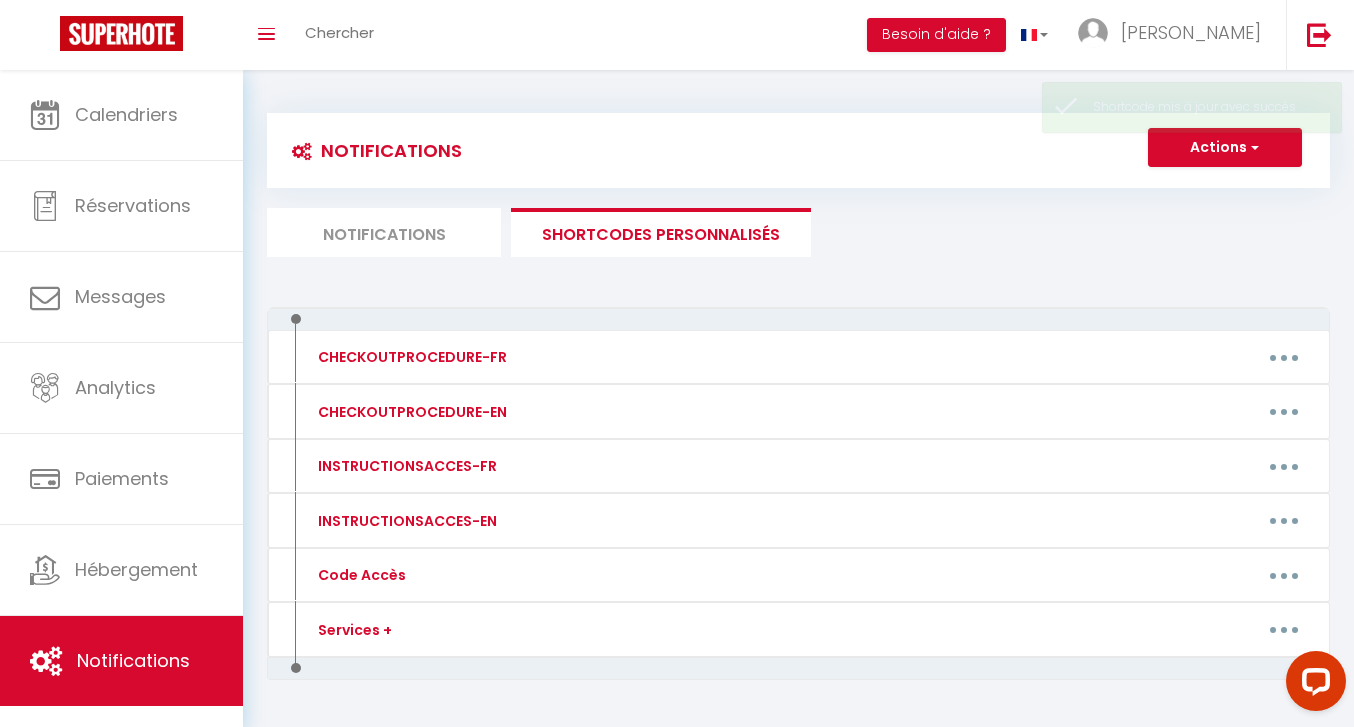click on "Notifications" at bounding box center (384, 232) 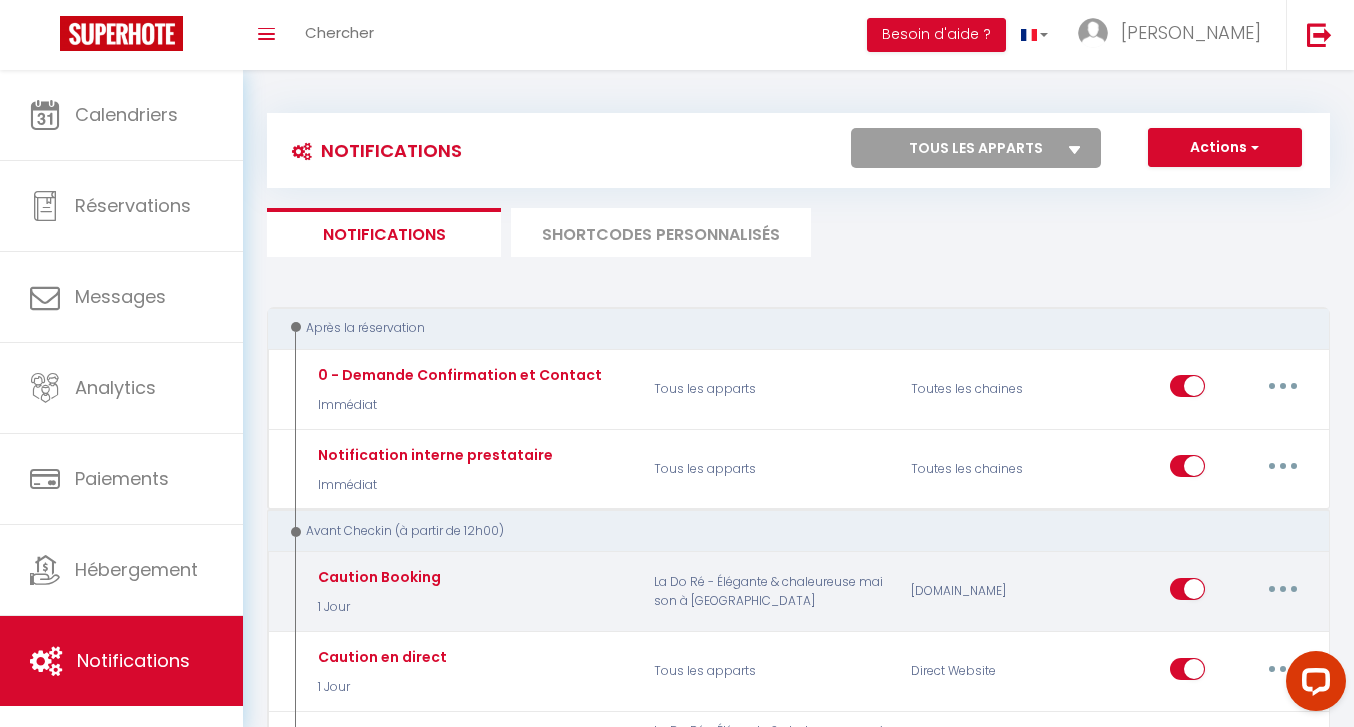 scroll, scrollTop: 0, scrollLeft: 0, axis: both 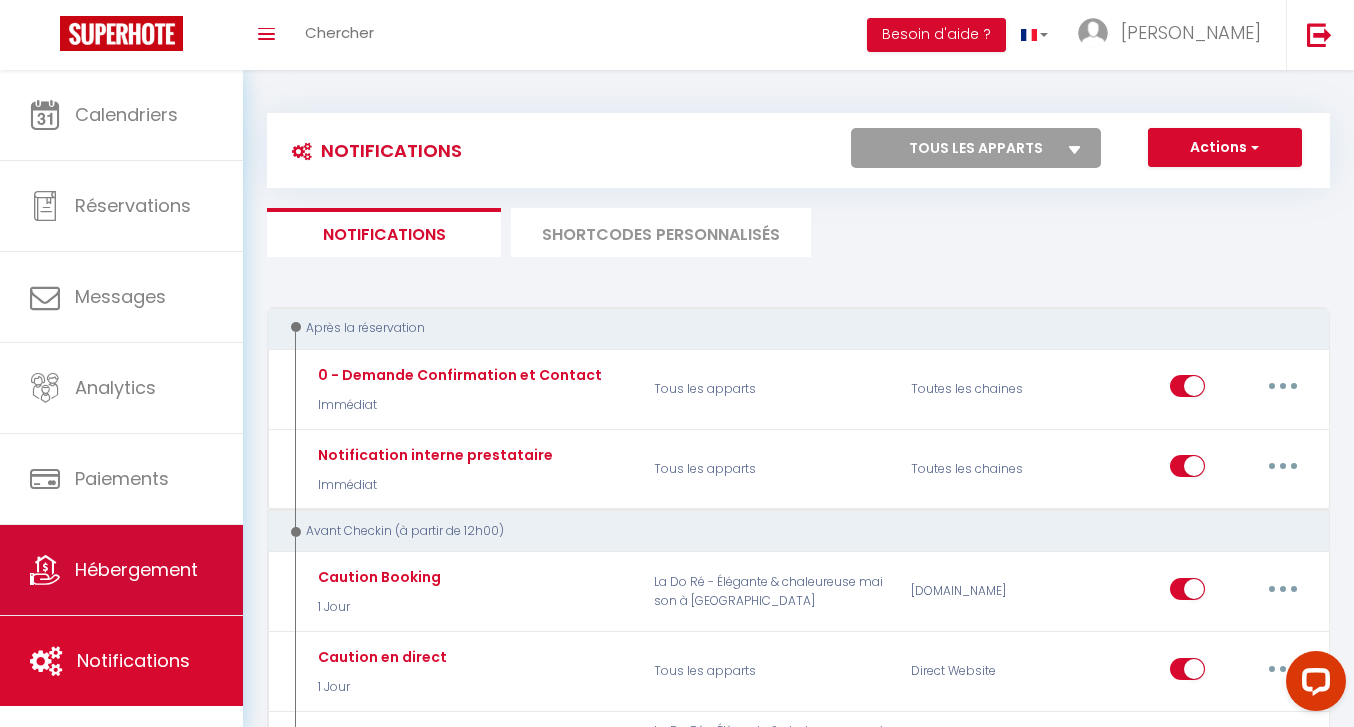 click on "Hébergement" at bounding box center (136, 569) 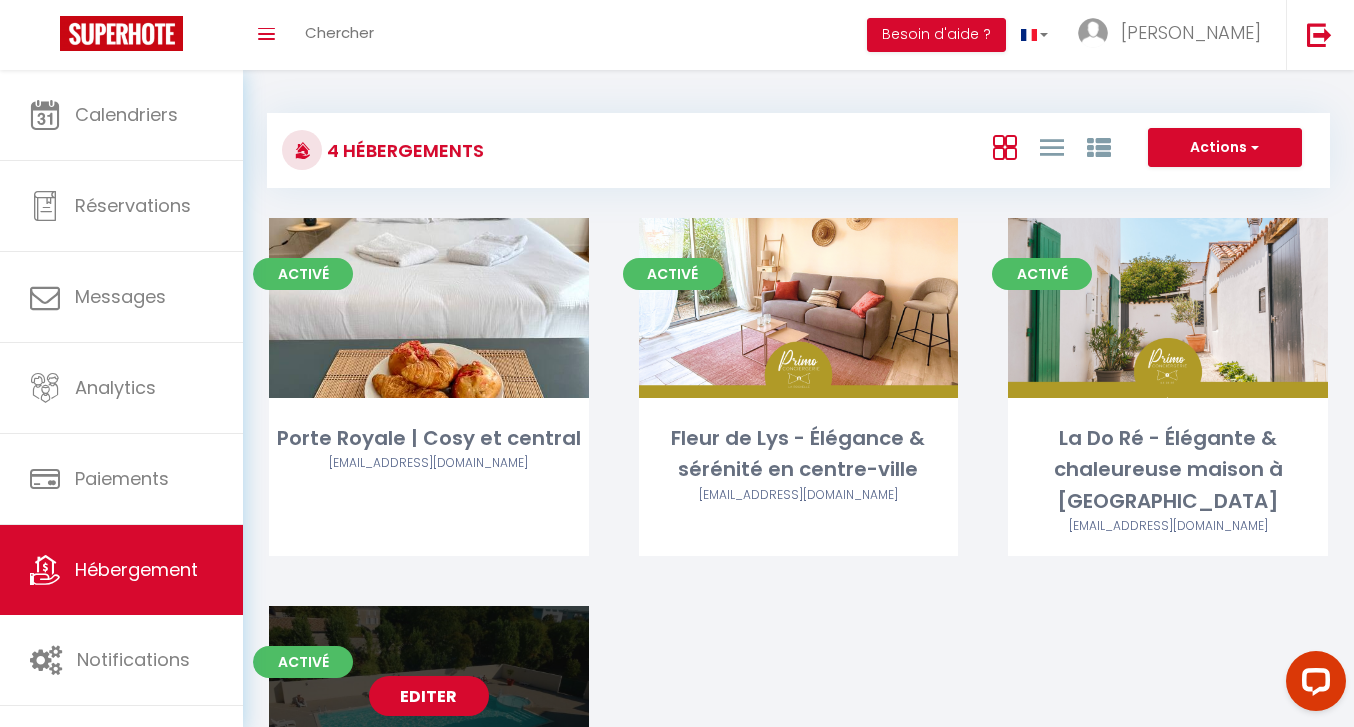 click on "Editer" at bounding box center (429, 696) 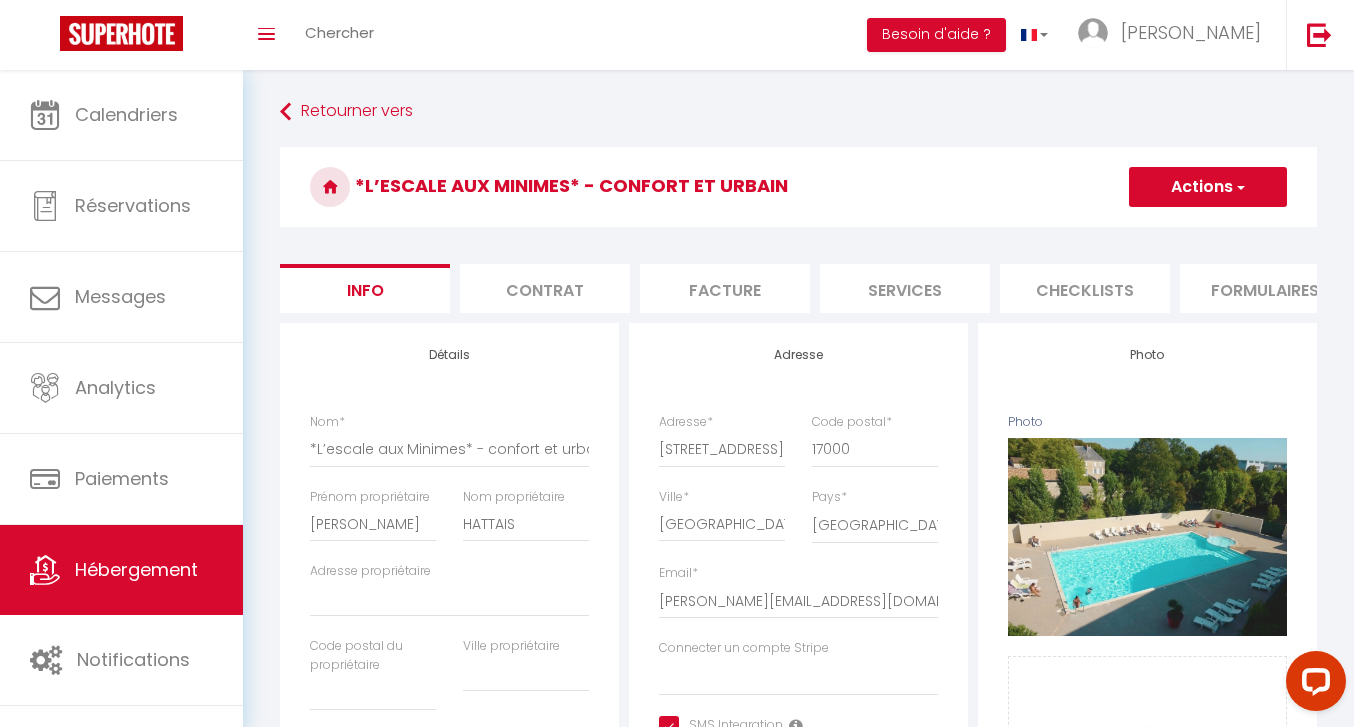 click on "Services" at bounding box center [905, 288] 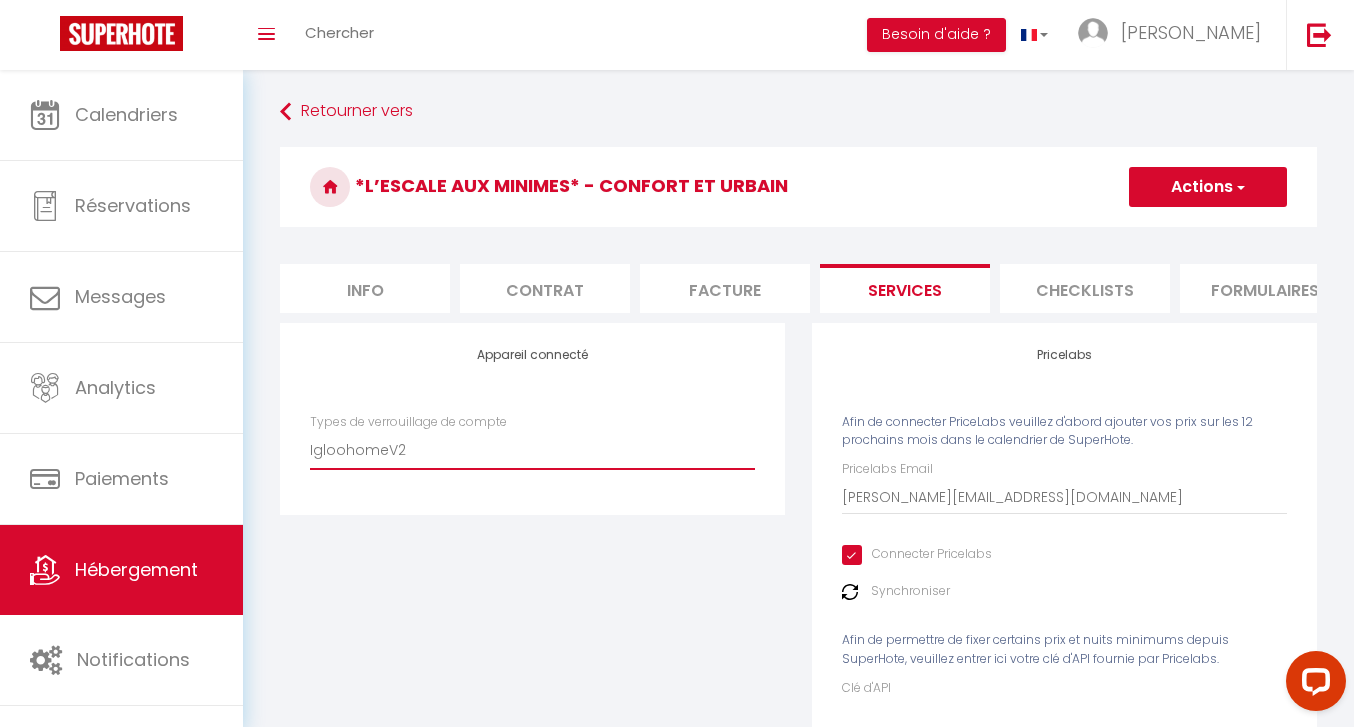 scroll, scrollTop: 0, scrollLeft: 0, axis: both 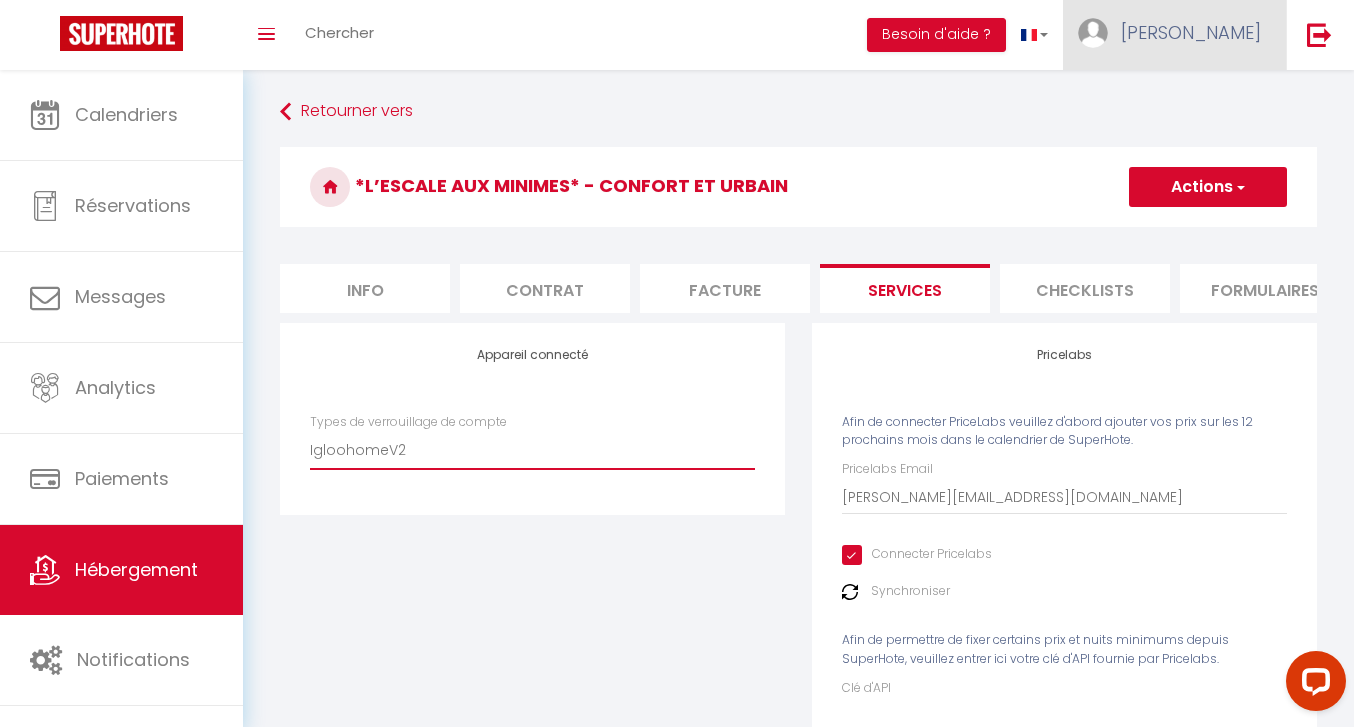 click on "[PERSON_NAME]" at bounding box center (1191, 32) 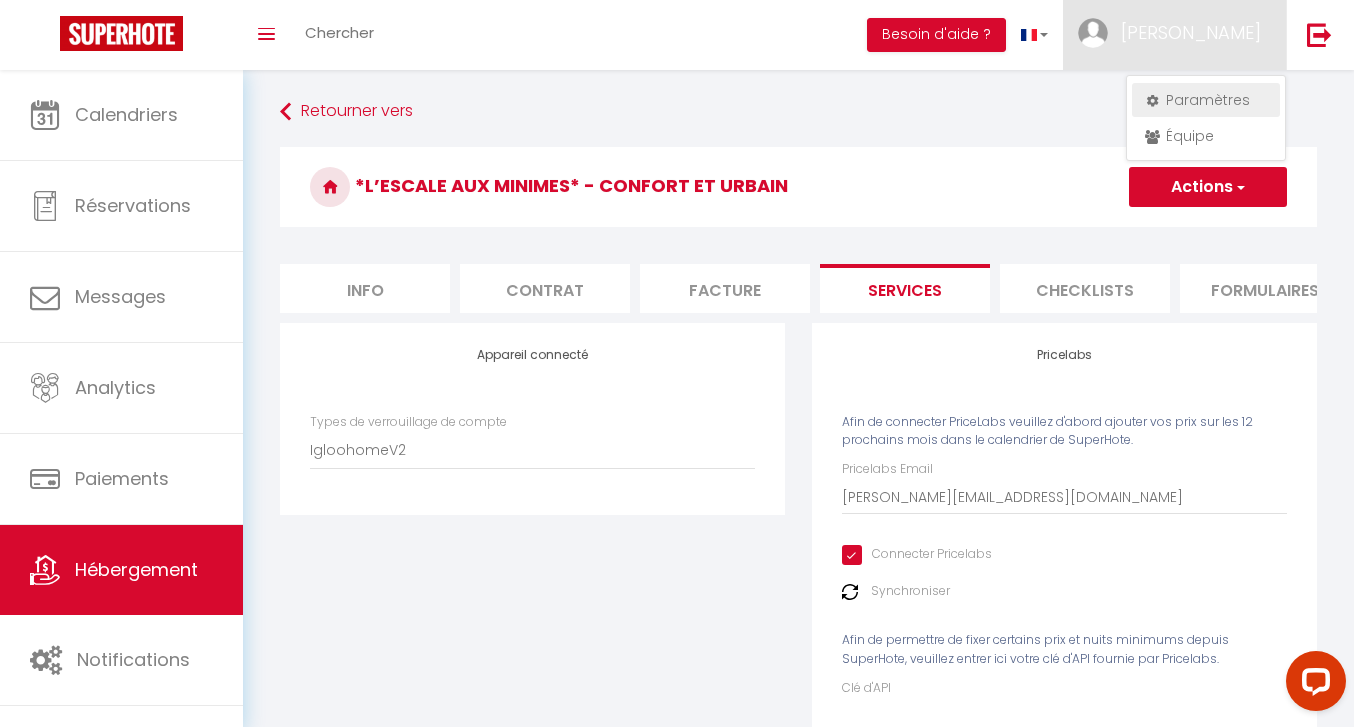 click on "Paramètres" at bounding box center (1206, 100) 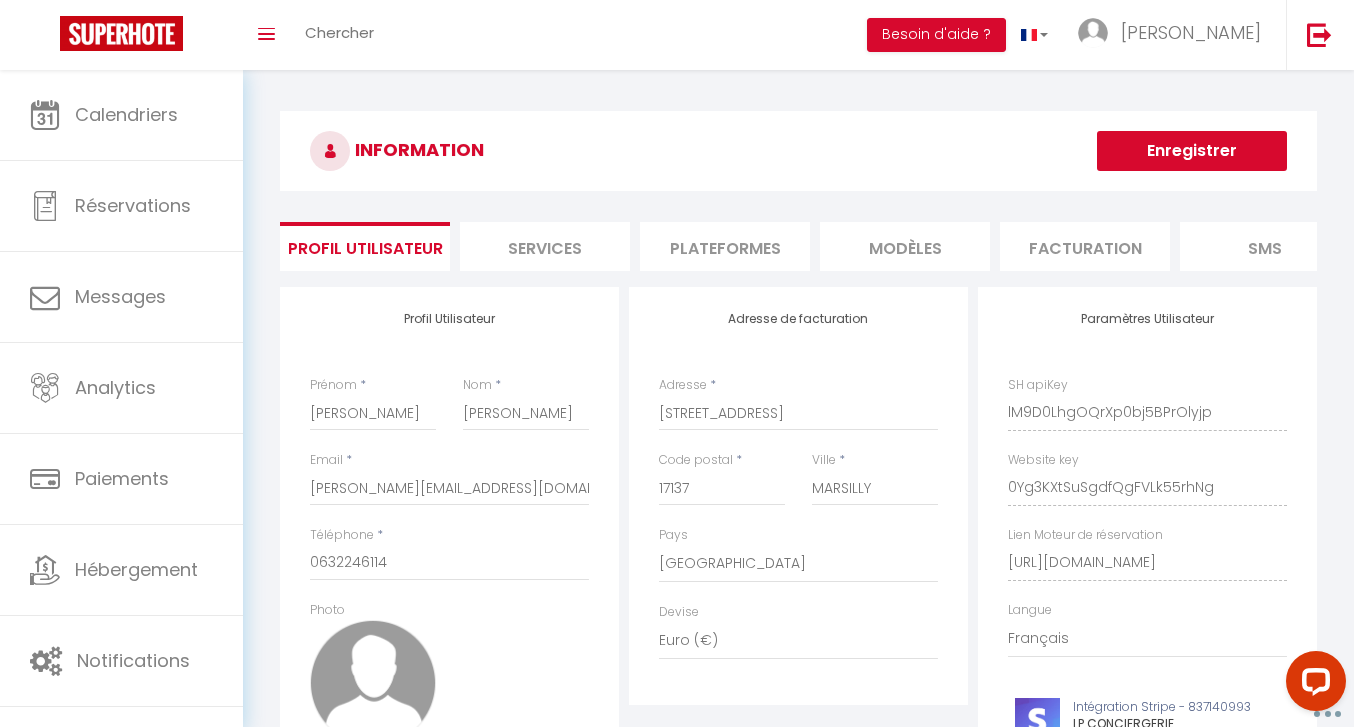 click on "Services" at bounding box center [545, 246] 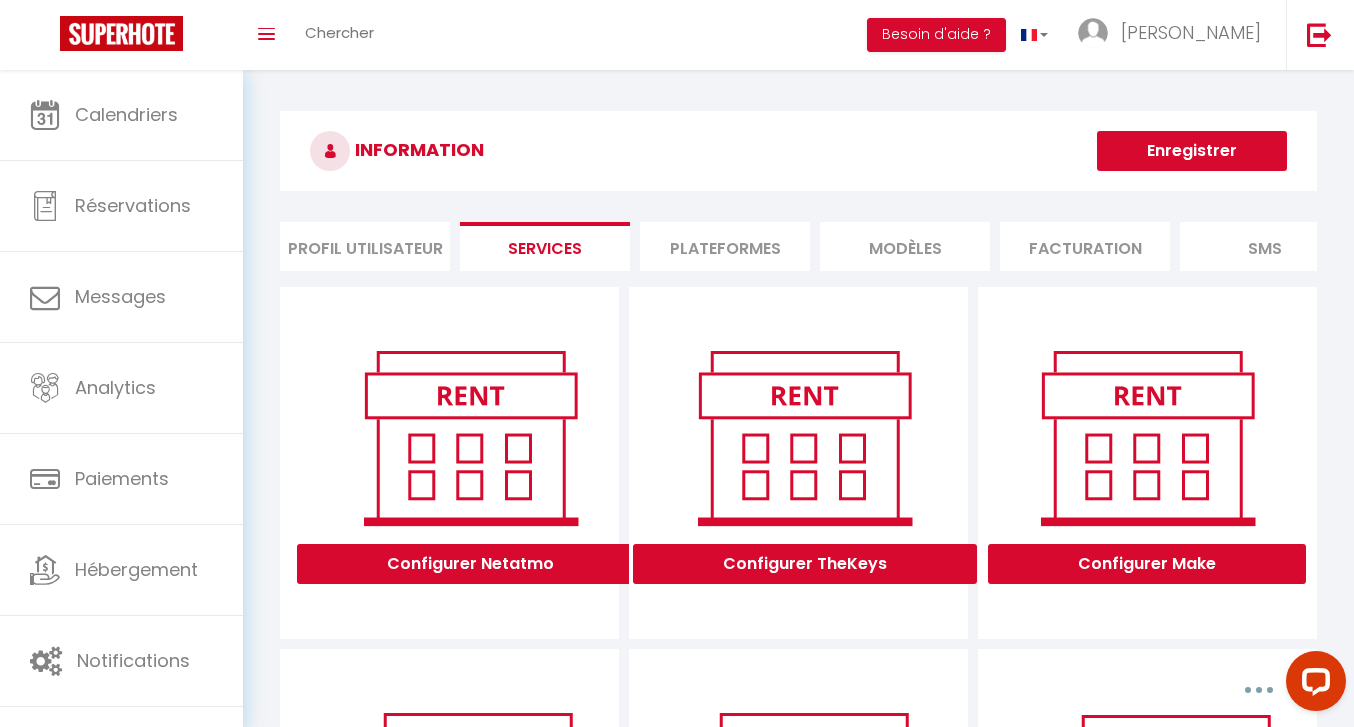 scroll, scrollTop: 0, scrollLeft: 0, axis: both 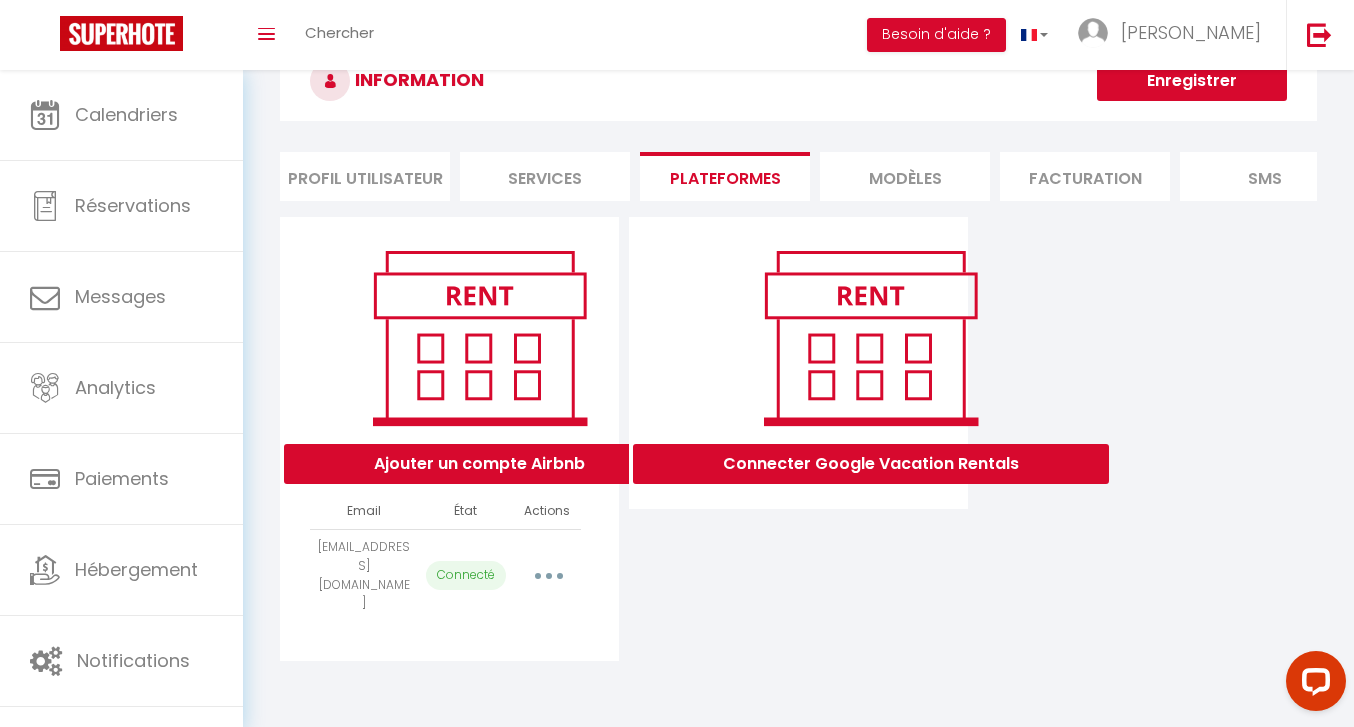 click on "Facturation" at bounding box center [1085, 176] 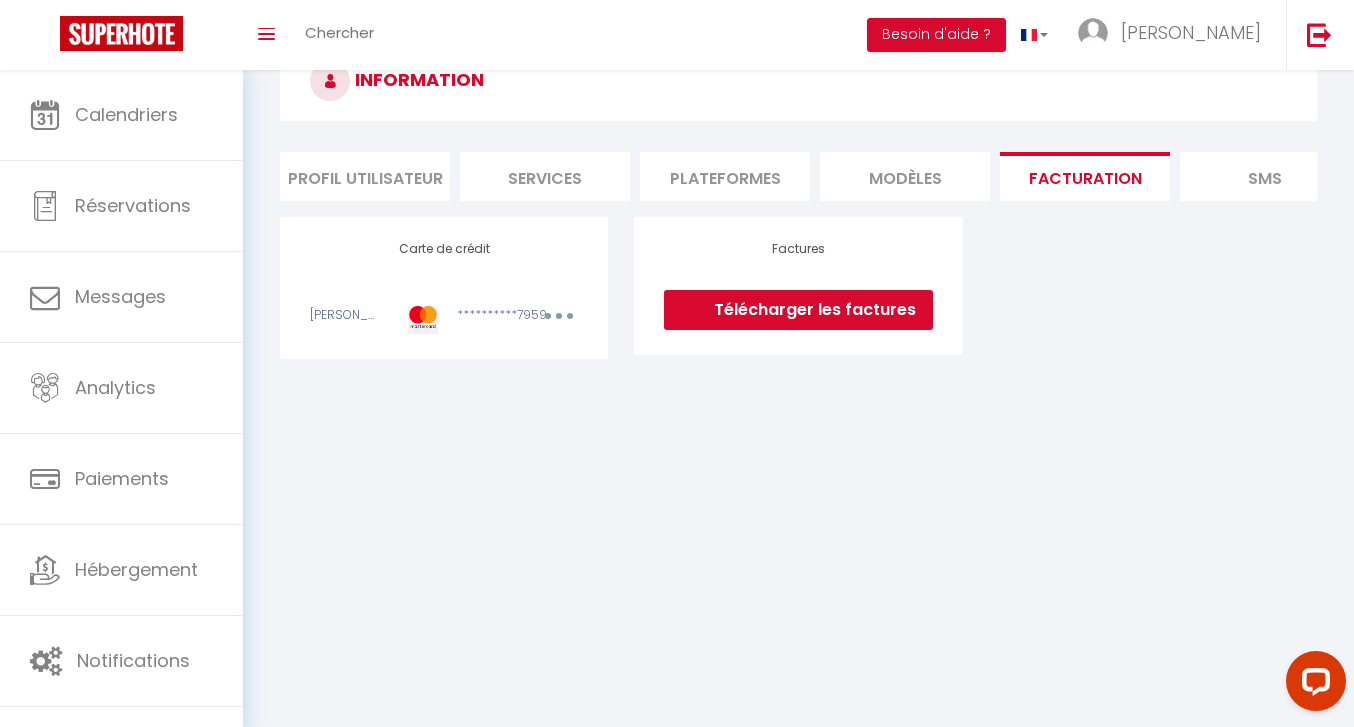 click on "SMS" at bounding box center [1265, 176] 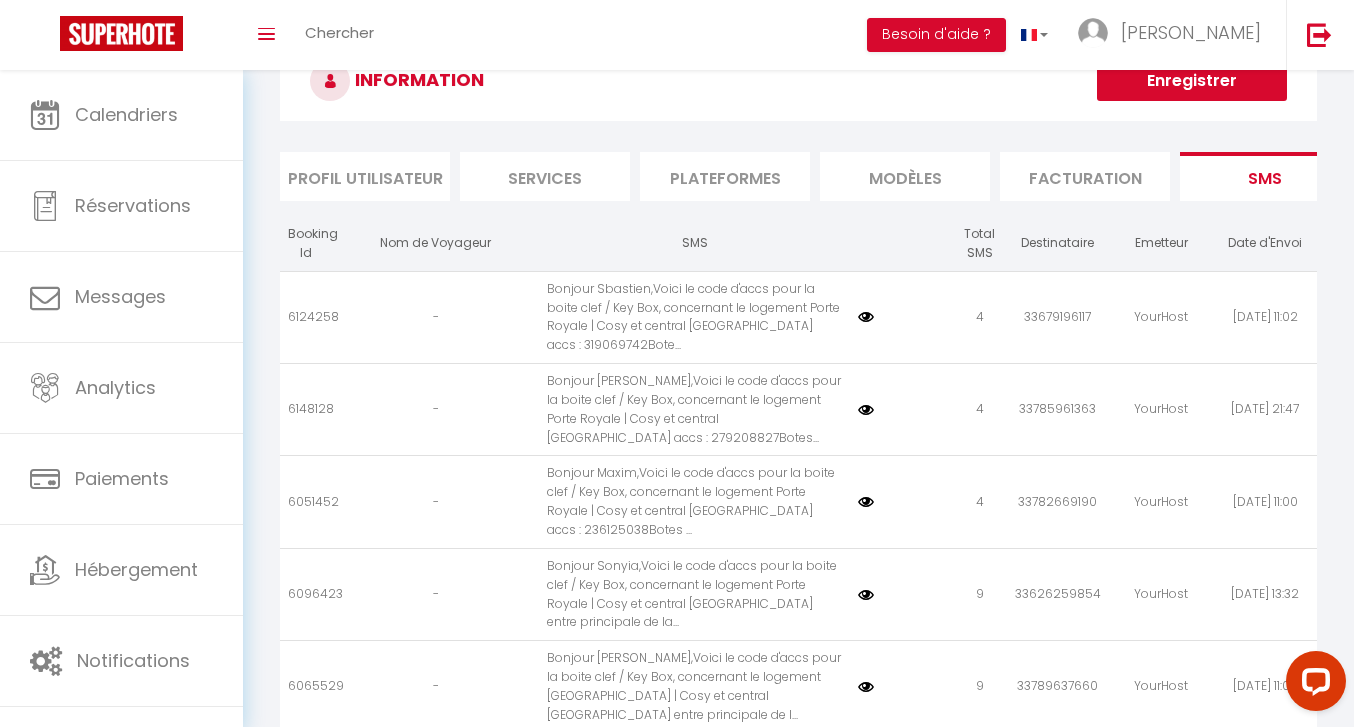 click on "INFORMATION
Enregistrer
Profil Utilisateur
Services
Plateformes
MODÈLES
Facturation
SMS
website
Journal
Profil Utilisateur
Prénom   *   [PERSON_NAME]   *   PERES   Email   *   [PERSON_NAME][EMAIL_ADDRESS][DOMAIN_NAME]   Téléphone   *   [PHONE_NUMBER]   Photo   ×
Changer le mot de passe
Adresse de facturation
Adresse   *   [STREET_ADDRESS]
Devise         SH apiKey     Website key" at bounding box center (798, 443) 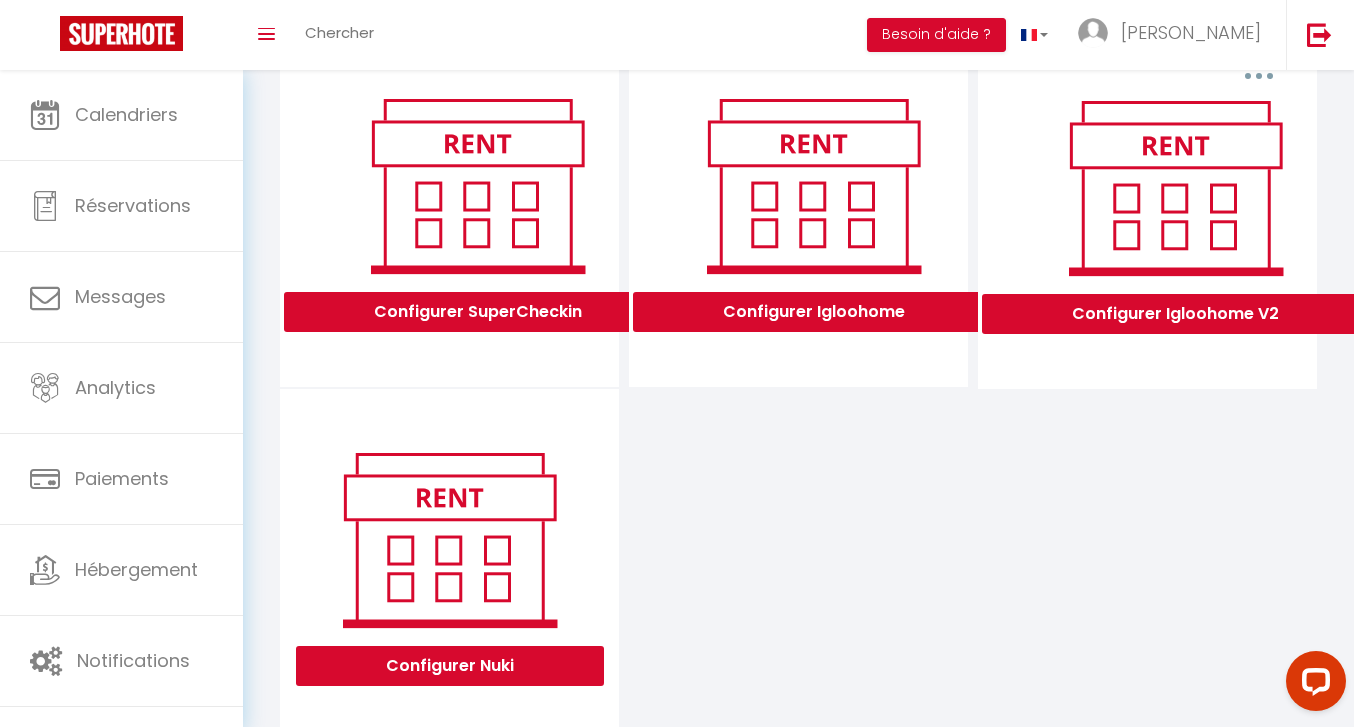 scroll, scrollTop: 618, scrollLeft: 0, axis: vertical 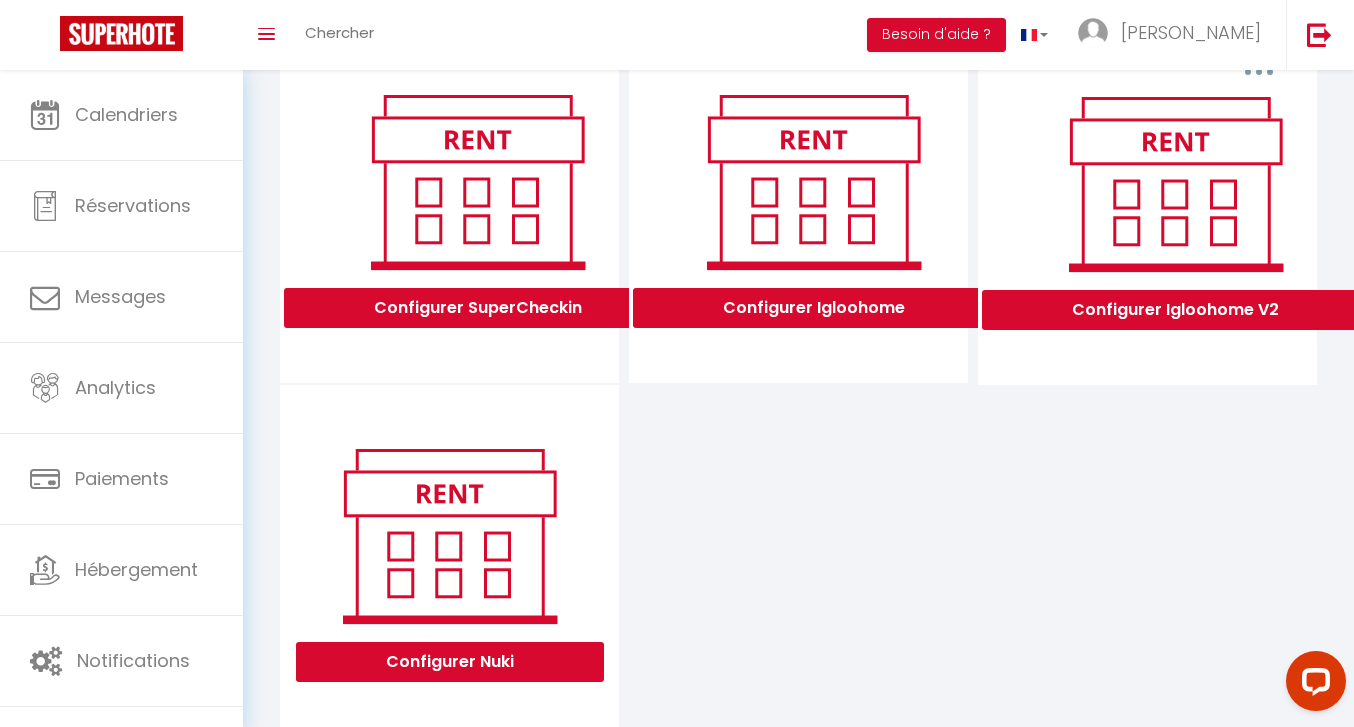 click on "Configurer Igloohome V2" at bounding box center (1175, 310) 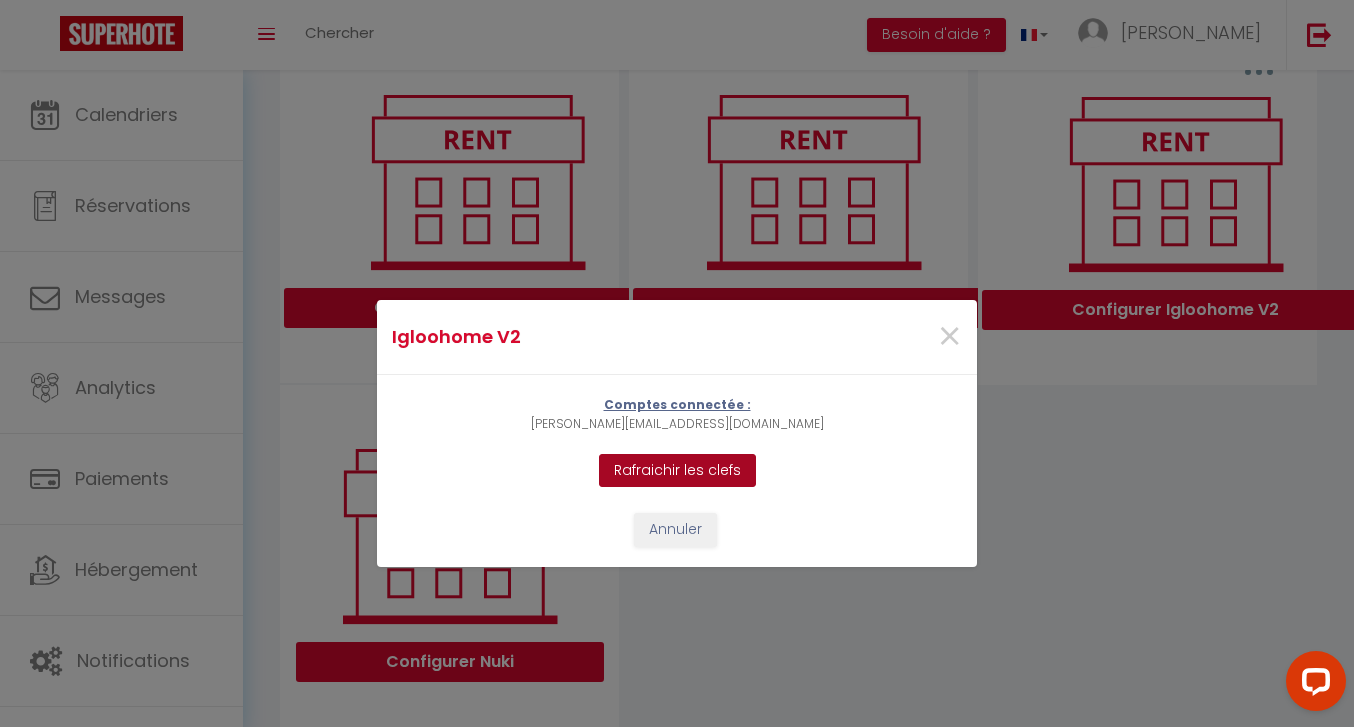 click on "Rafraichir les clefs" at bounding box center (677, 471) 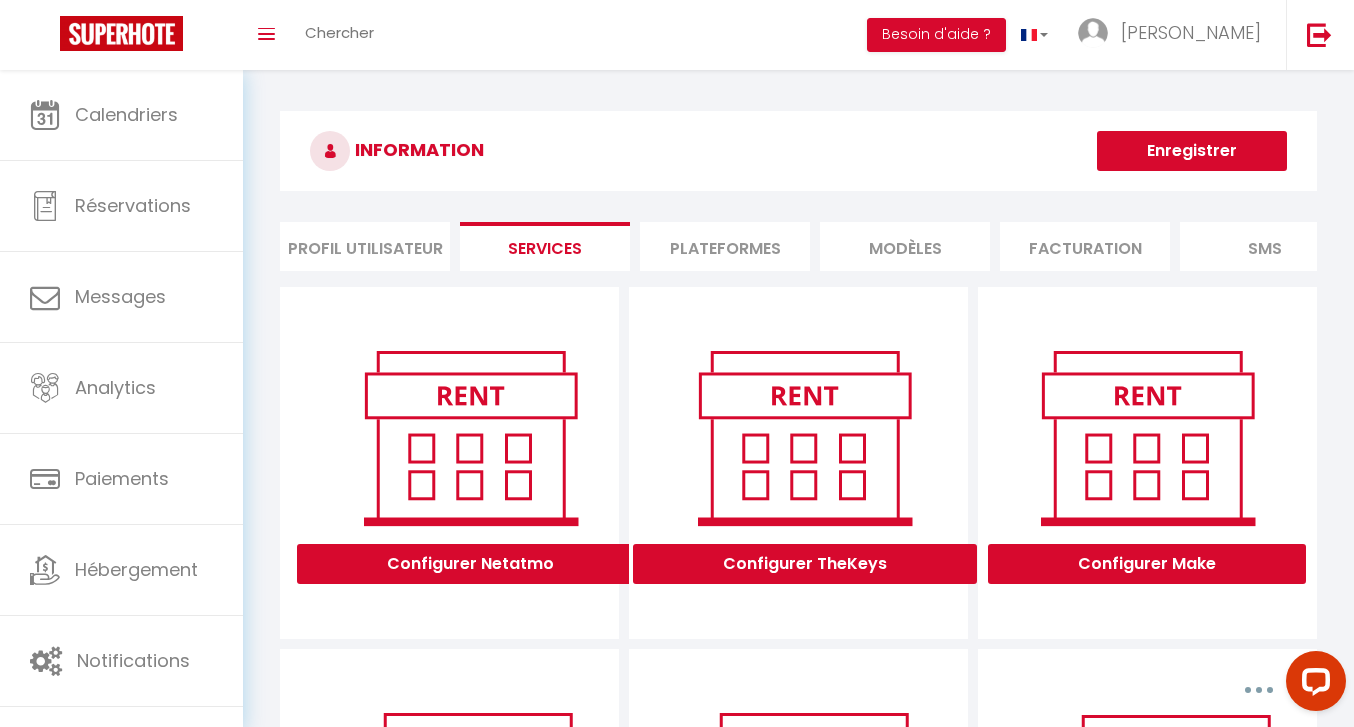 scroll, scrollTop: 0, scrollLeft: 0, axis: both 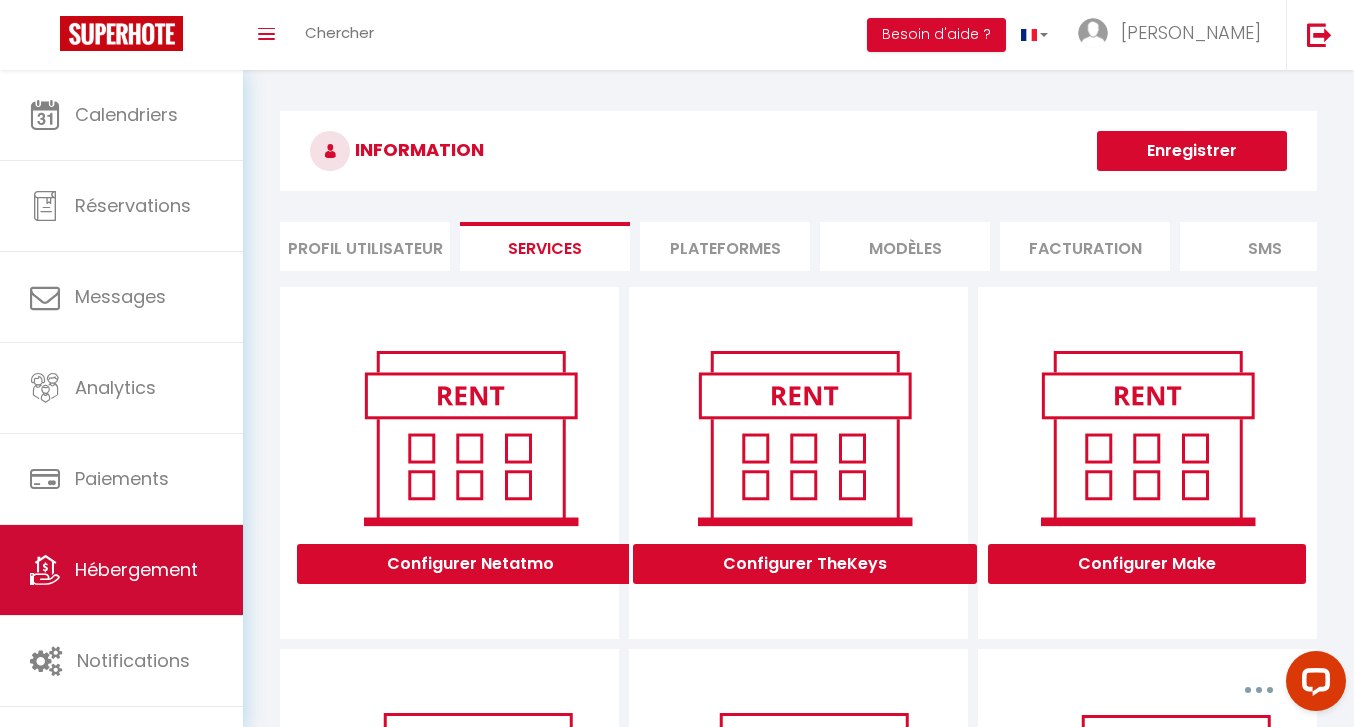 click on "Hébergement" at bounding box center [121, 570] 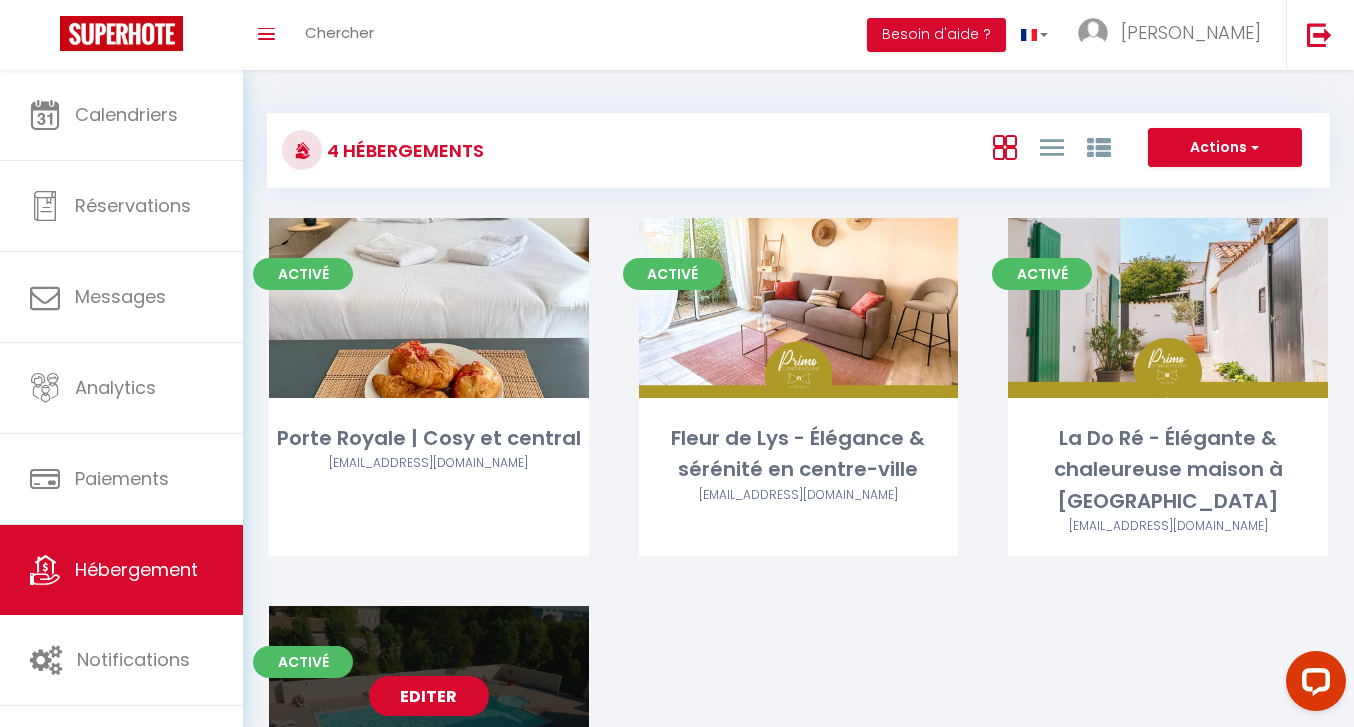 click on "Editer" at bounding box center (429, 696) 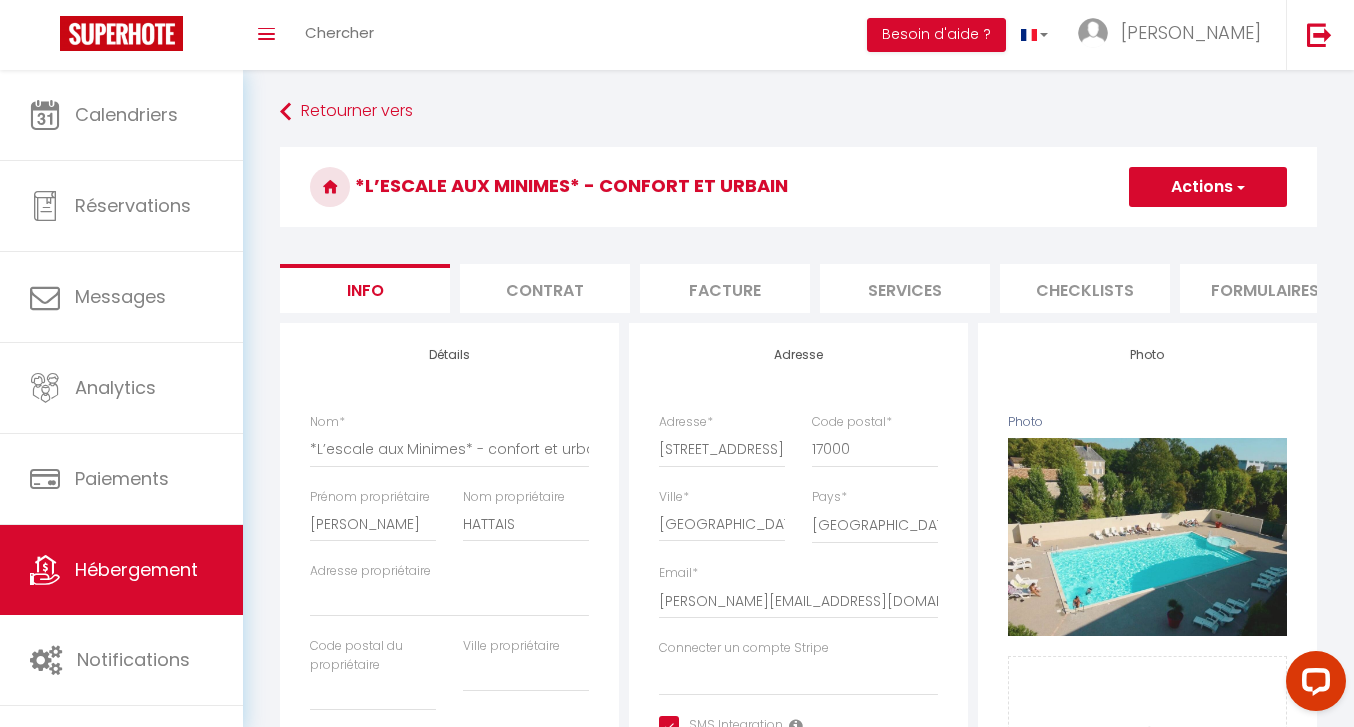 click on "Services" at bounding box center (905, 288) 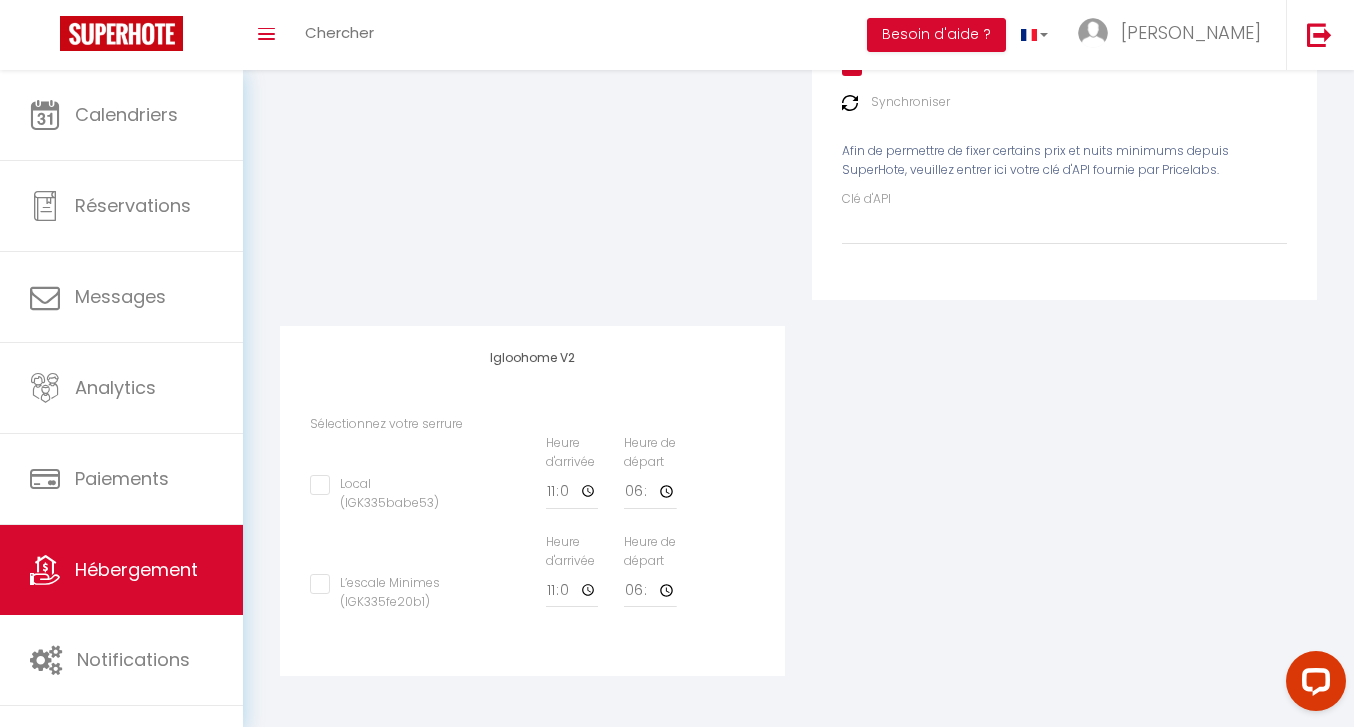 scroll, scrollTop: 508, scrollLeft: 0, axis: vertical 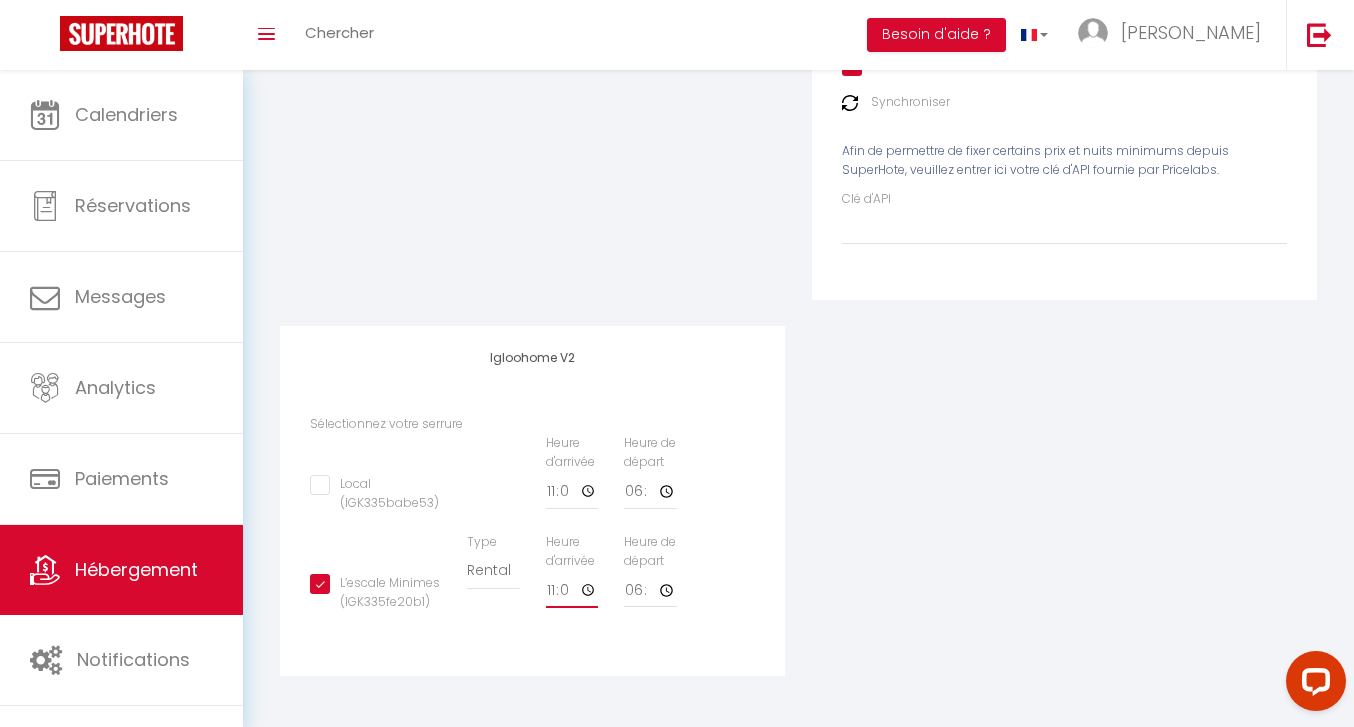 click on "11:00" at bounding box center [572, 492] 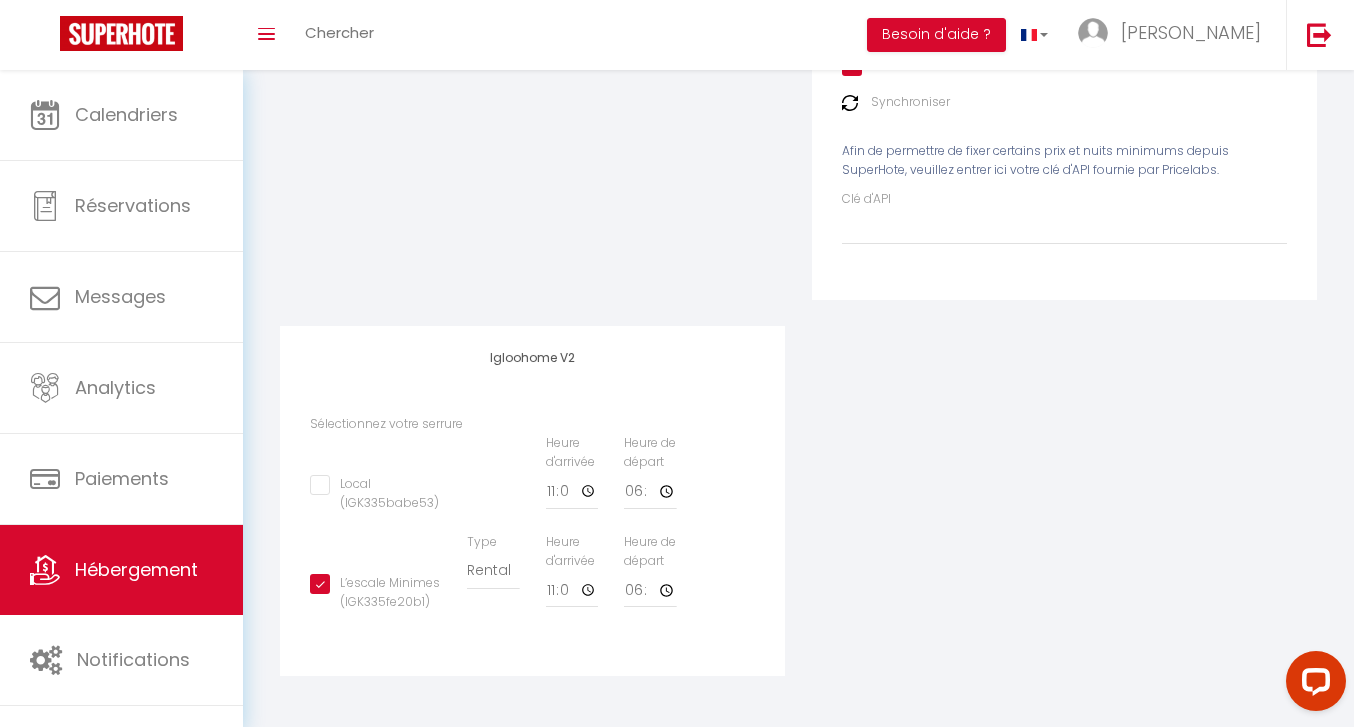 click on "Heure d'arrivée
11:00" at bounding box center (572, 482) 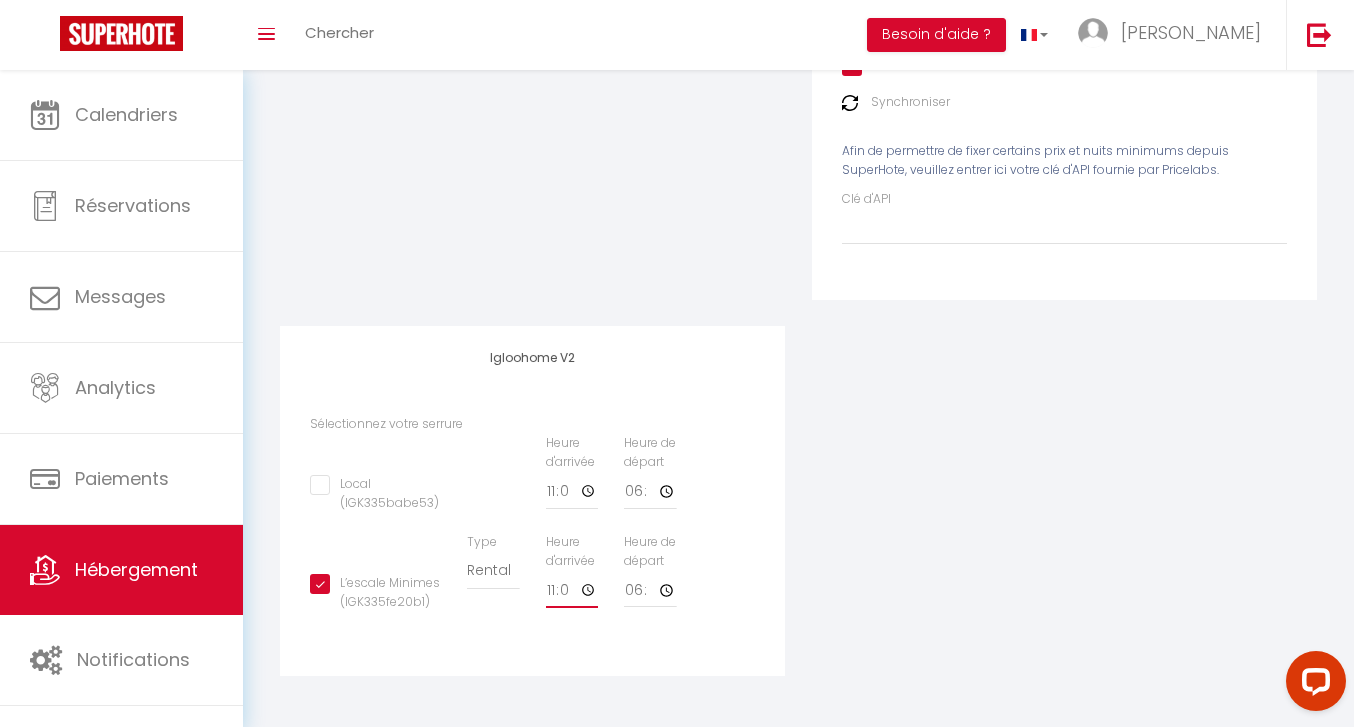 click on "11:00" at bounding box center [572, 492] 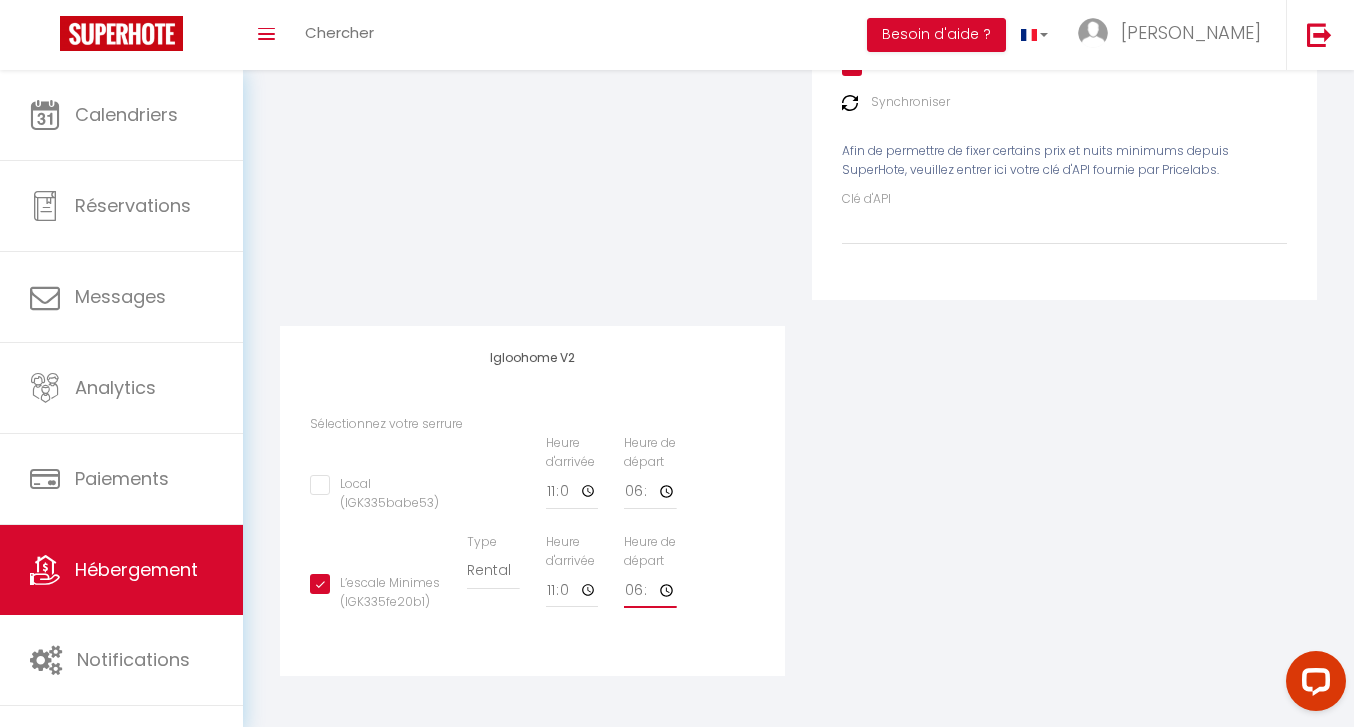 click on "18:30" at bounding box center (650, 492) 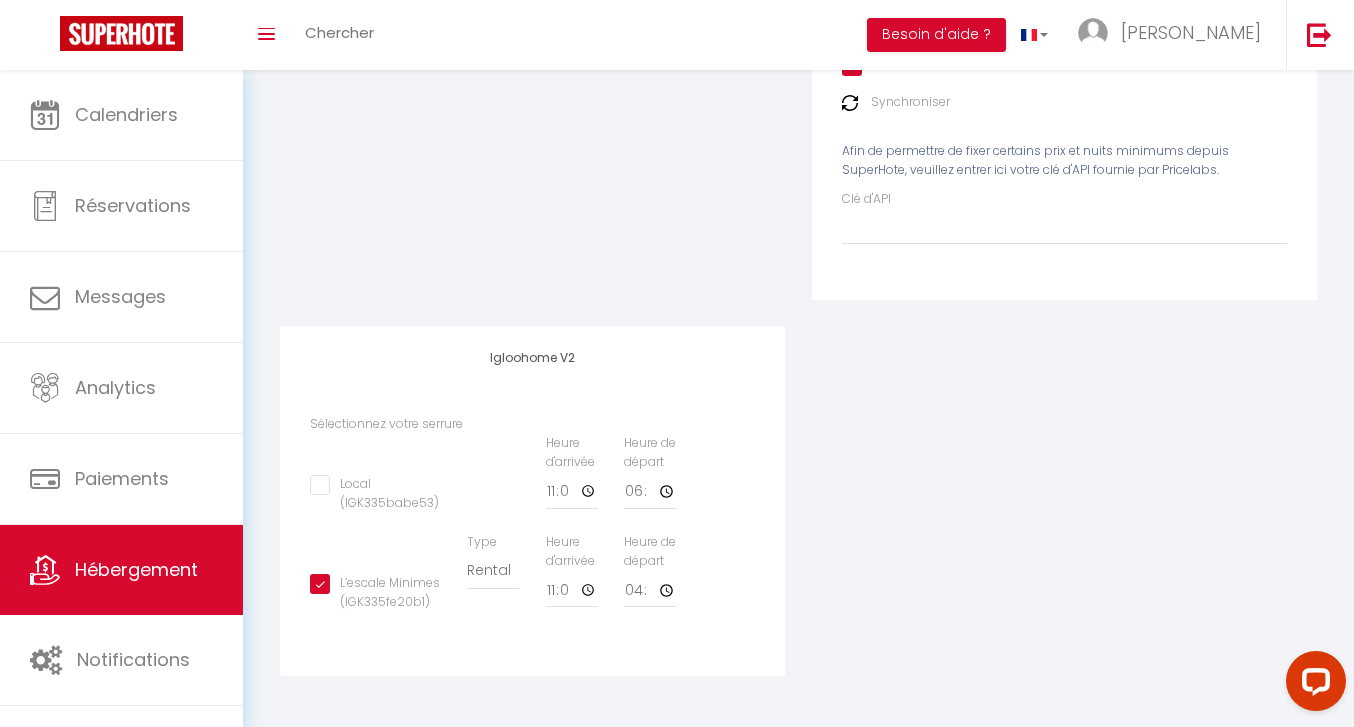 click on "Heure d'arrivée
11:00" at bounding box center (572, 581) 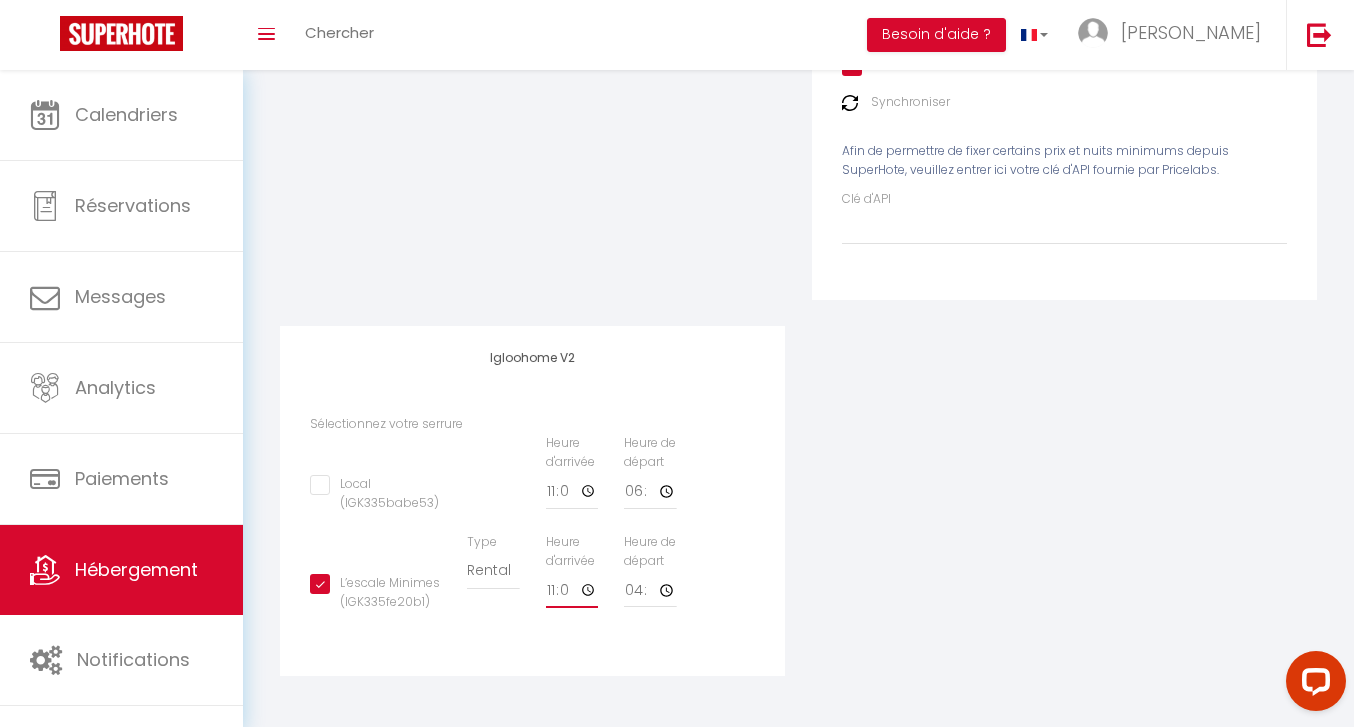 click on "11:00" at bounding box center (572, 492) 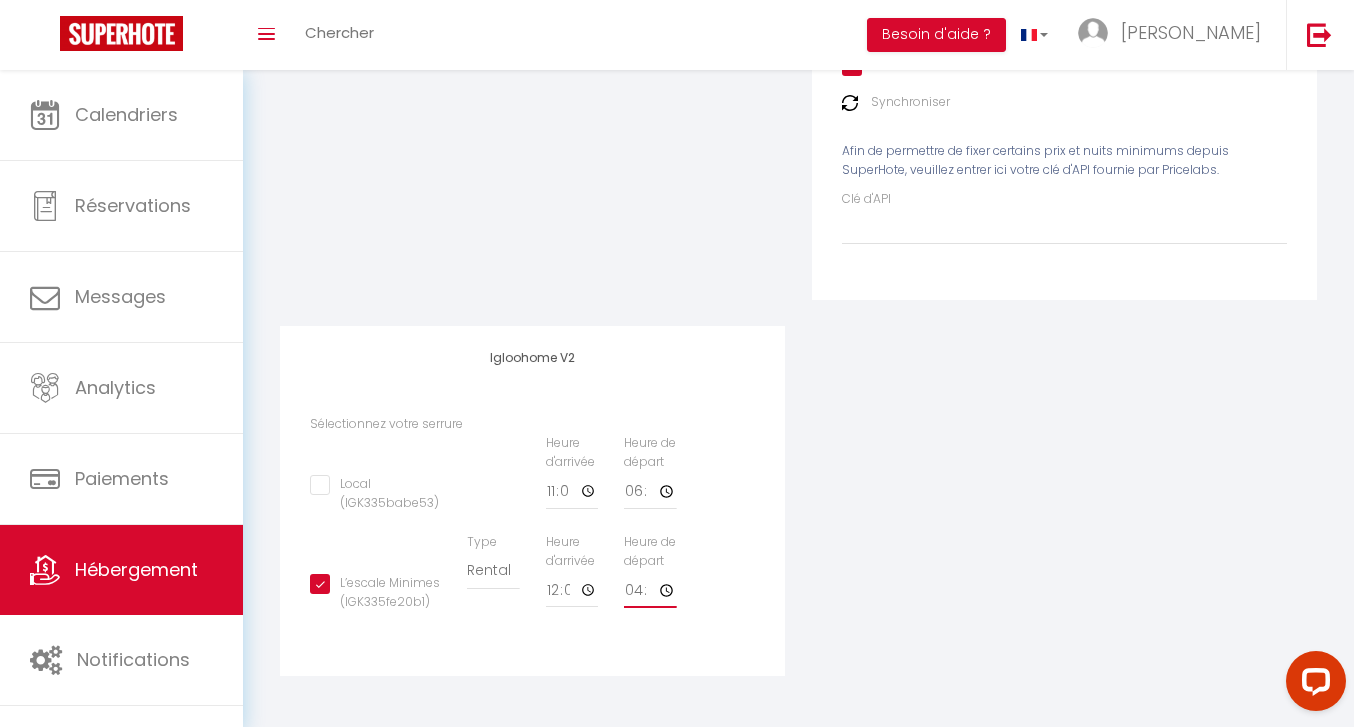click on "16:30" at bounding box center [650, 492] 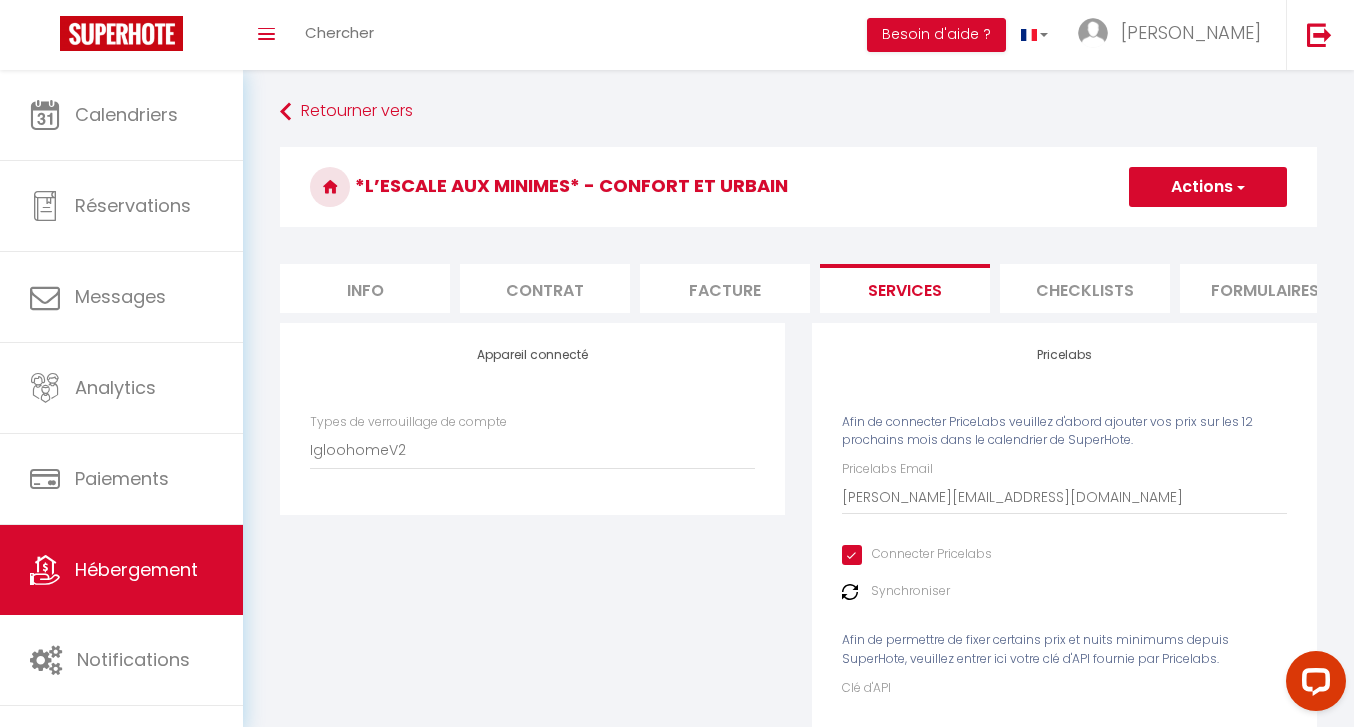 scroll, scrollTop: 0, scrollLeft: 0, axis: both 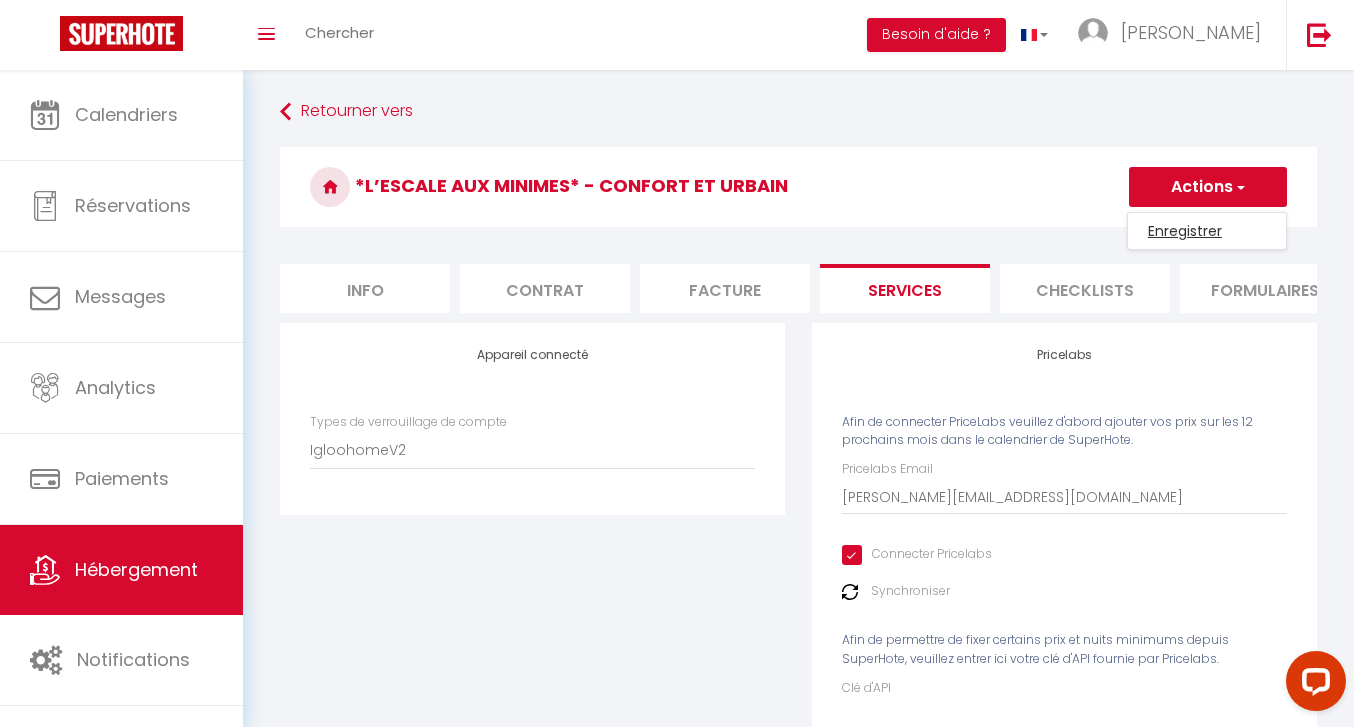 click on "Enregistrer" at bounding box center [1207, 231] 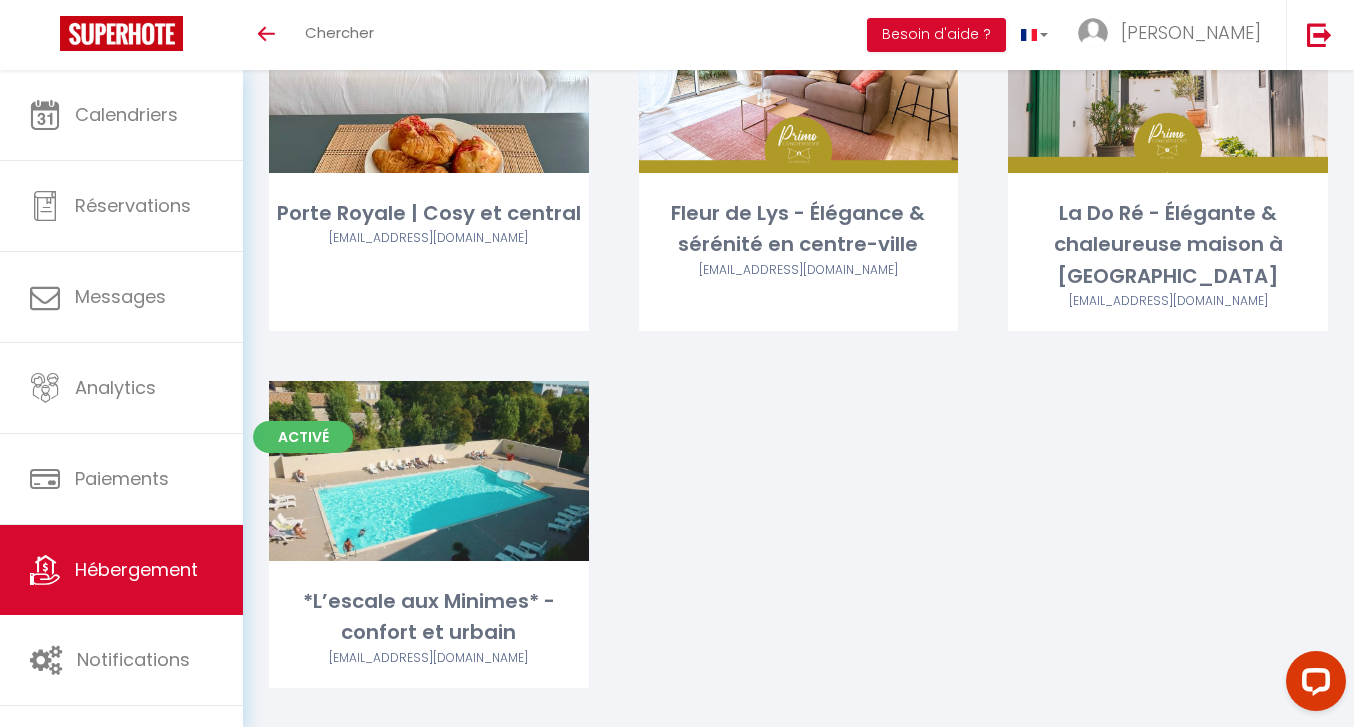 scroll, scrollTop: 224, scrollLeft: 0, axis: vertical 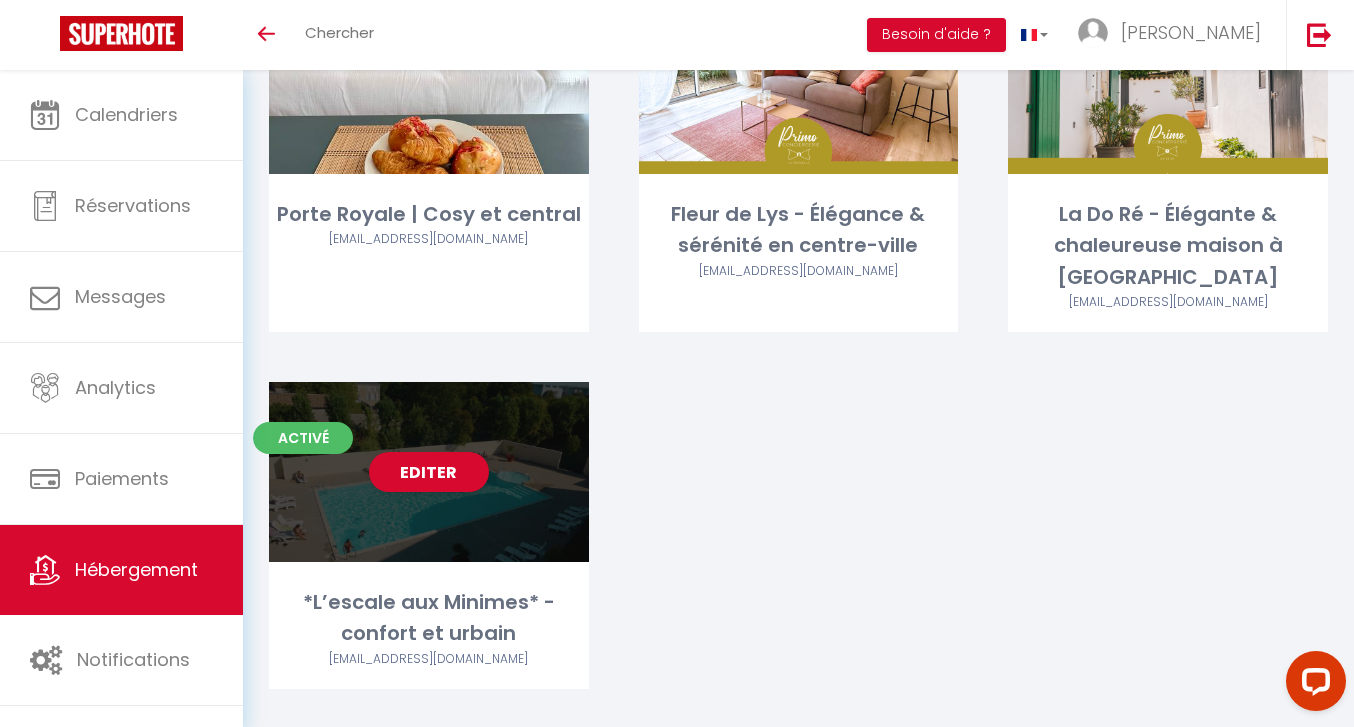 click on "*L’escale aux Minimes* - confort et urbain" at bounding box center (429, 618) 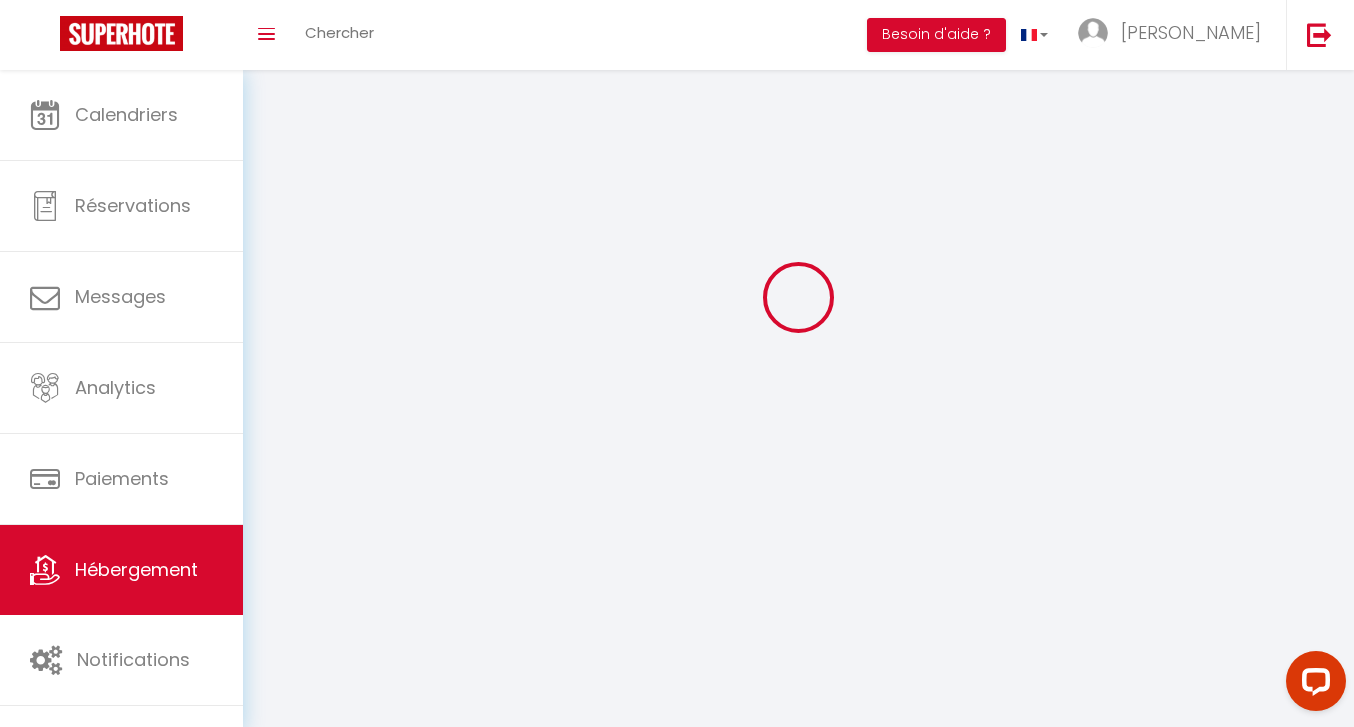 scroll, scrollTop: 0, scrollLeft: 0, axis: both 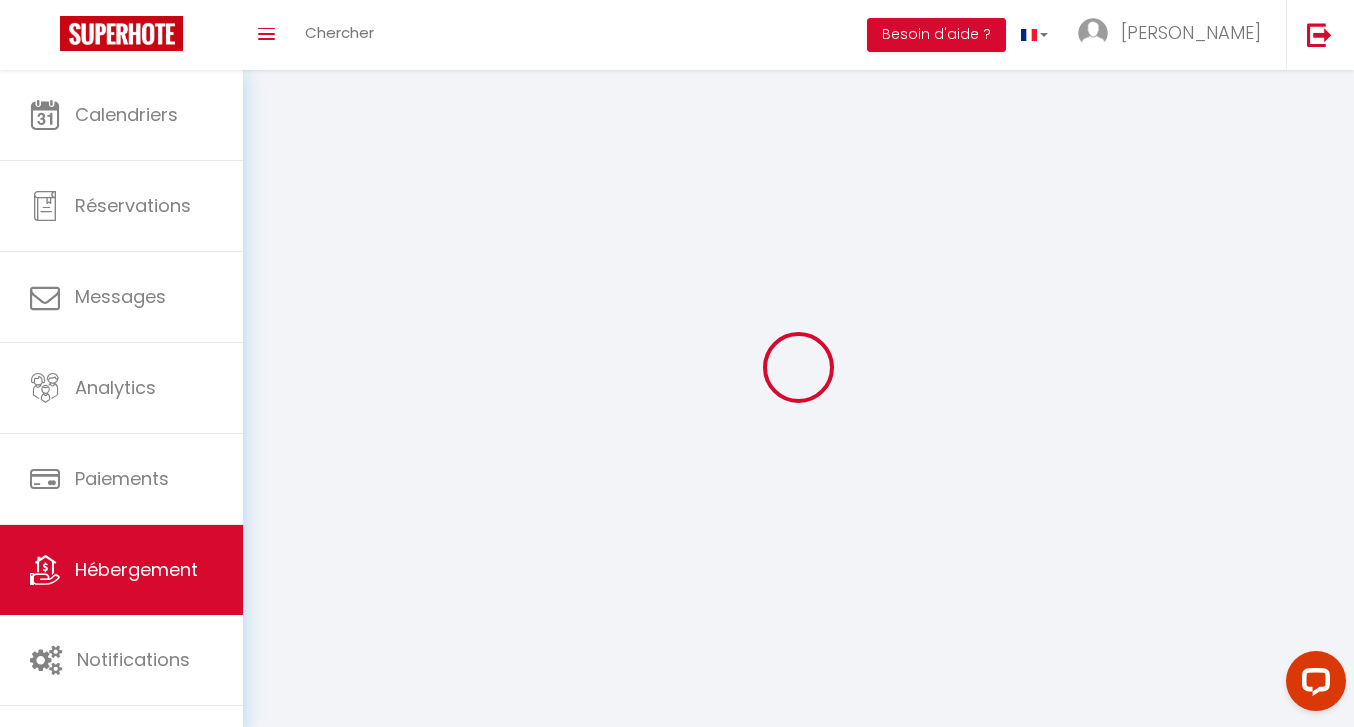 select 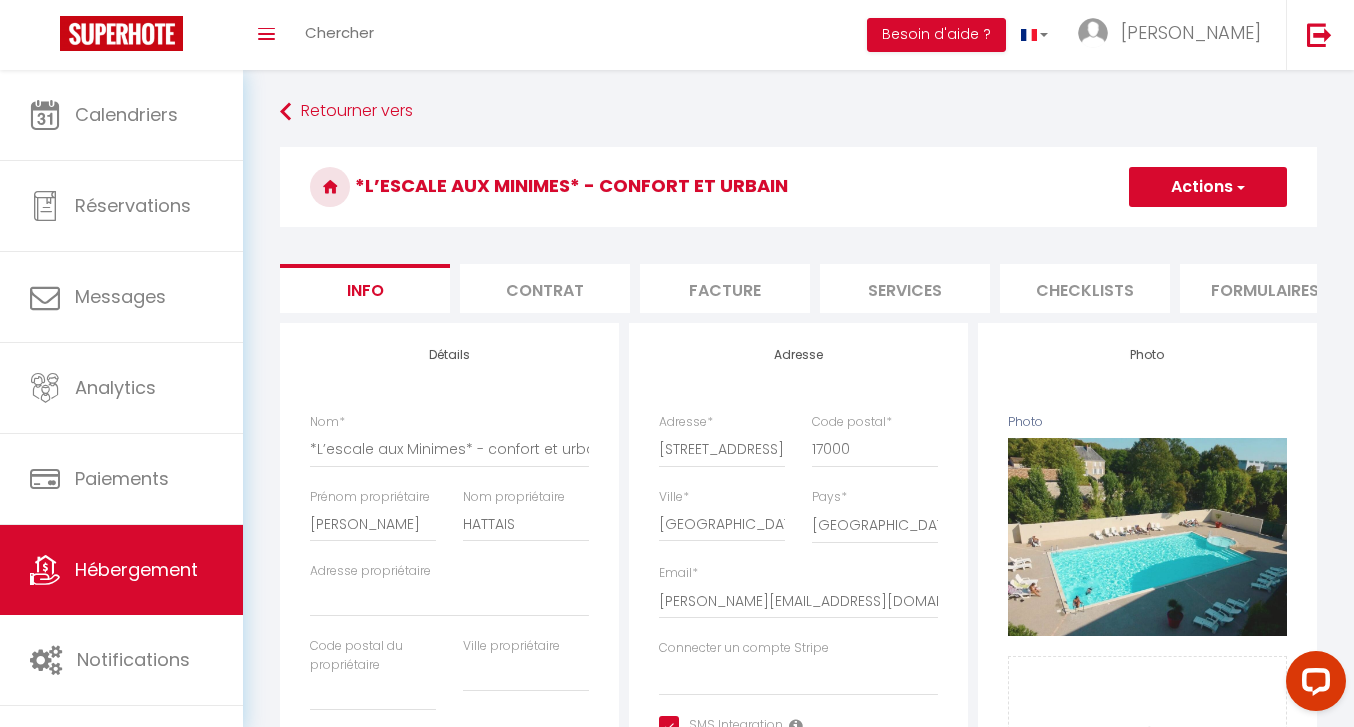 select 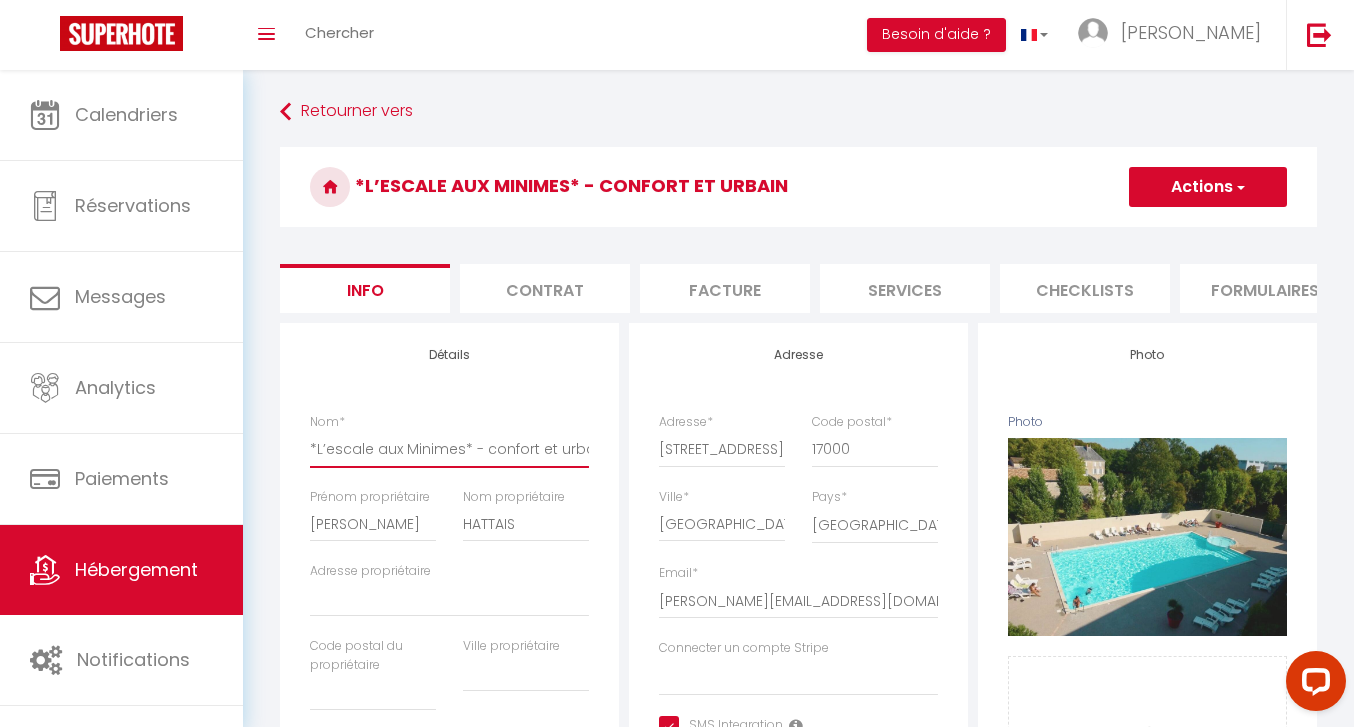 type on "*L’escae aux Minimes* - confort et urbain" 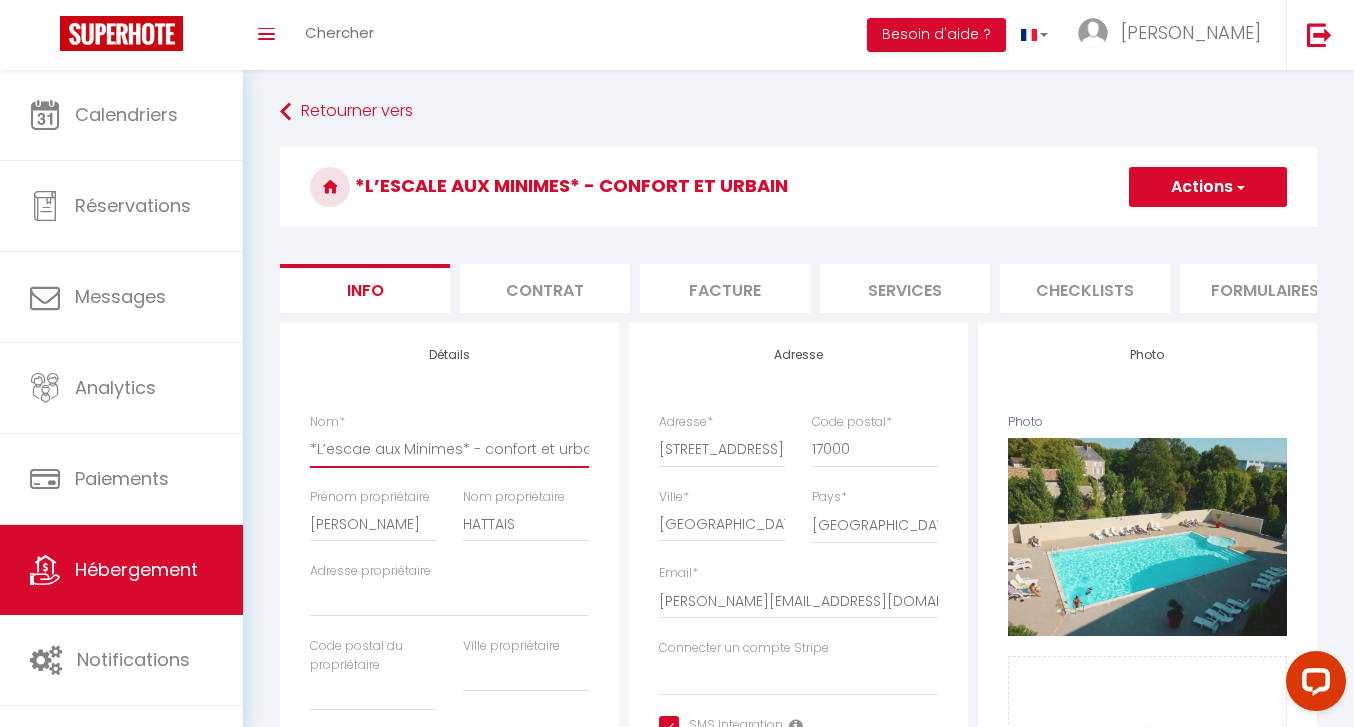select 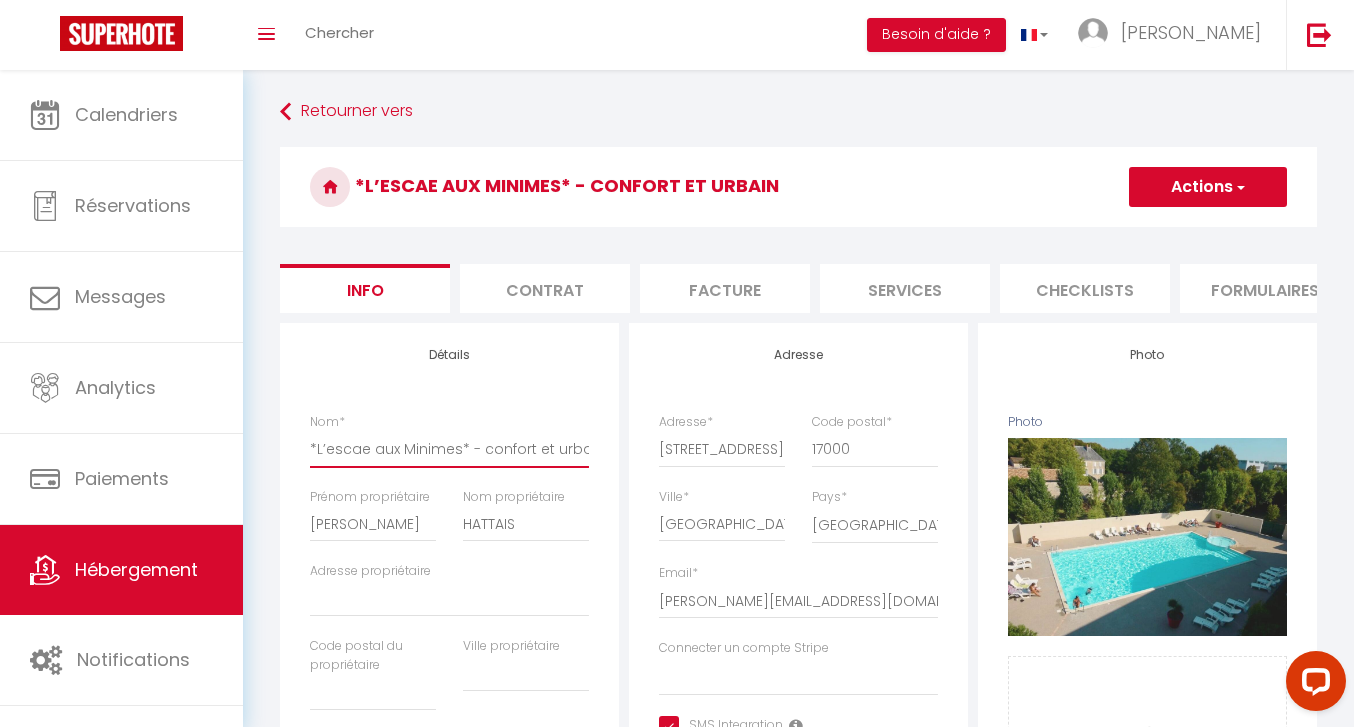 type on "*L’escape aux Minimes* - confort et urbain" 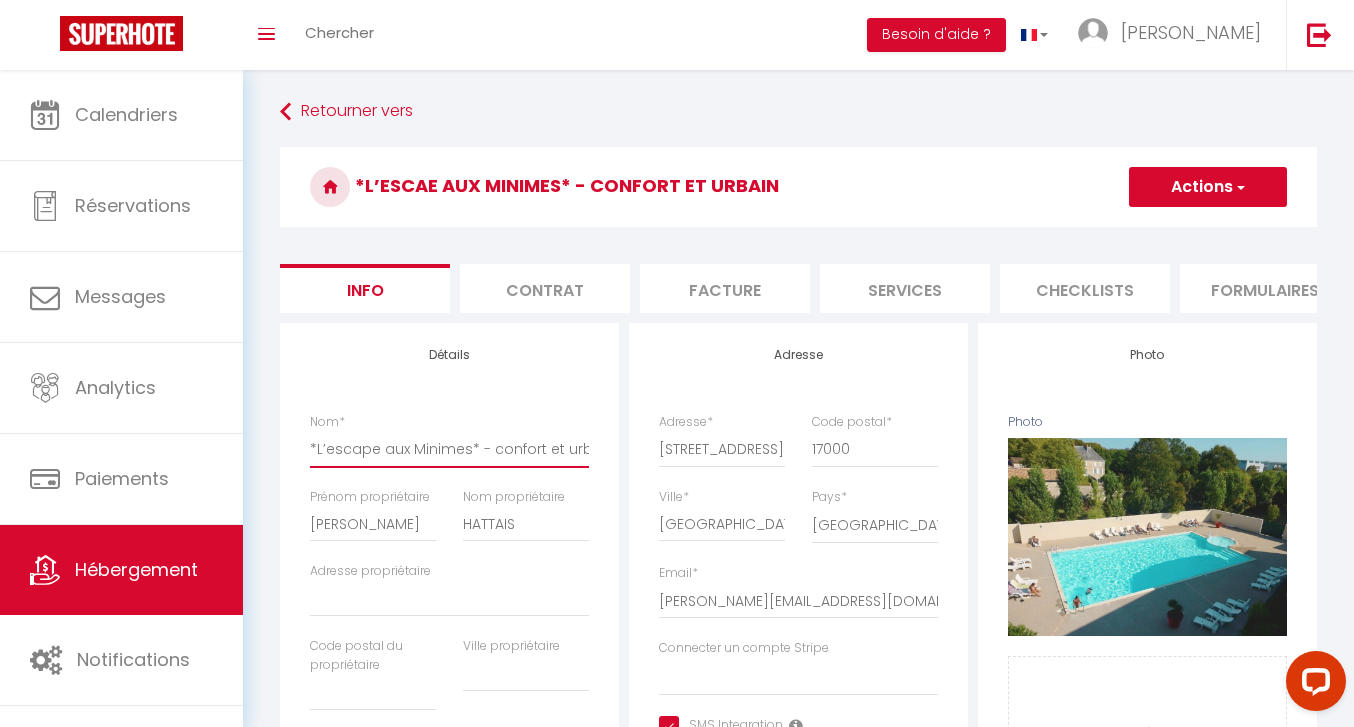 select 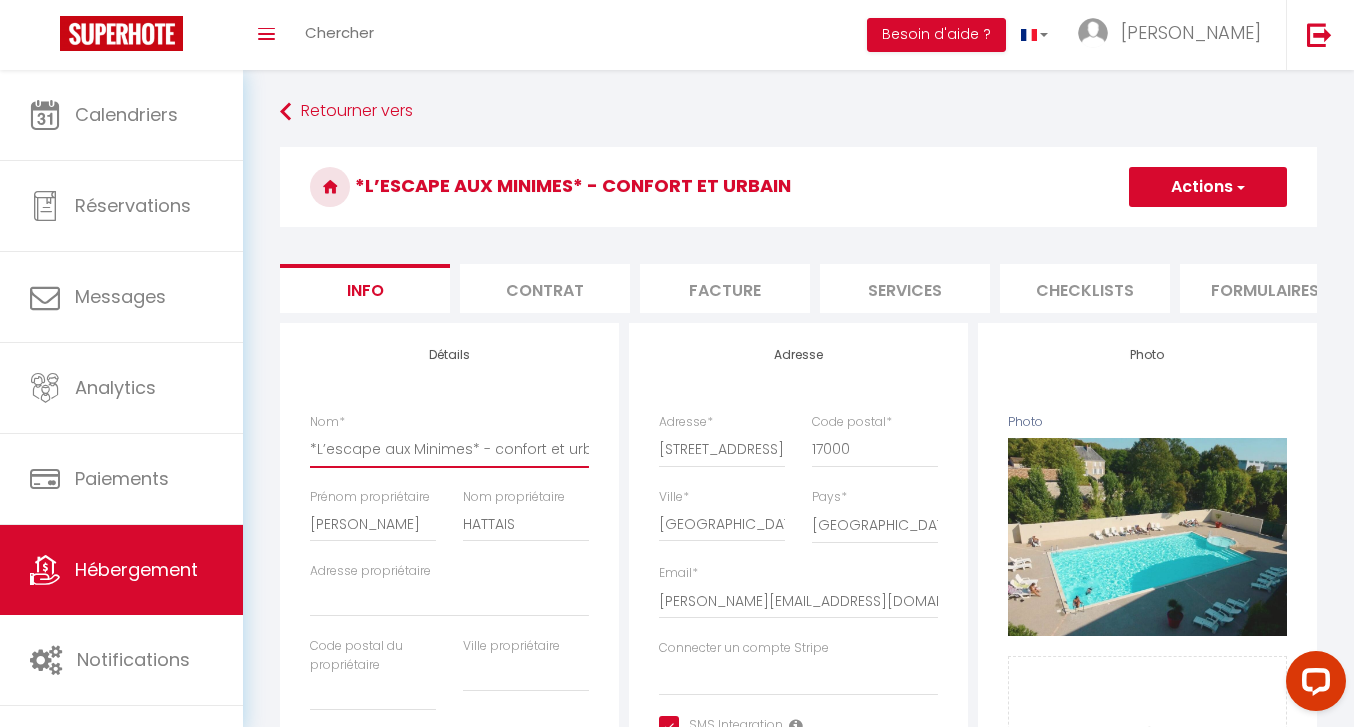 type on "*L’escapae aux Minimes* - confort et urbain" 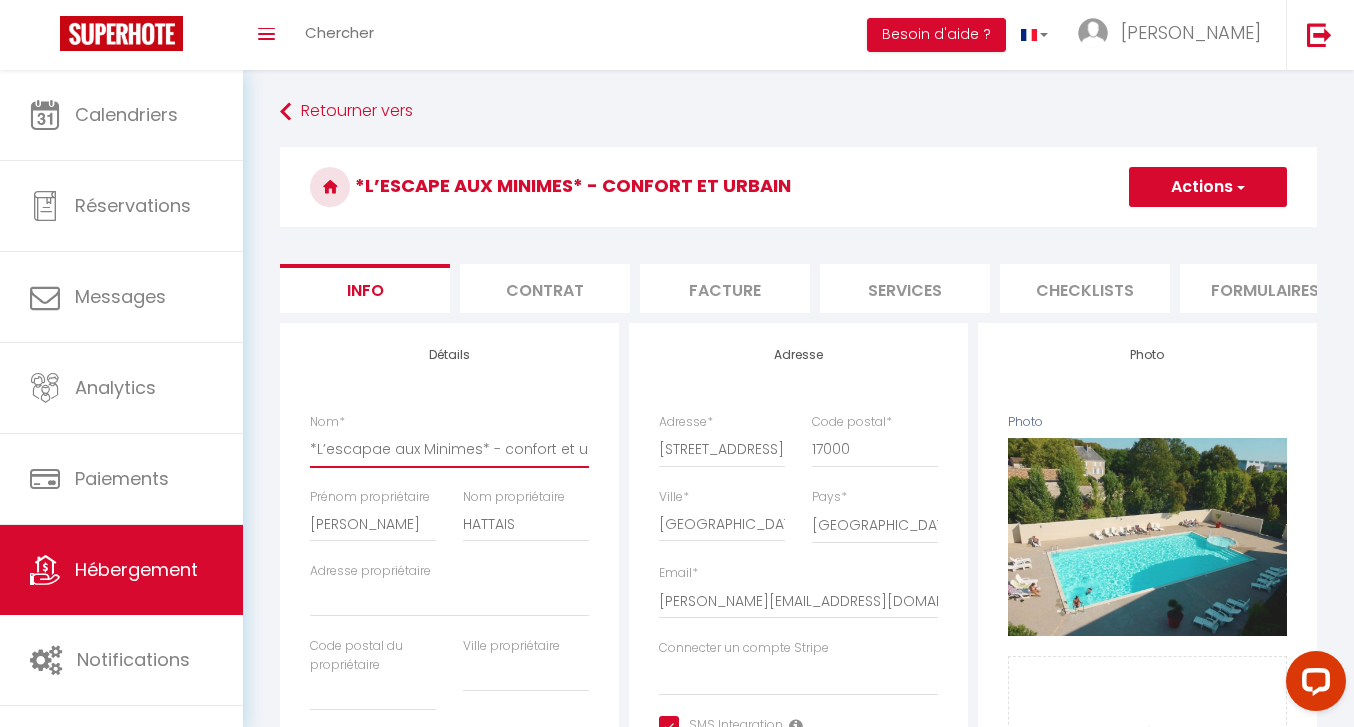 select 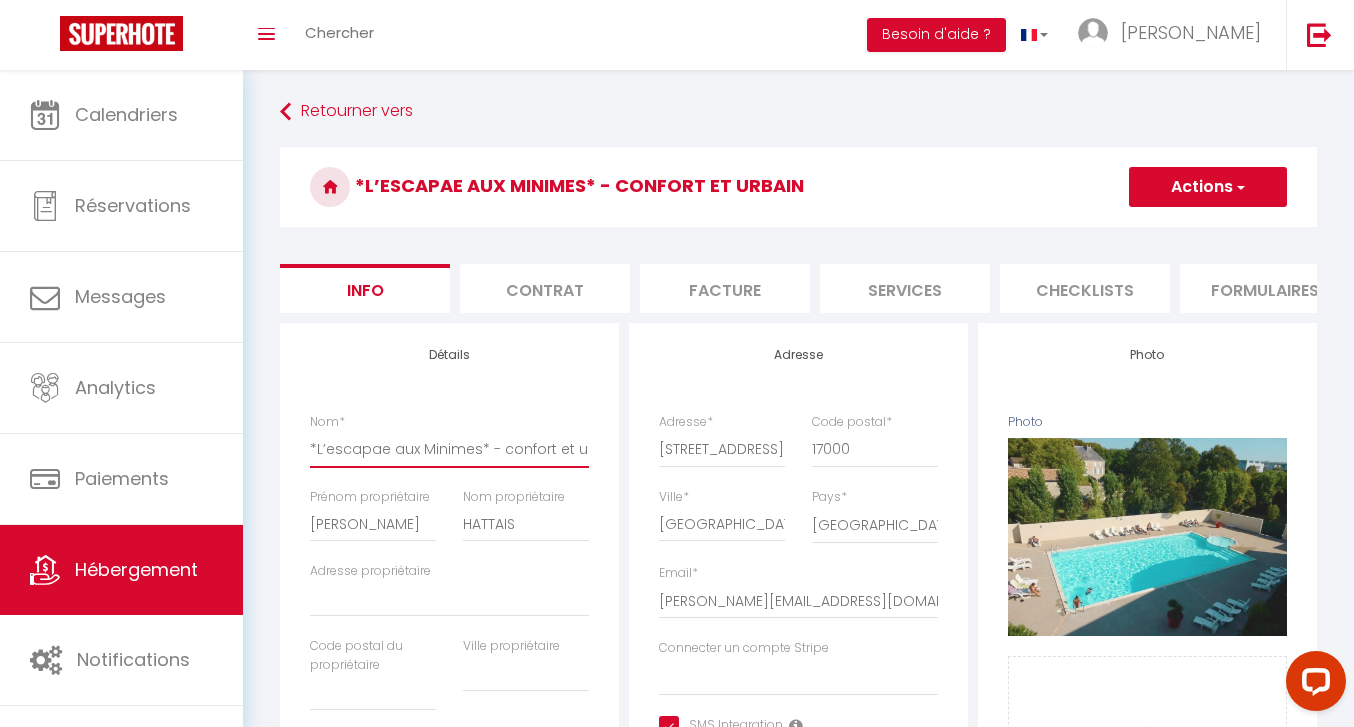 type on "*L’escapade aux Minimes* - confort et urbain" 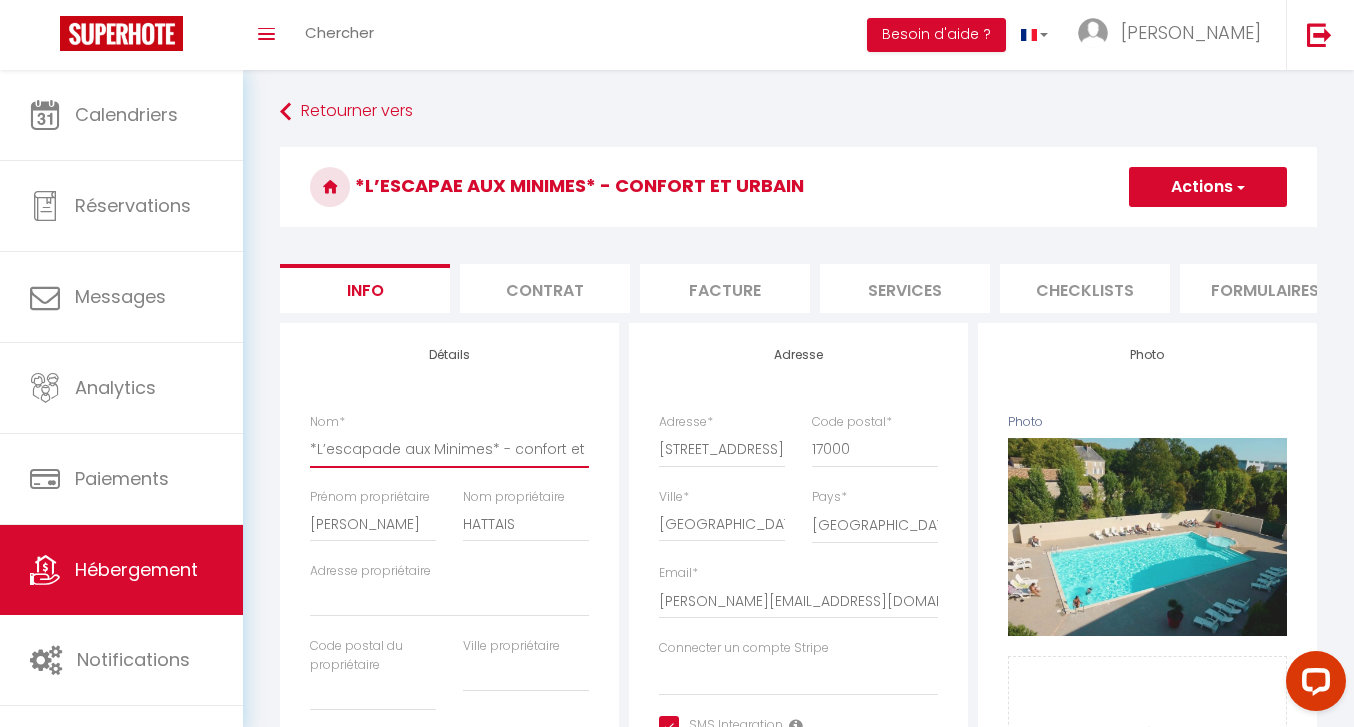 select 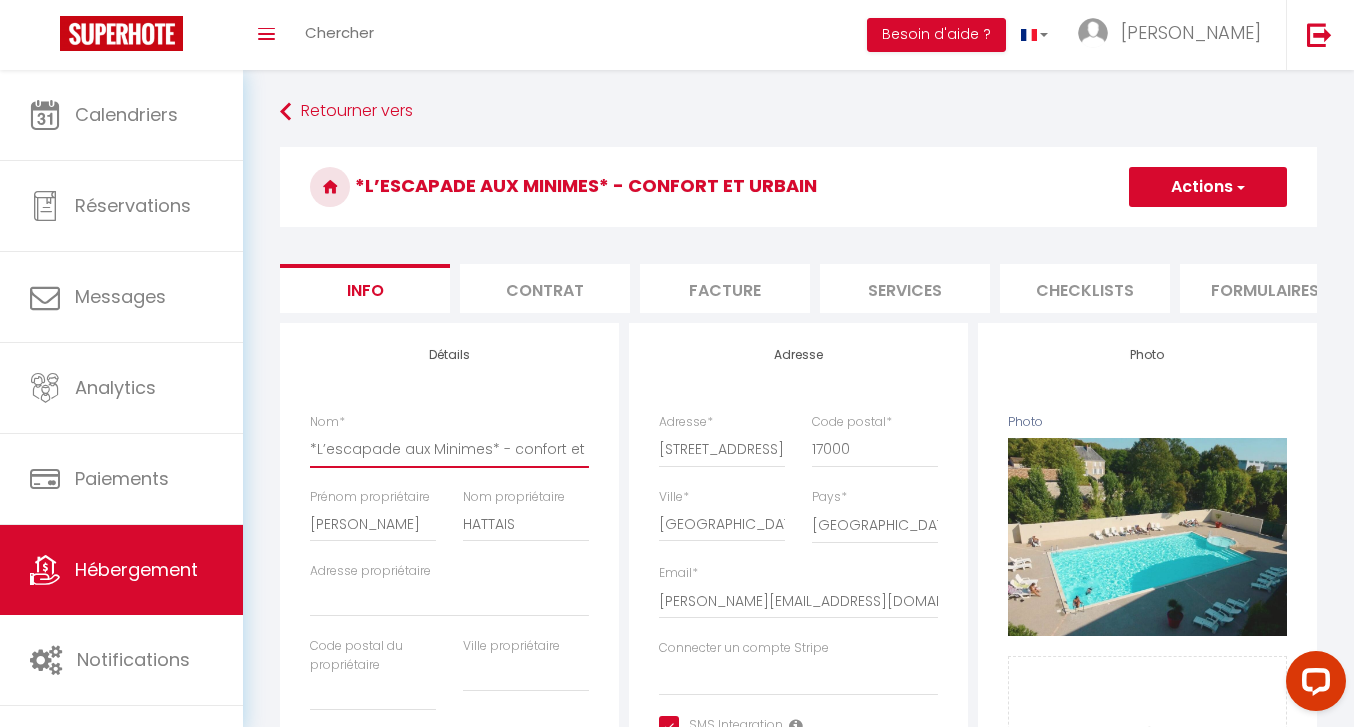 type on "*L’escapade aux Minimes* - confort et urbain" 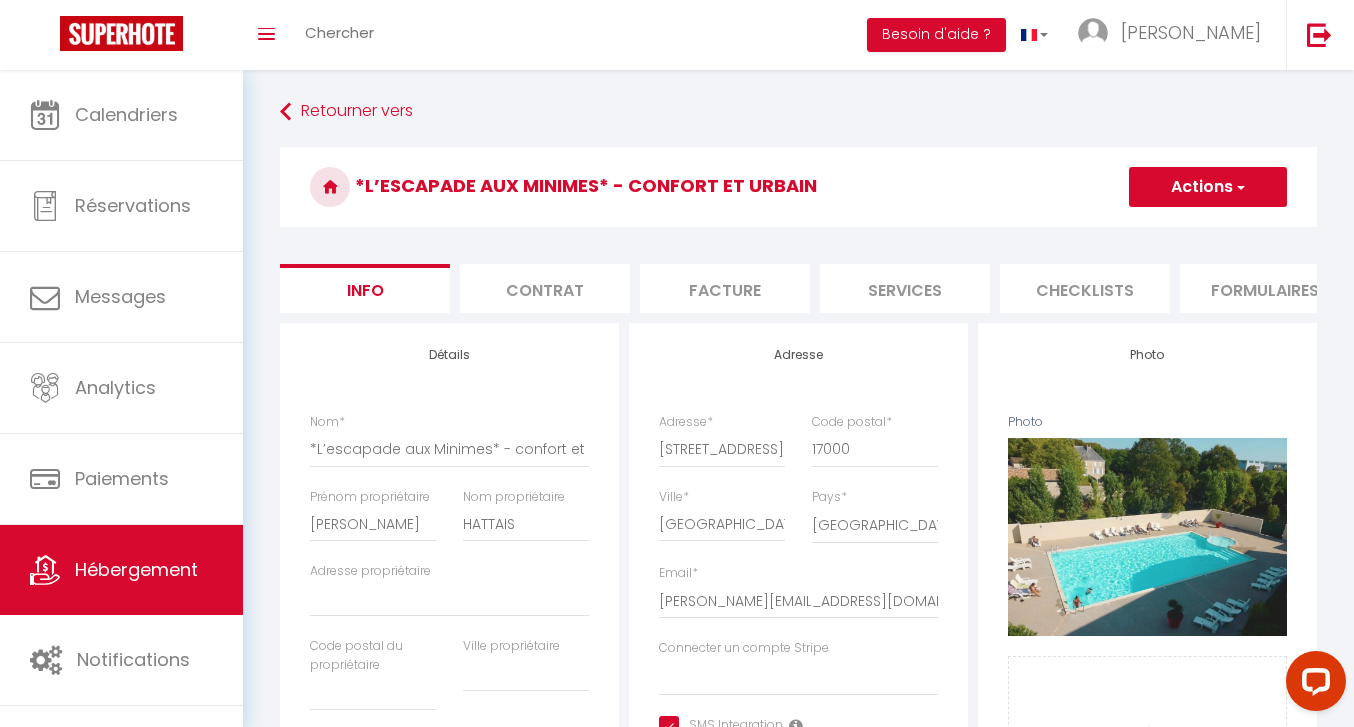 click on "Actions" at bounding box center (1208, 187) 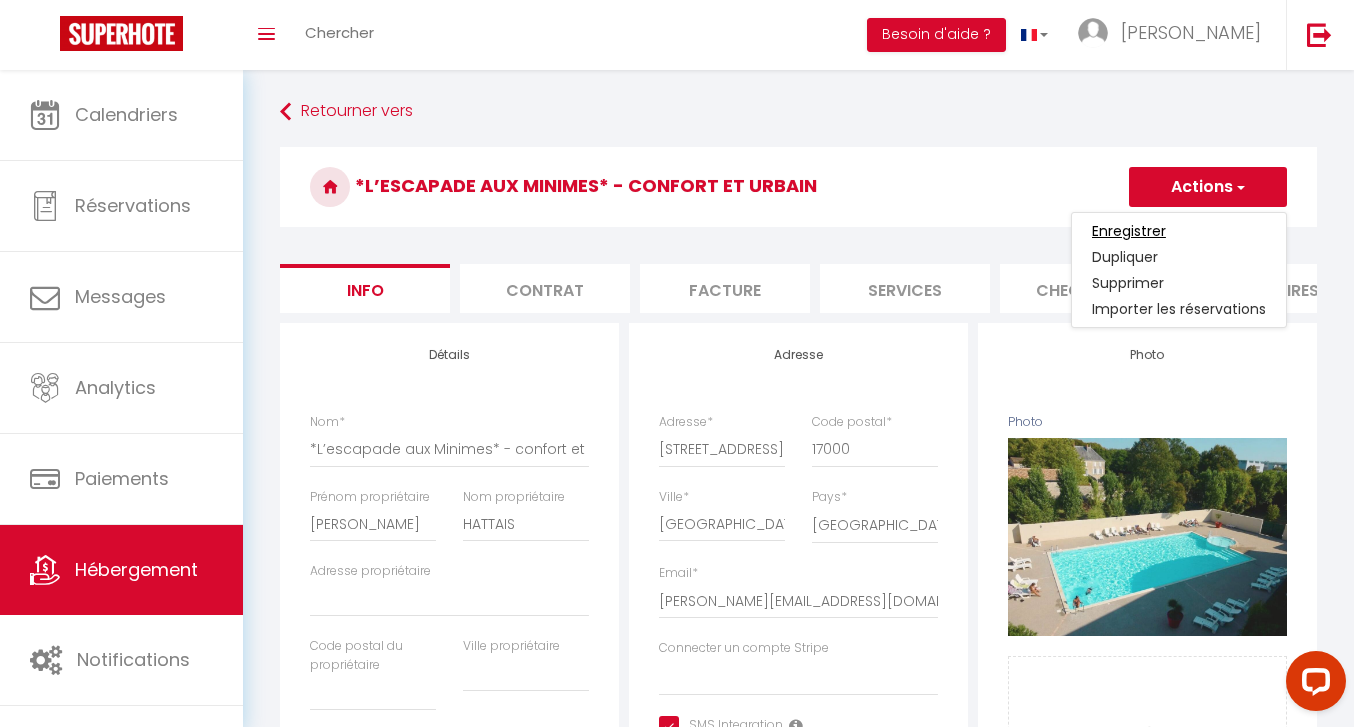click on "Enregistrer" at bounding box center [1129, 231] 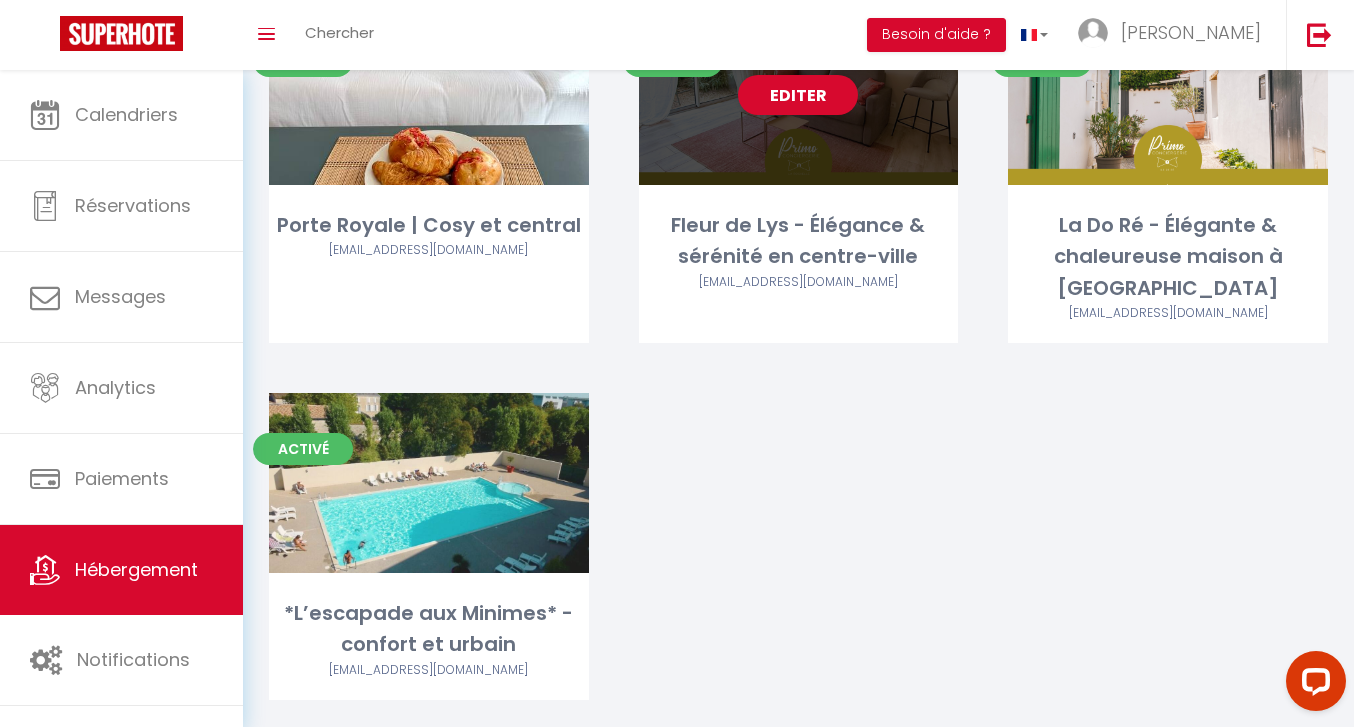 scroll, scrollTop: 221, scrollLeft: 0, axis: vertical 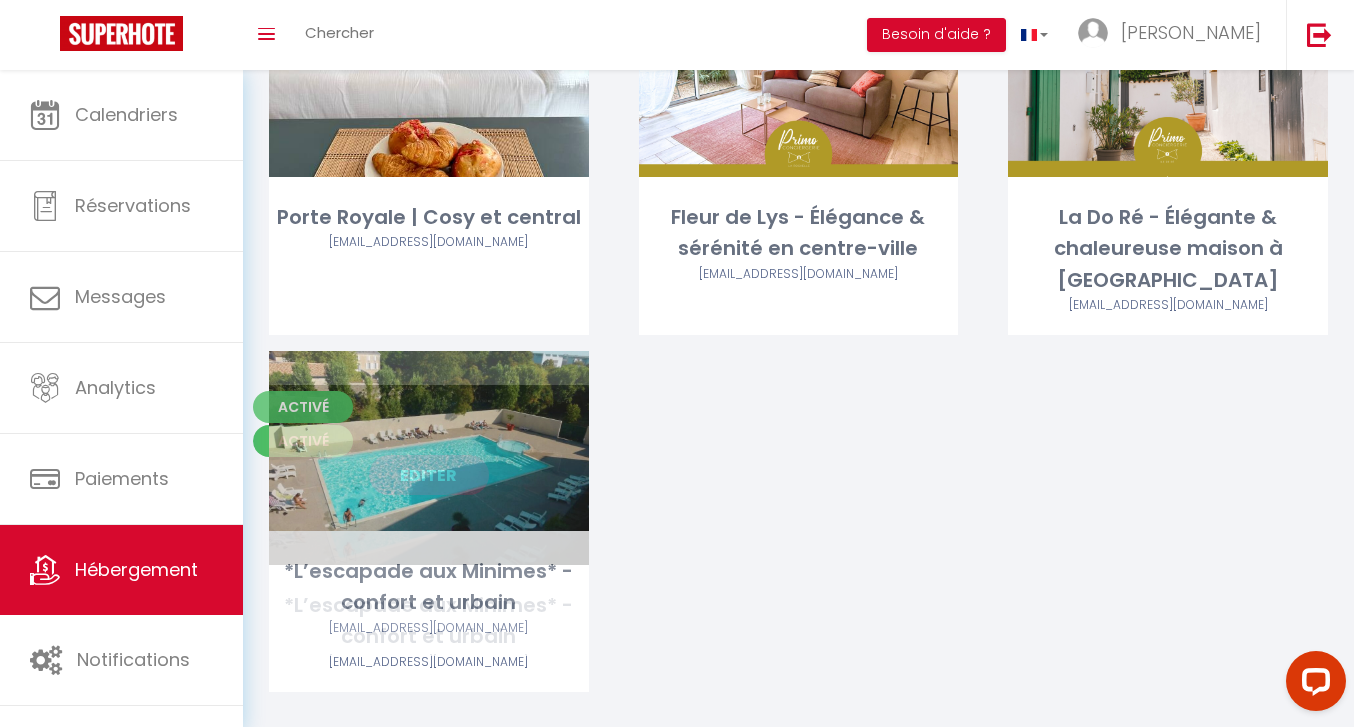 click on "Editer" at bounding box center (429, 475) 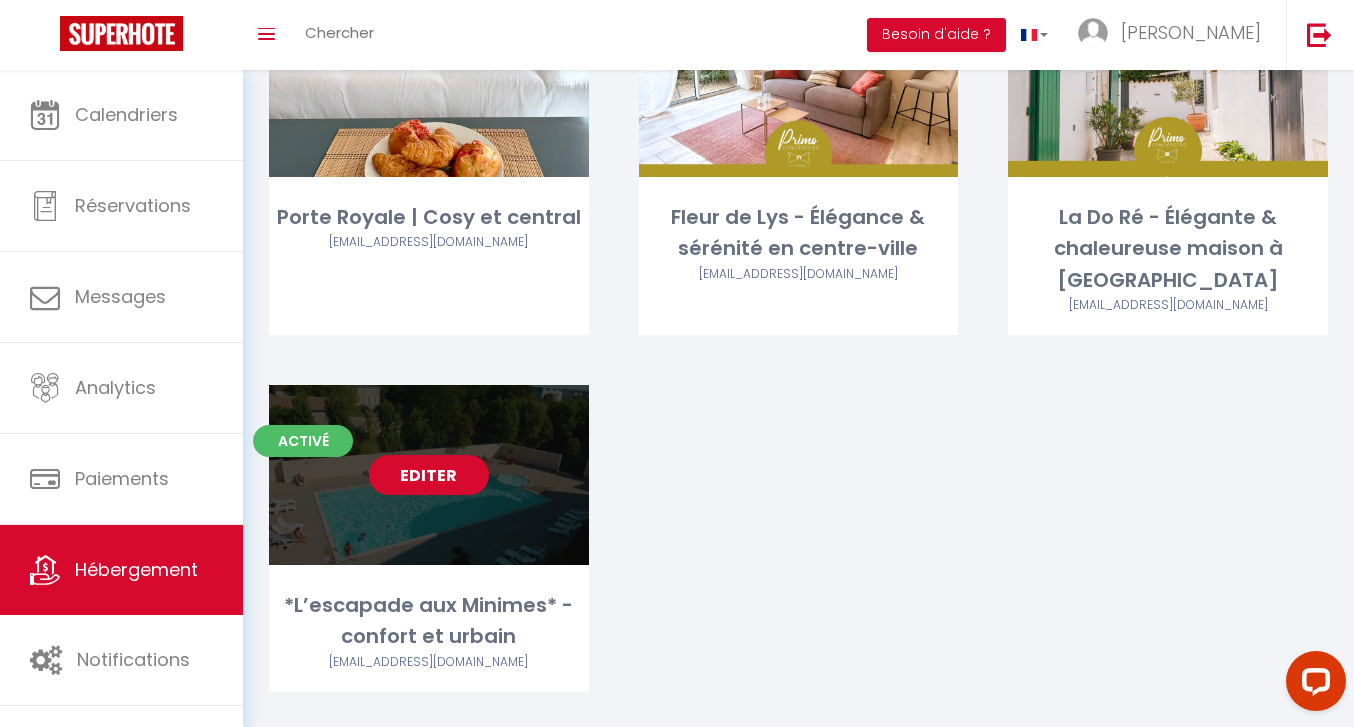 click on "Editer" at bounding box center [429, 475] 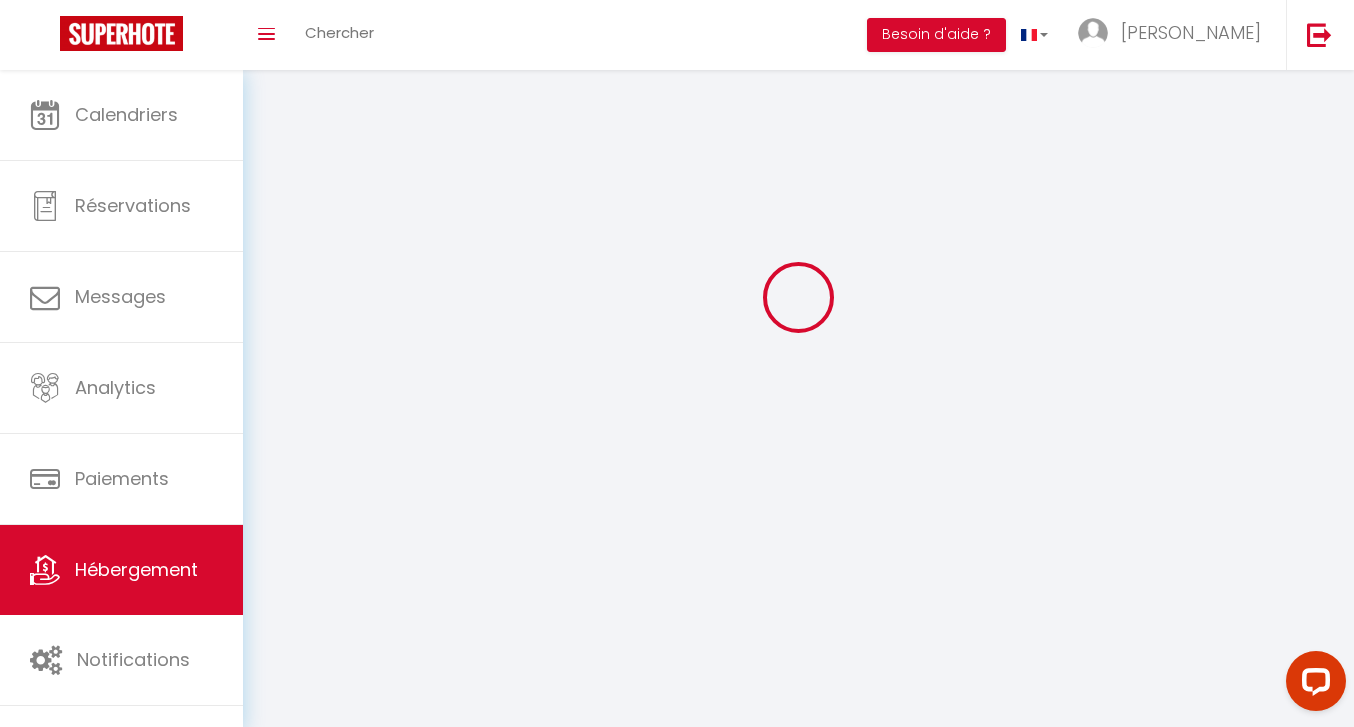 select 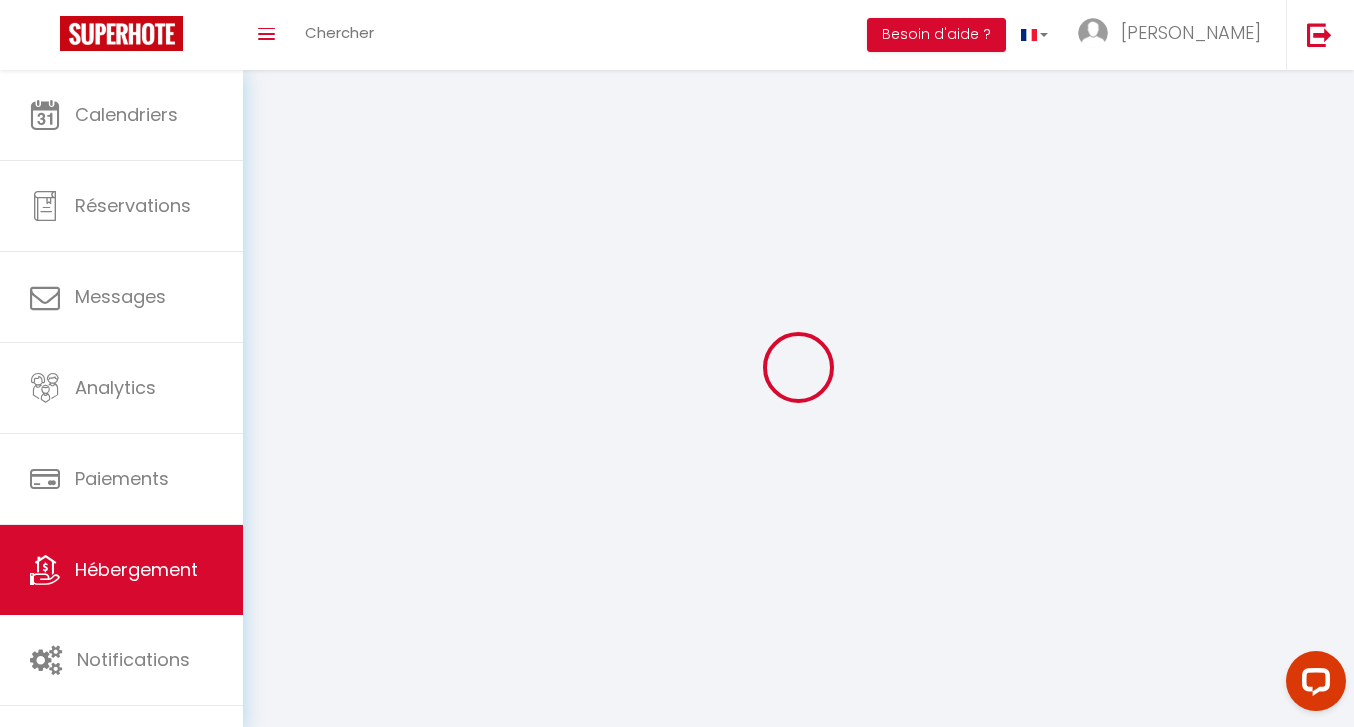 select 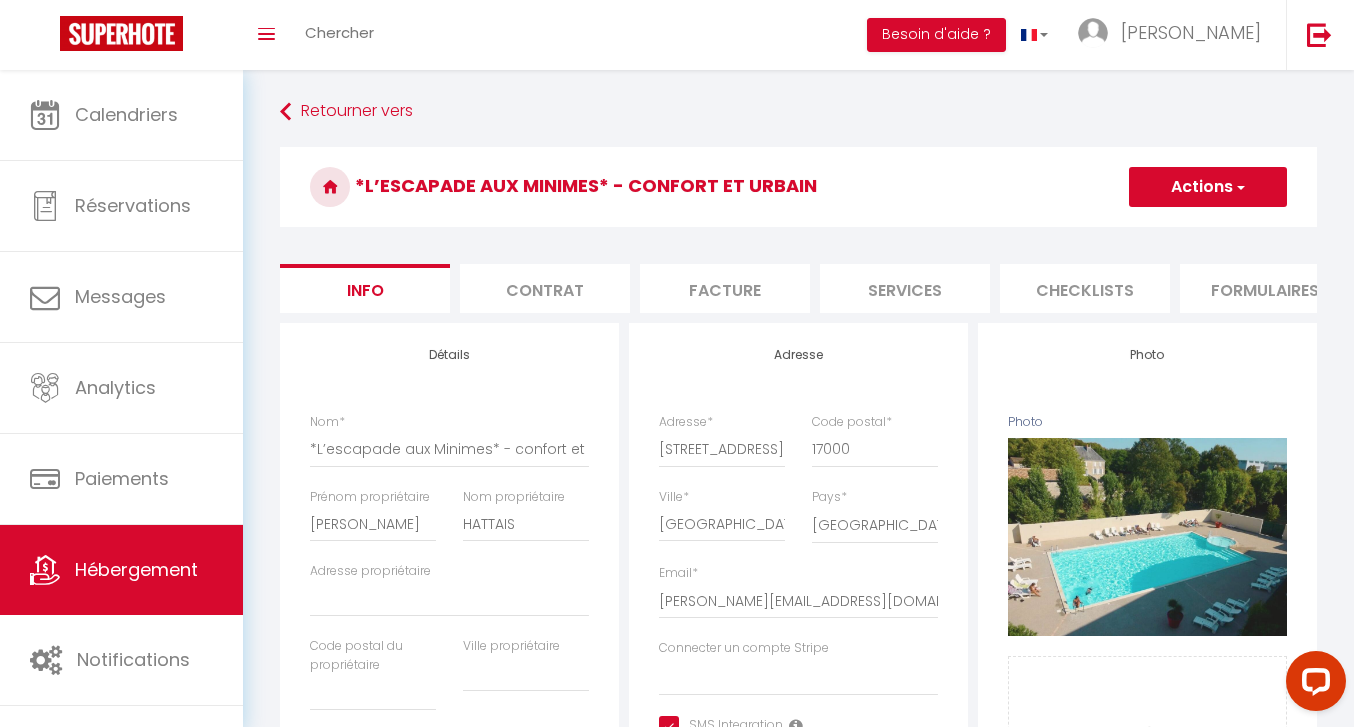 select 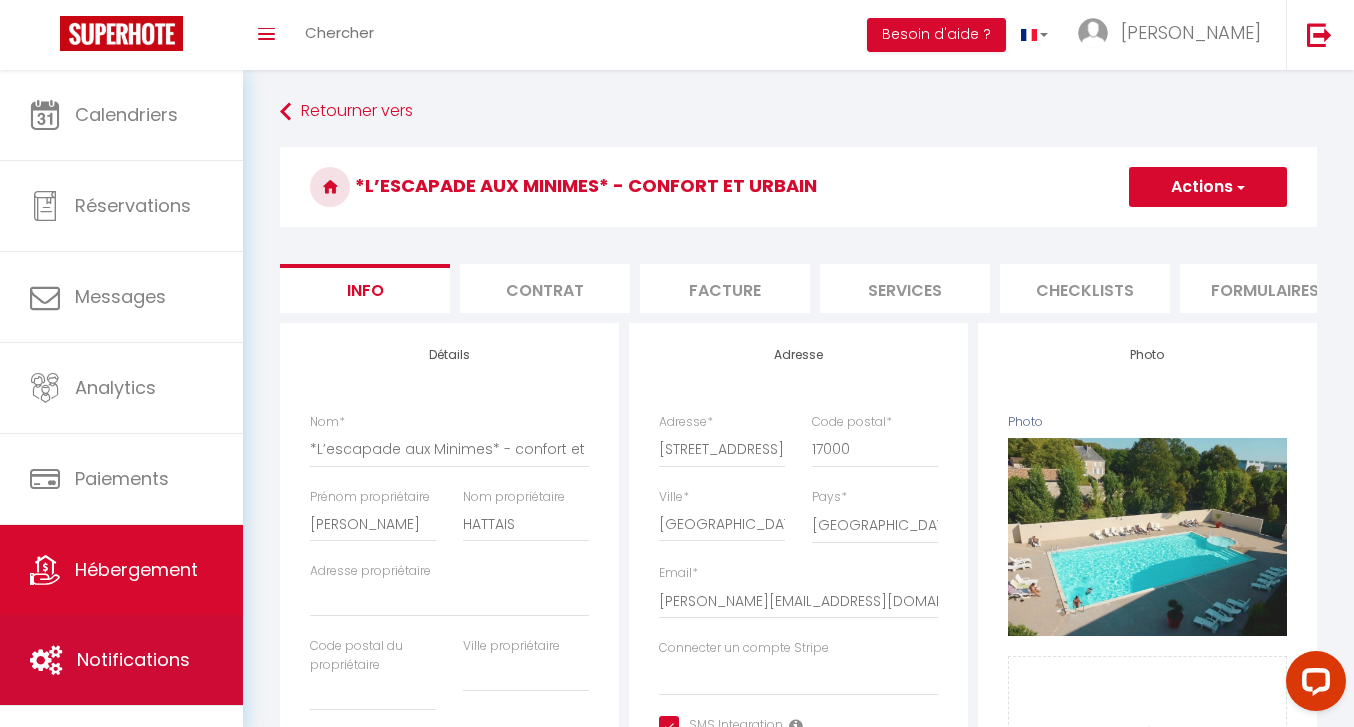 click on "Notifications" at bounding box center (121, 660) 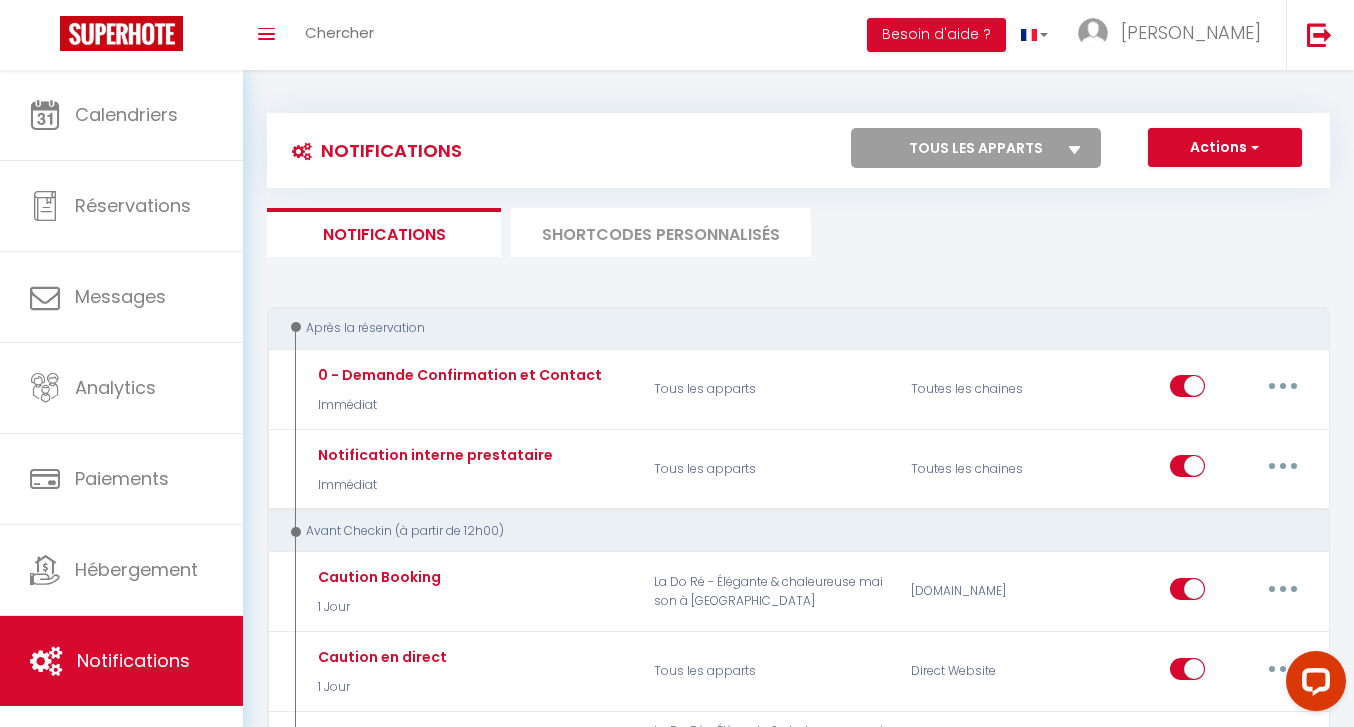 scroll, scrollTop: 0, scrollLeft: 0, axis: both 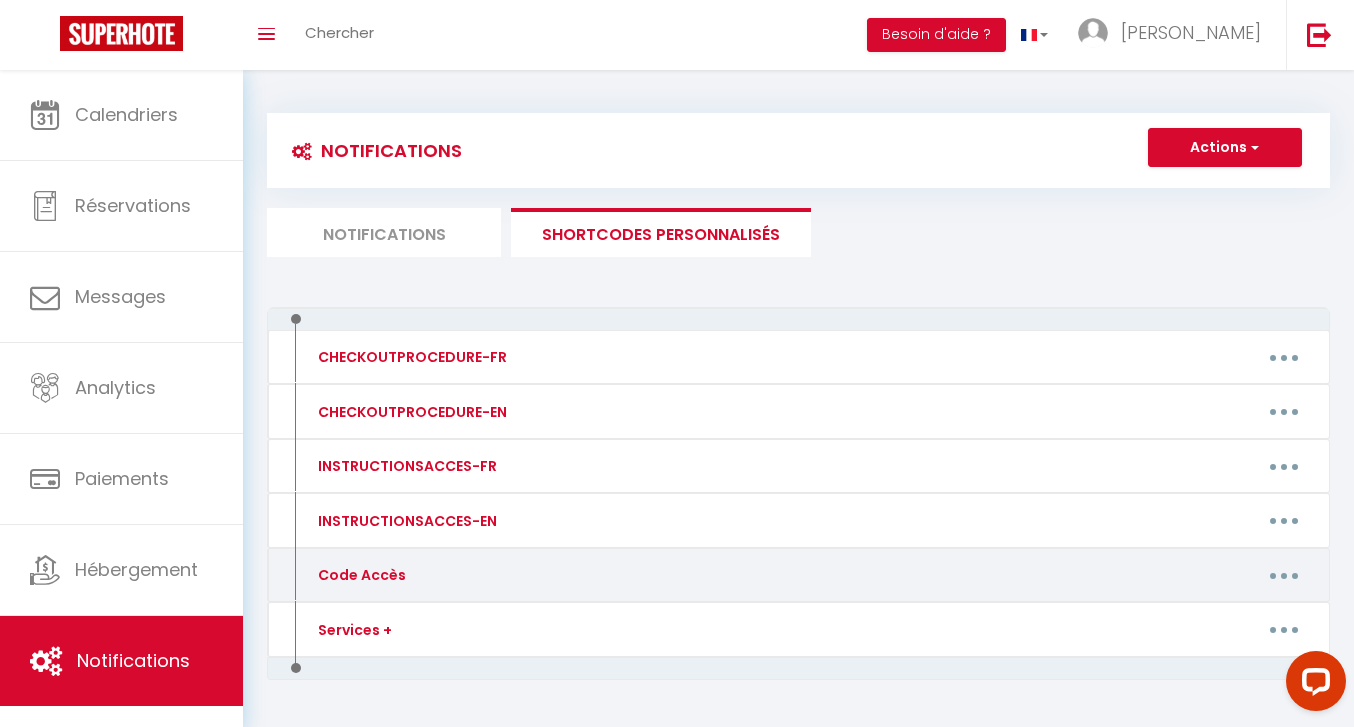 click at bounding box center [1284, 575] 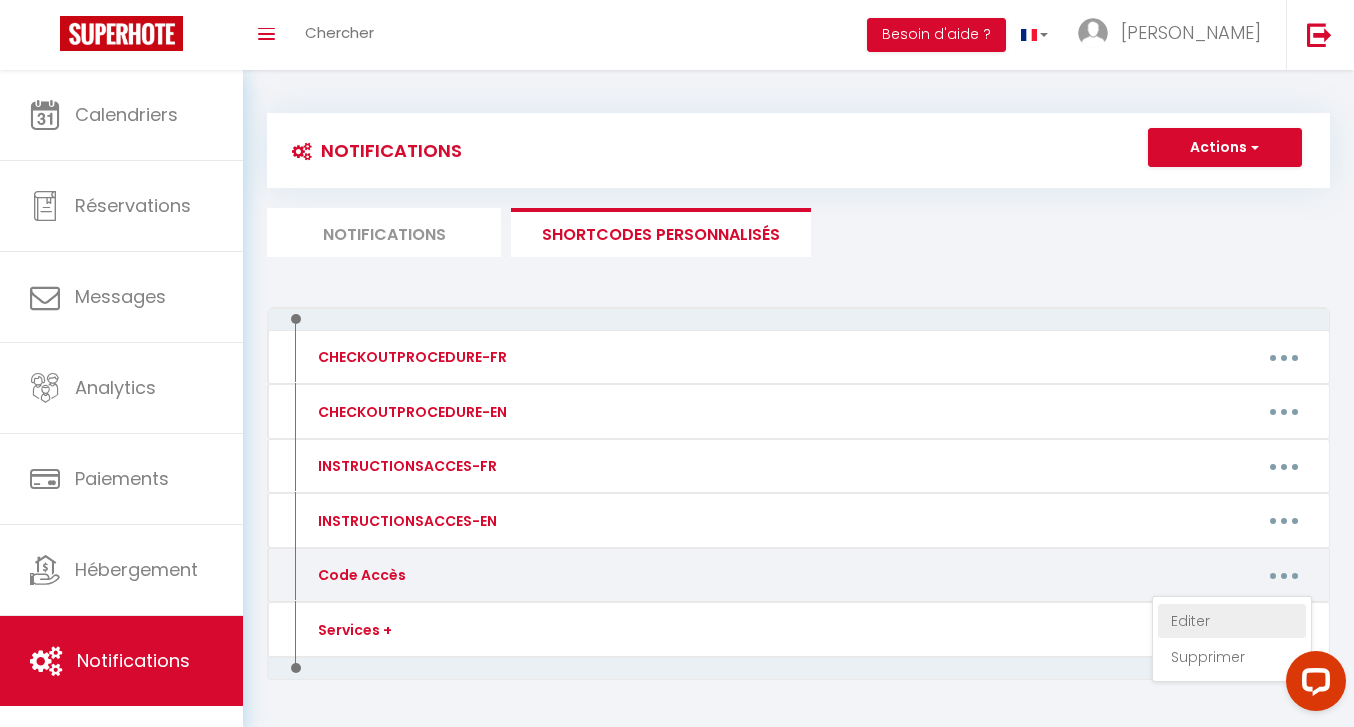 click on "Editer" at bounding box center [1232, 621] 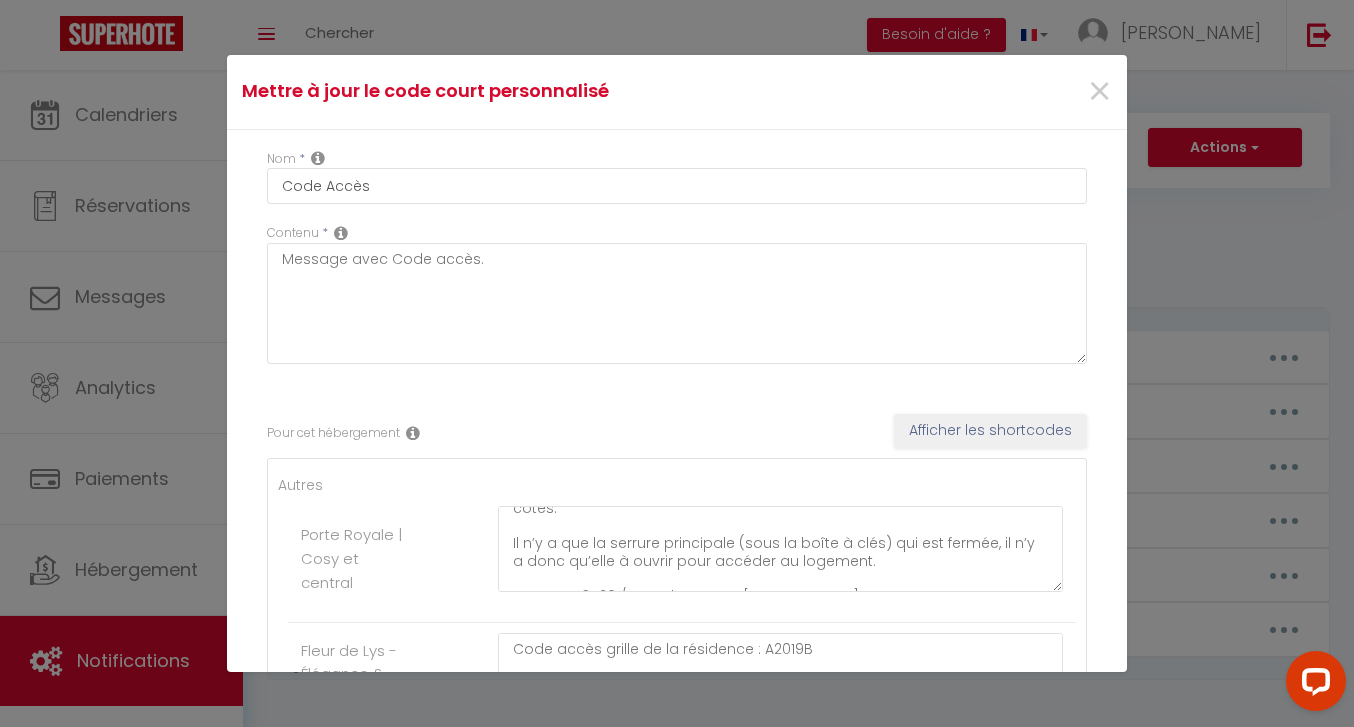scroll, scrollTop: 100, scrollLeft: 0, axis: vertical 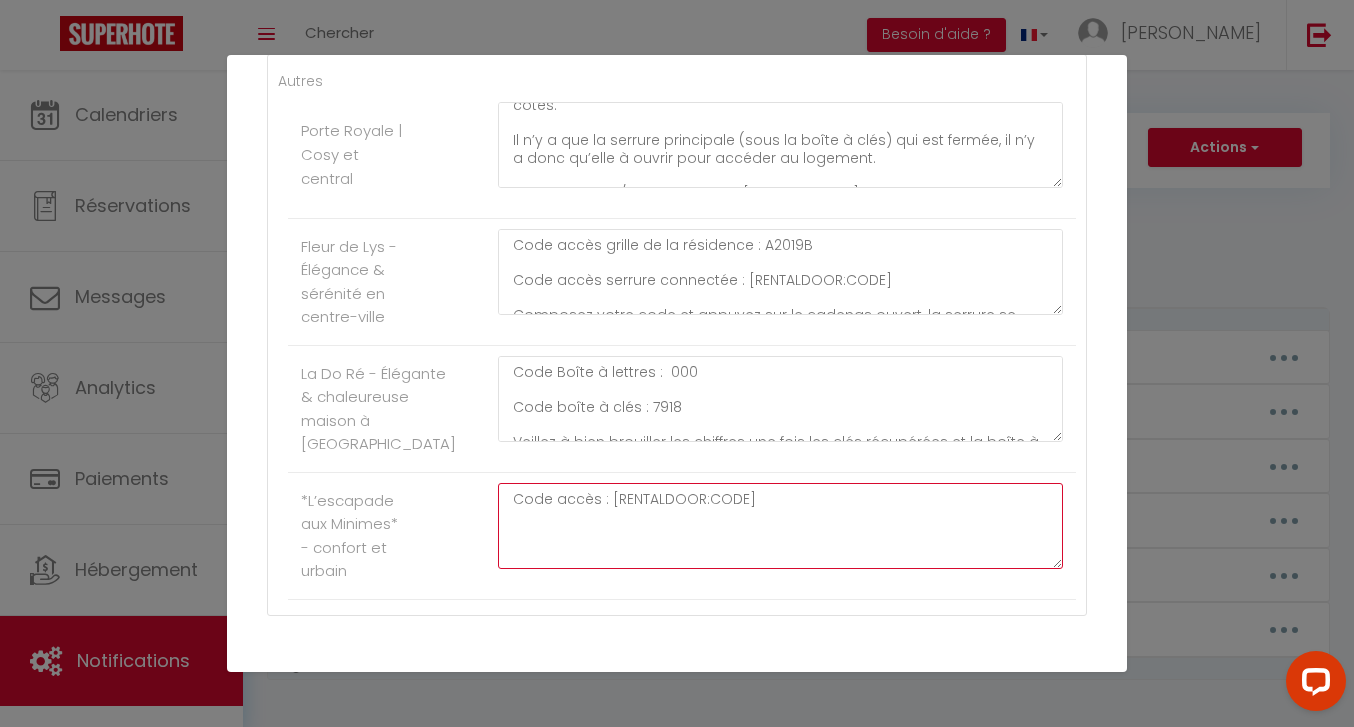 click on "Code accès : [RENTALDOOR:CODE]" at bounding box center [780, 526] 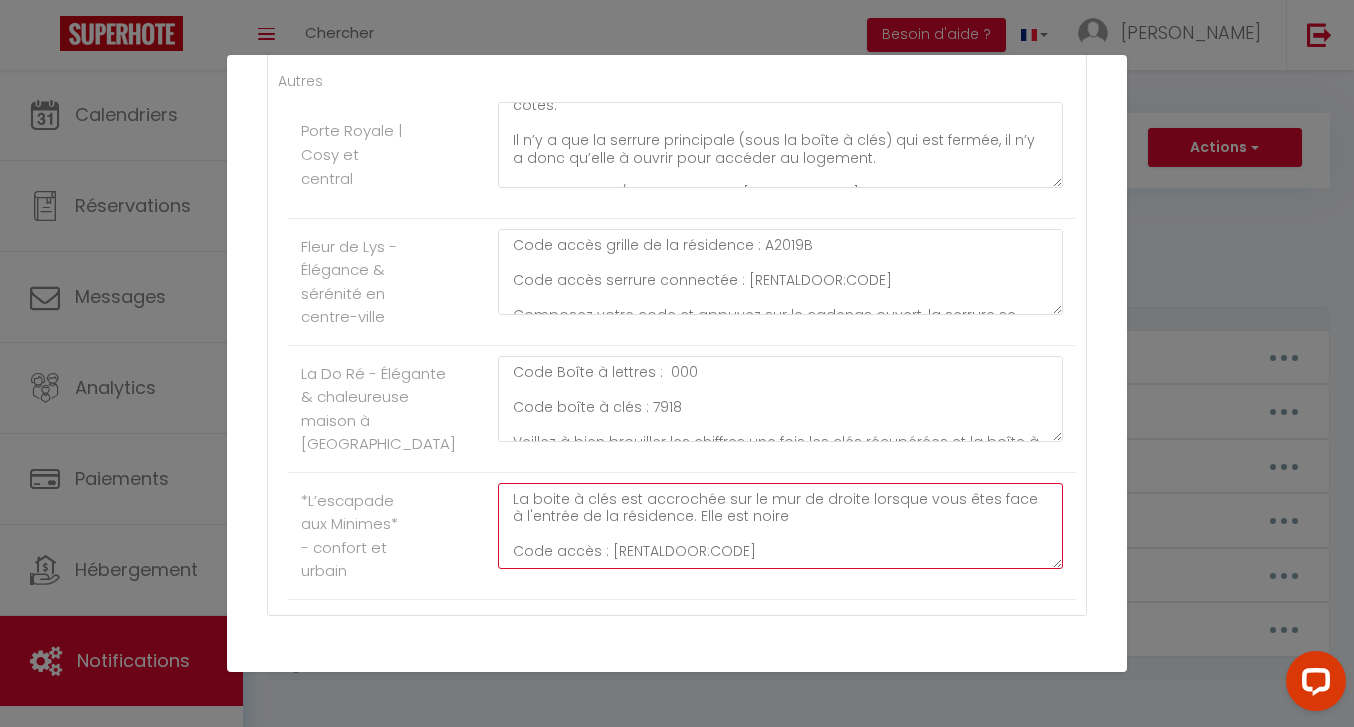click on "La boite à clés est accrochée sur le mur de droite lorsque vous êtes face à l'entrée de la résidence. Elle est noire
Code accès : [RENTALDOOR:CODE]" at bounding box center (780, 526) 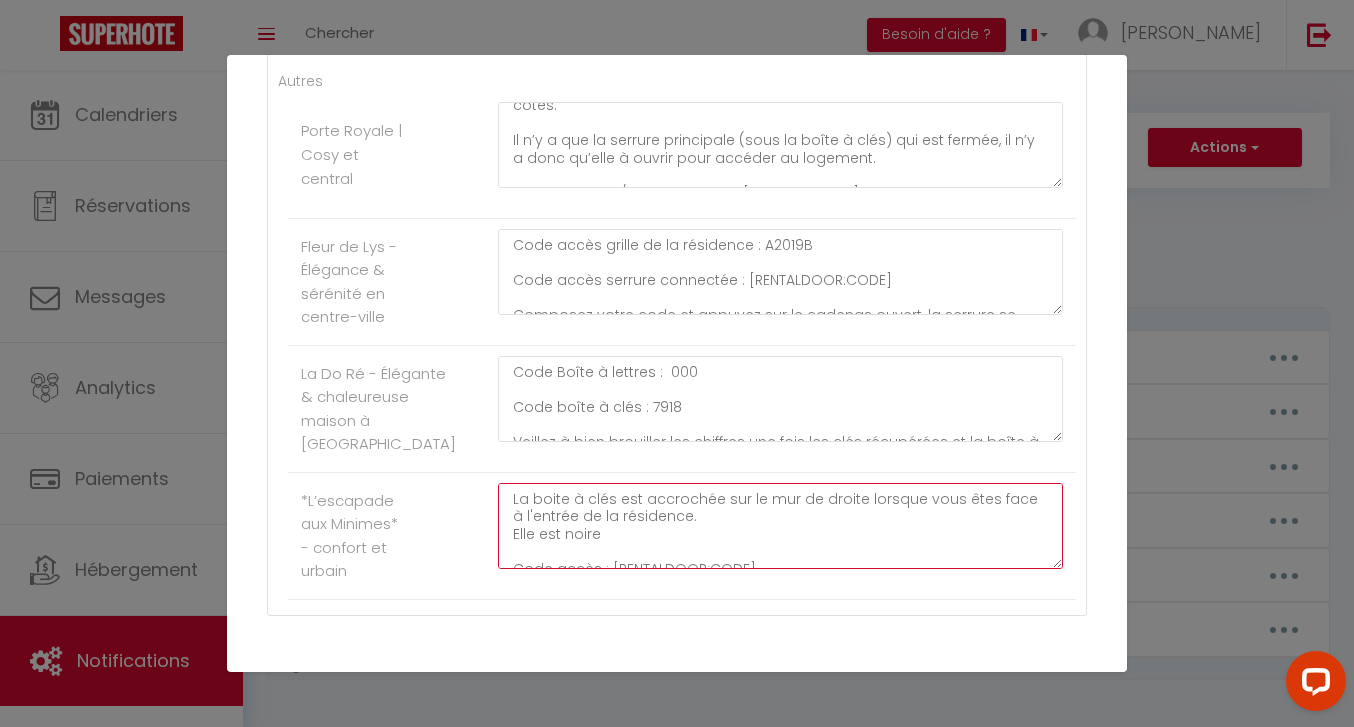 click on "La boite à clés est accrochée sur le mur de droite lorsque vous êtes face à l'entrée de la résidence.
Elle est noire
Code accès : [RENTALDOOR:CODE]" at bounding box center (780, 526) 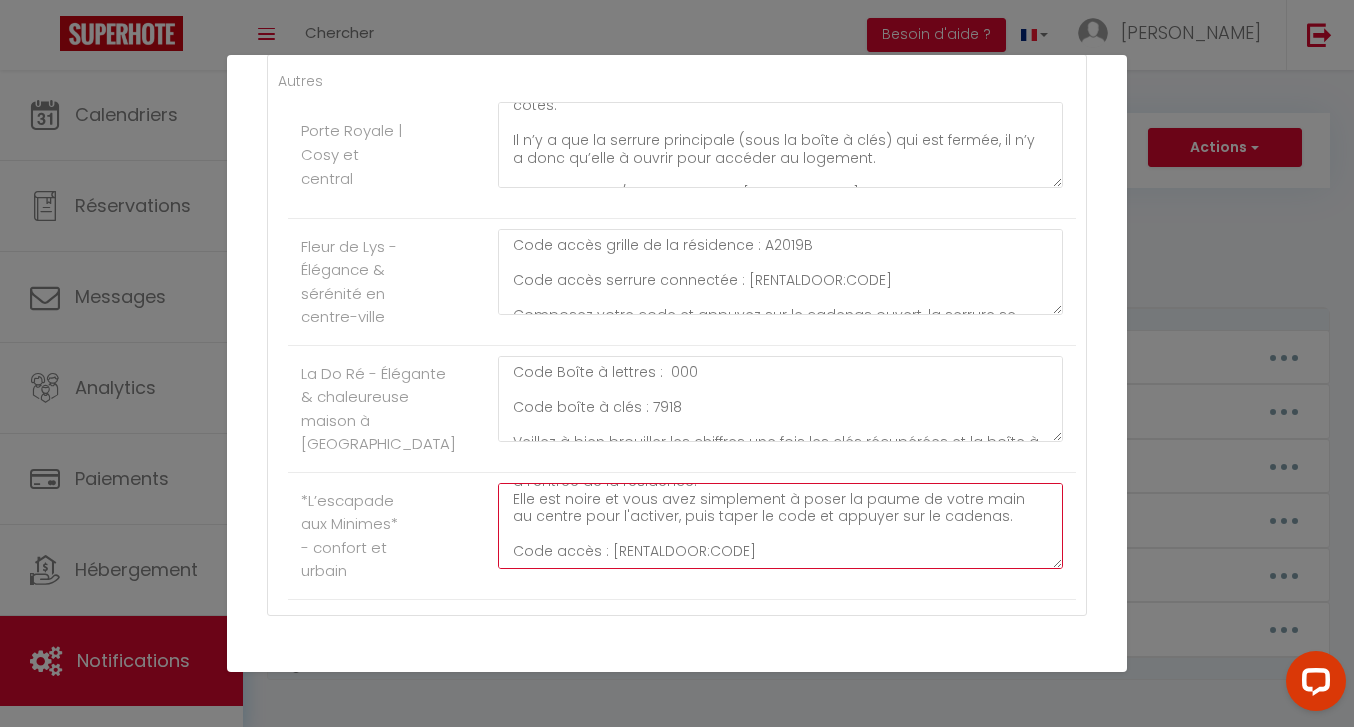scroll, scrollTop: 66, scrollLeft: 0, axis: vertical 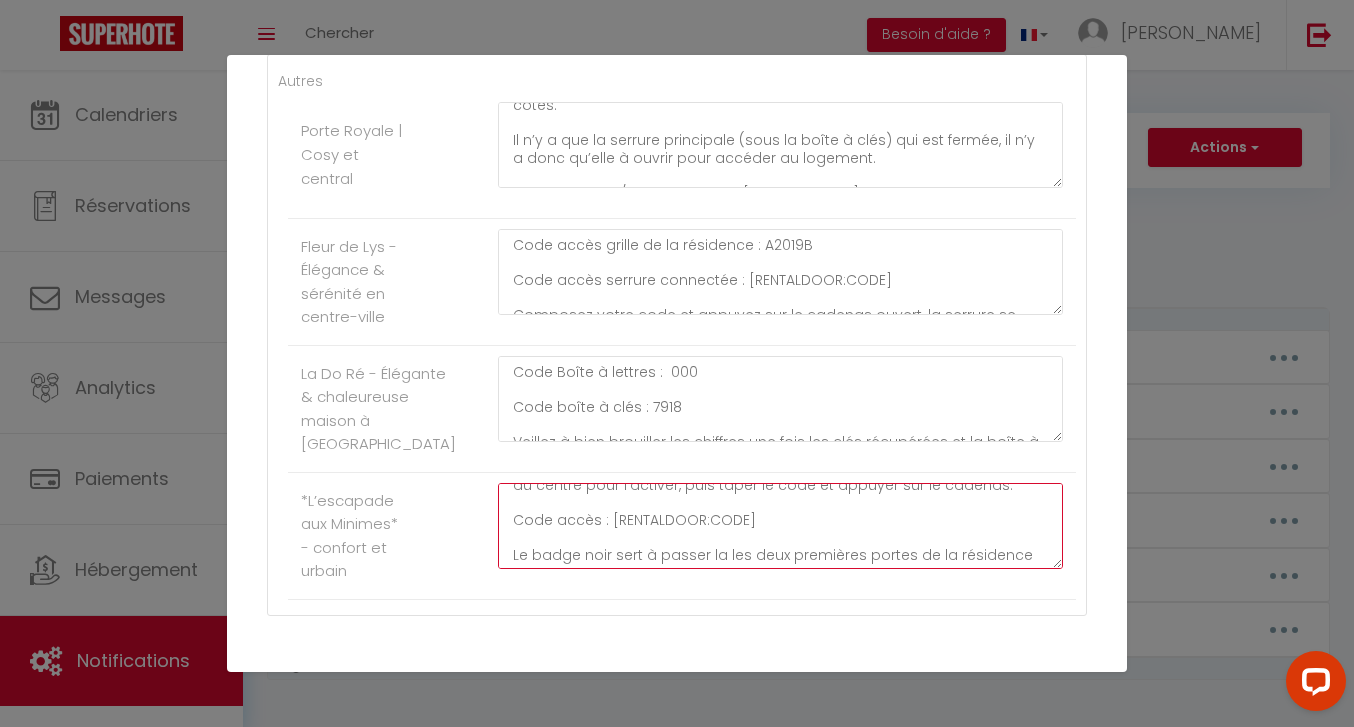 click on "La boite à clés est accrochée sur le mur de droite lorsque vous êtes face à l'entrée de la résidence.
Elle est noire et vous avez simplement à poser la paume de votre main au centre pour l'activer, puis taper le code et appuyer sur le cadenas.
Code accès : [RENTALDOOR:CODE]
Le badge noir sert à passer la les deux premières portes de la résidence" at bounding box center (780, 526) 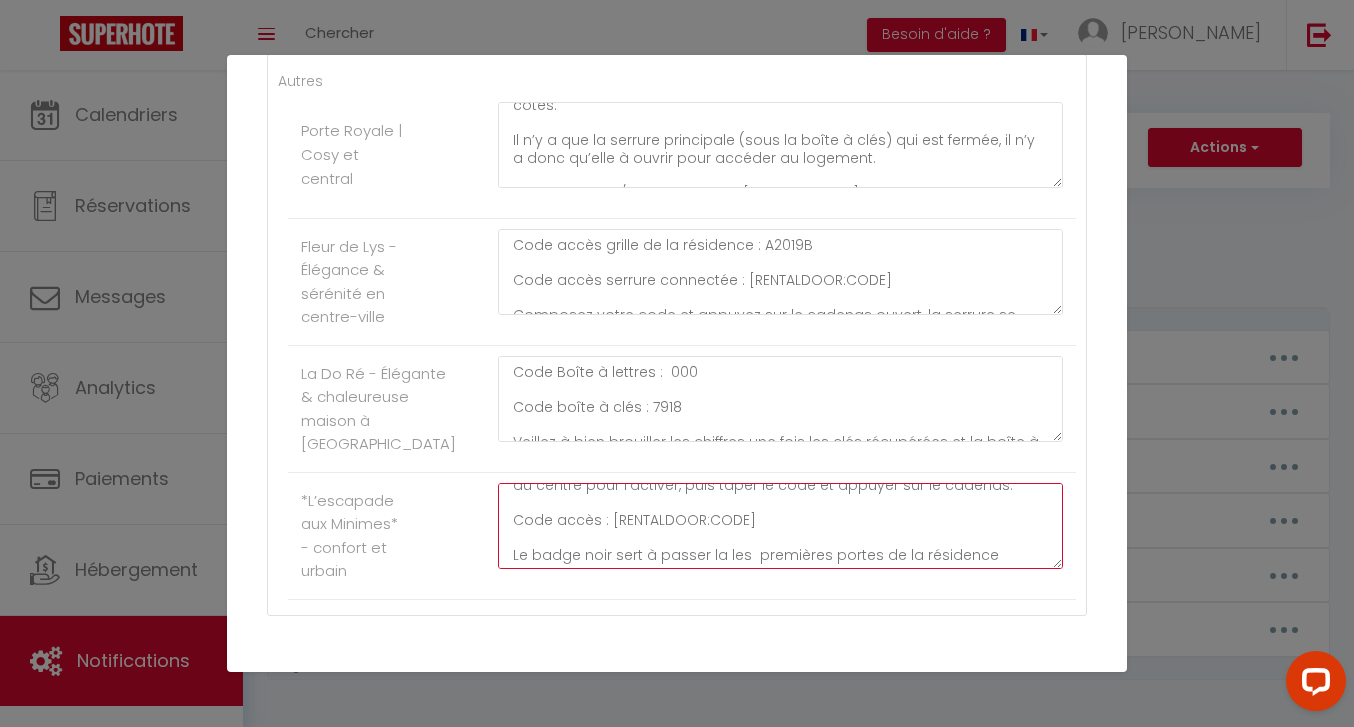 click on "La boite à clés est accrochée sur le mur de droite lorsque vous êtes face à l'entrée de la résidence.
Elle est noire et vous avez simplement à poser la paume de votre main au centre pour l'activer, puis taper le code et appuyer sur le cadenas.
Code accès : [RENTALDOOR:CODE]
Le badge noir sert à passer la les  premières portes de la résidence" at bounding box center [780, 526] 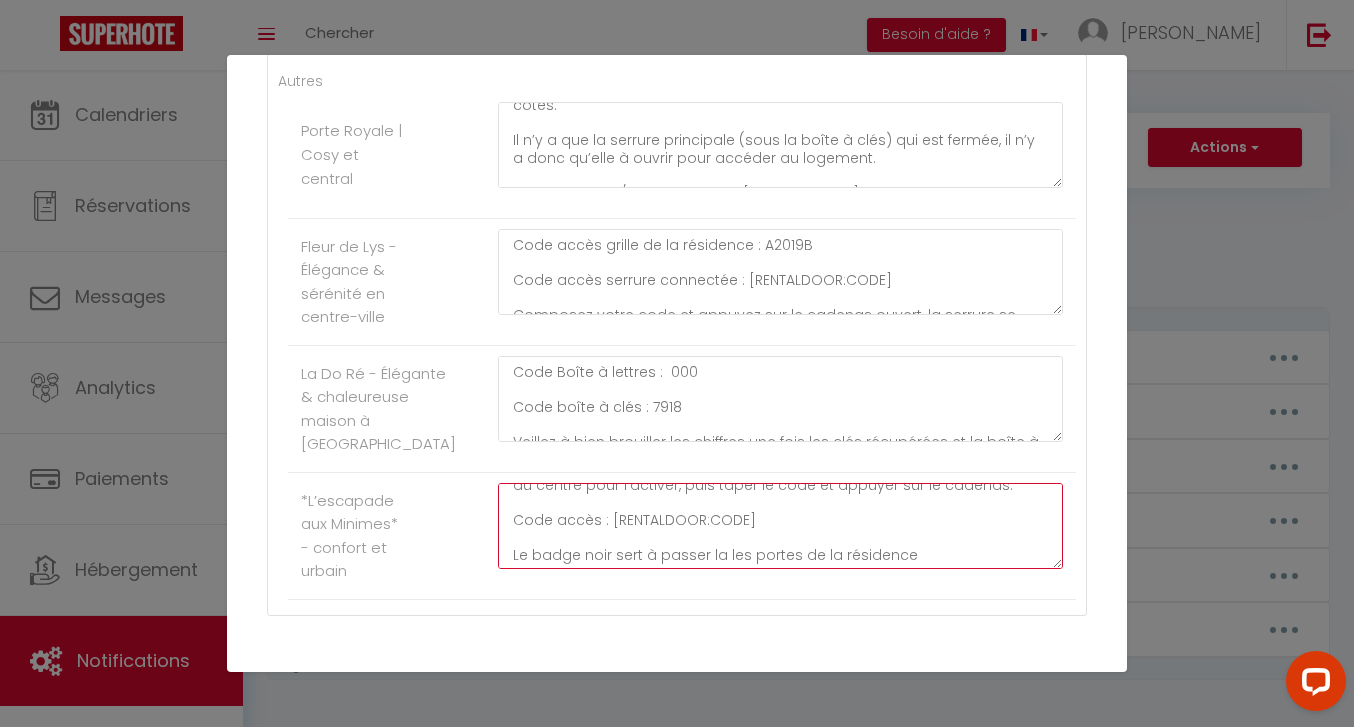 click on "La boite à clés est accrochée sur le mur de droite lorsque vous êtes face à l'entrée de la résidence.
Elle est noire et vous avez simplement à poser la paume de votre main au centre pour l'activer, puis taper le code et appuyer sur le cadenas.
Code accès : [RENTALDOOR:CODE]
Le badge noir sert à passer la les portes de la résidence" at bounding box center [780, 526] 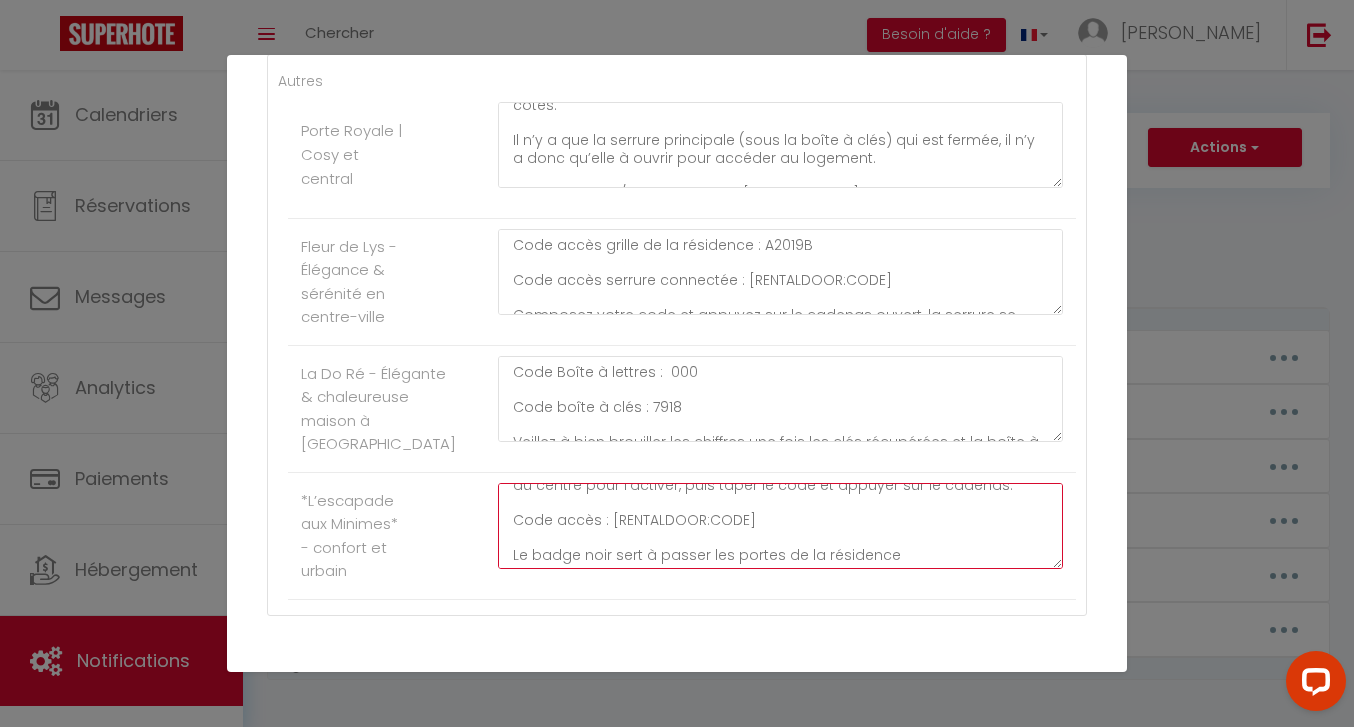 click on "La boite à clés est accrochée sur le mur de droite lorsque vous êtes face à l'entrée de la résidence.
Elle est noire et vous avez simplement à poser la paume de votre main au centre pour l'activer, puis taper le code et appuyer sur le cadenas.
Code accès : [RENTALDOOR:CODE]
Le badge noir sert à passer les portes de la résidence" at bounding box center (780, 526) 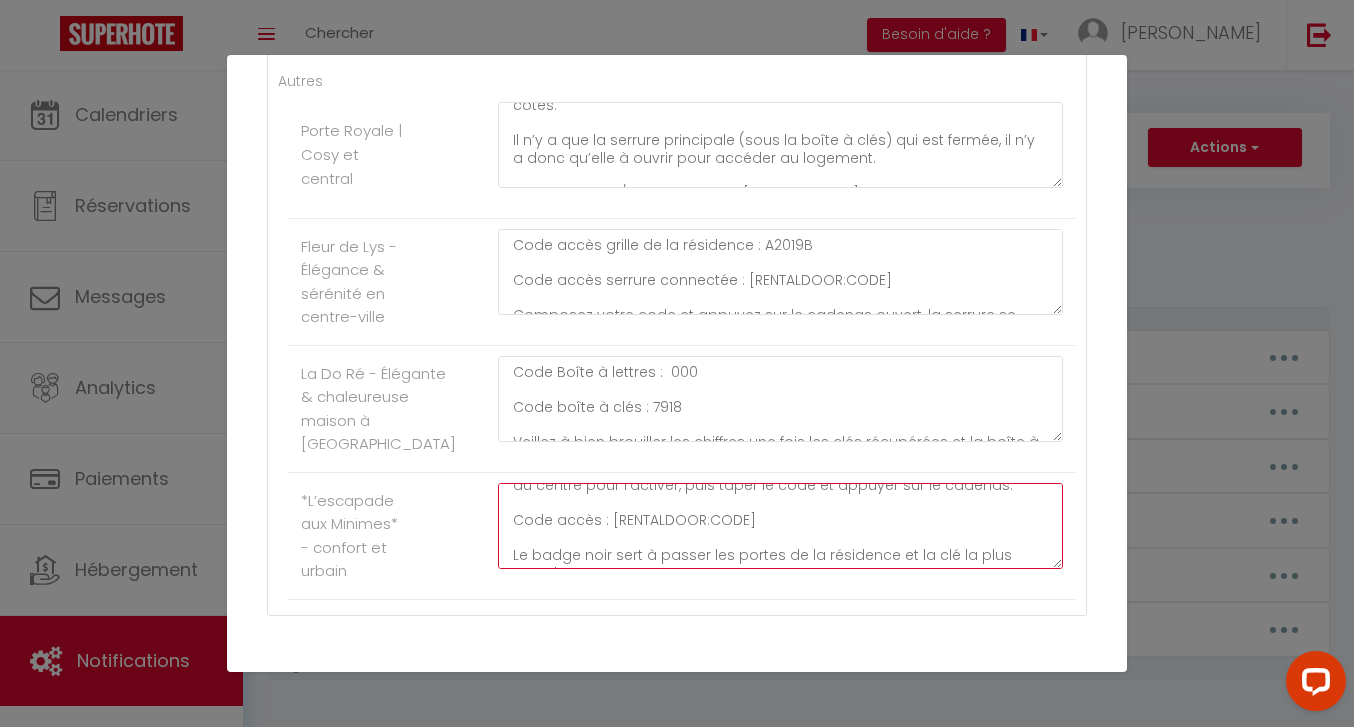 scroll, scrollTop: 77, scrollLeft: 0, axis: vertical 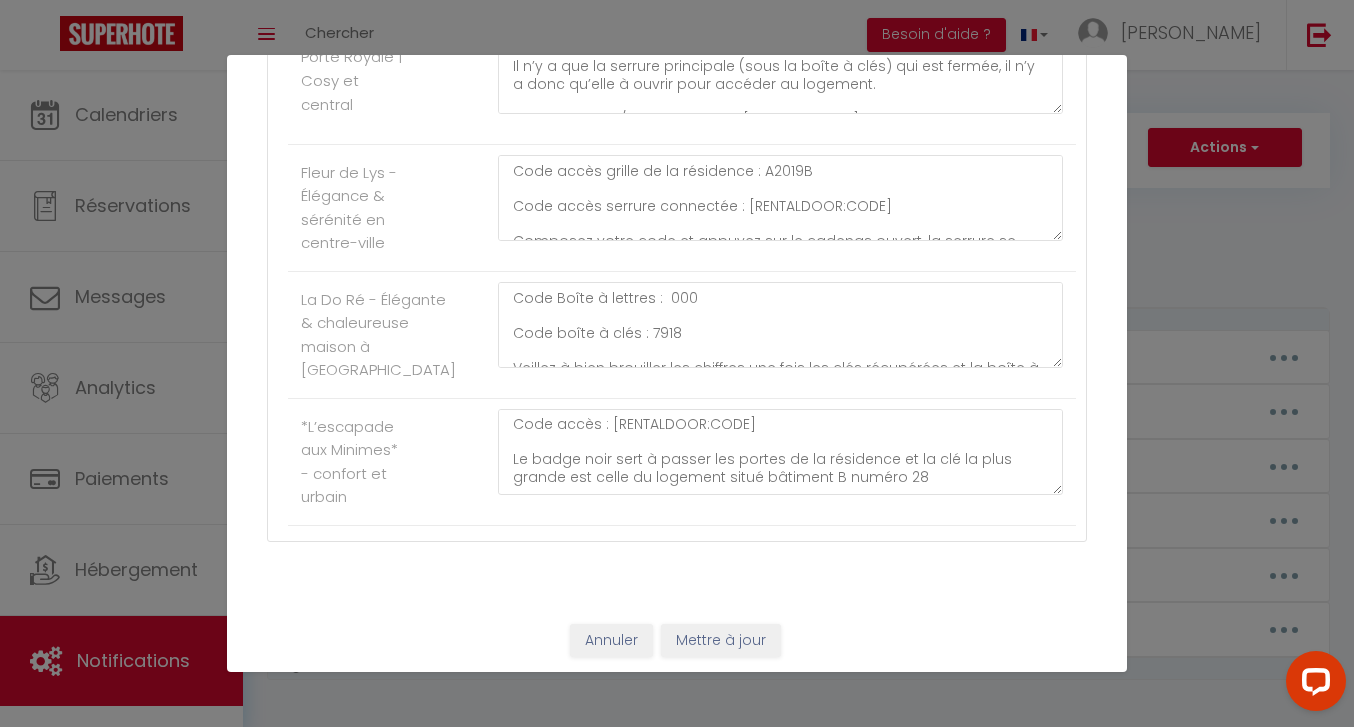 click on "Mettre à jour" at bounding box center (721, 641) 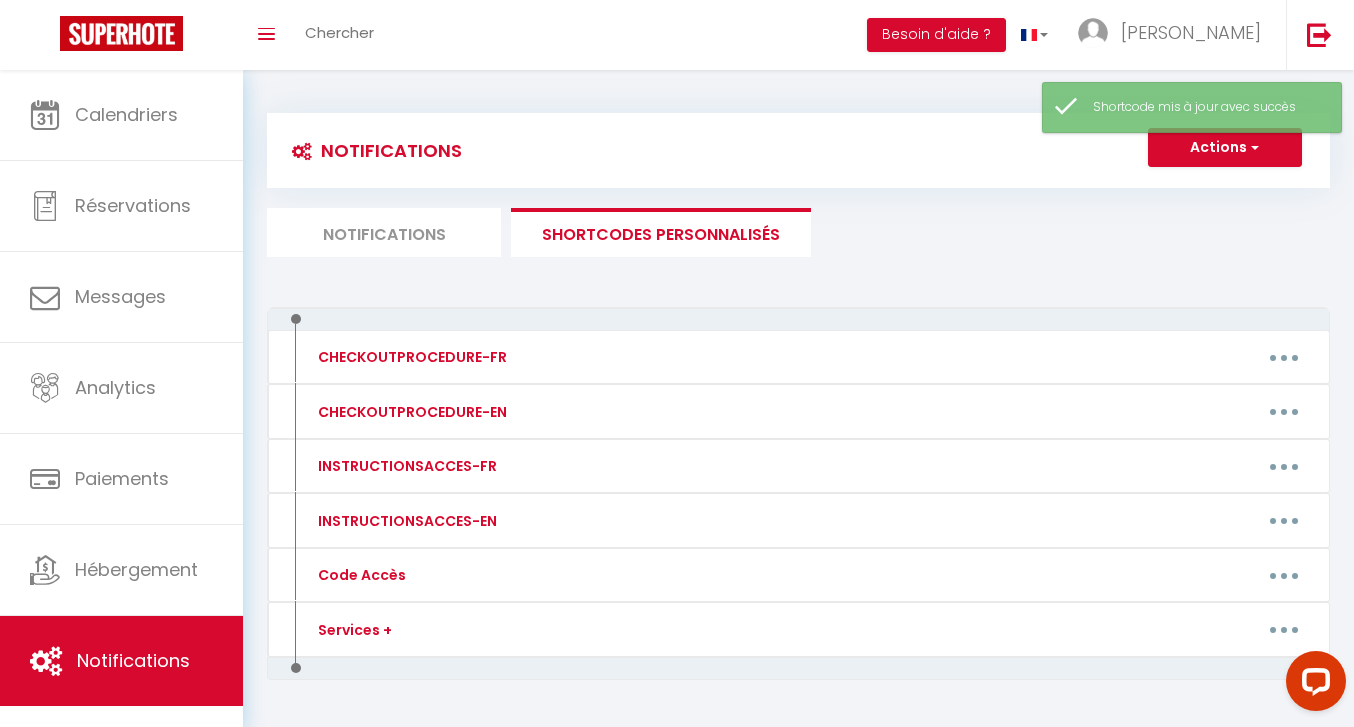 click on "Notifications" at bounding box center [384, 232] 